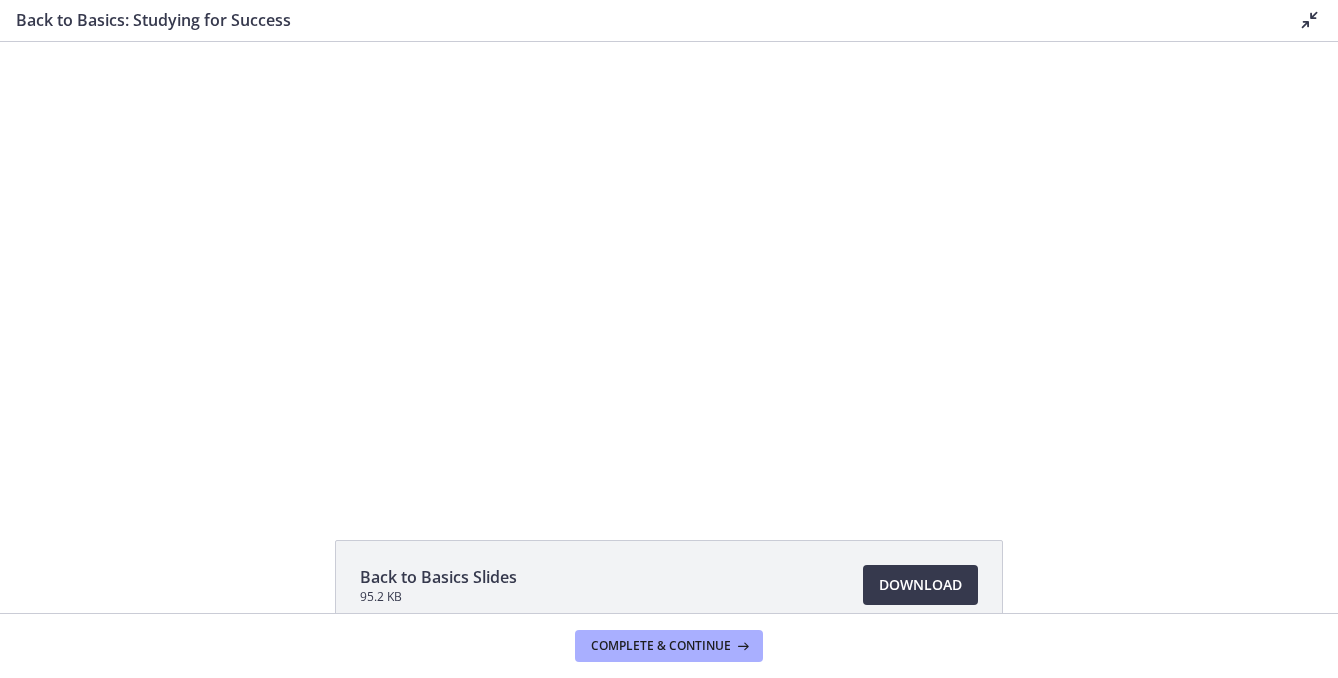 scroll, scrollTop: 0, scrollLeft: 0, axis: both 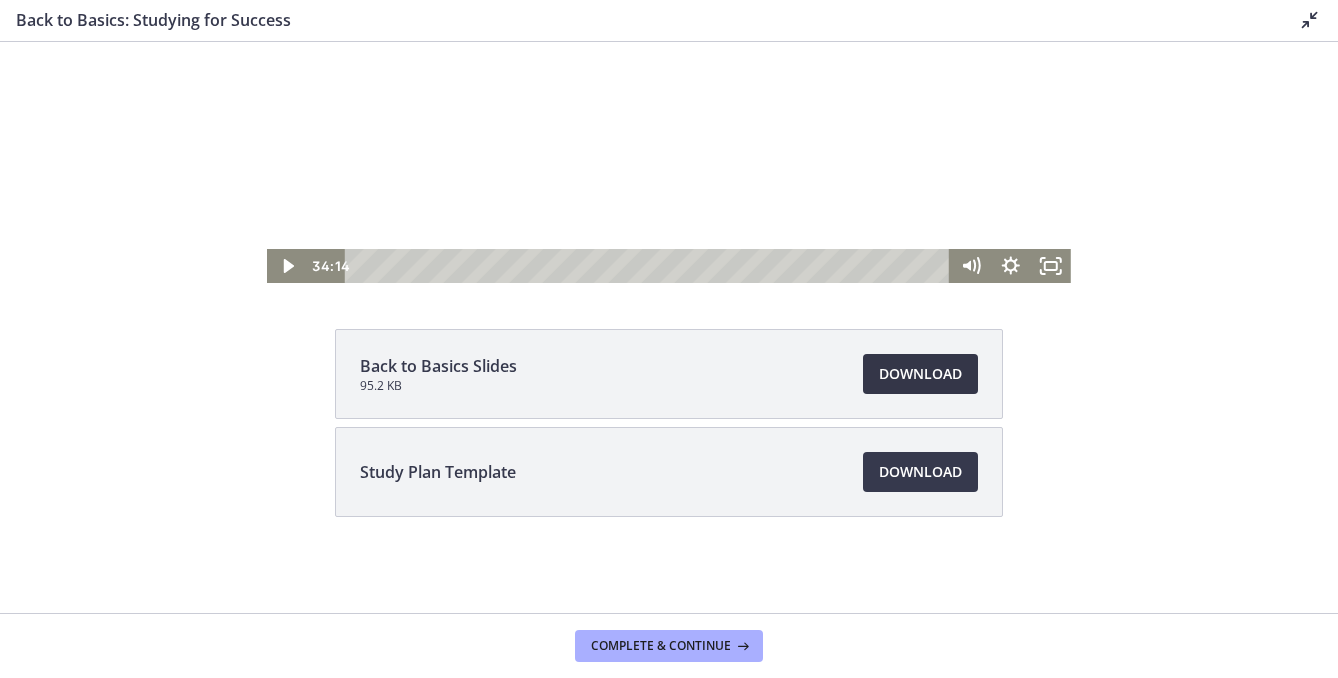 click on "Download
Opens in a new window" at bounding box center (920, 374) 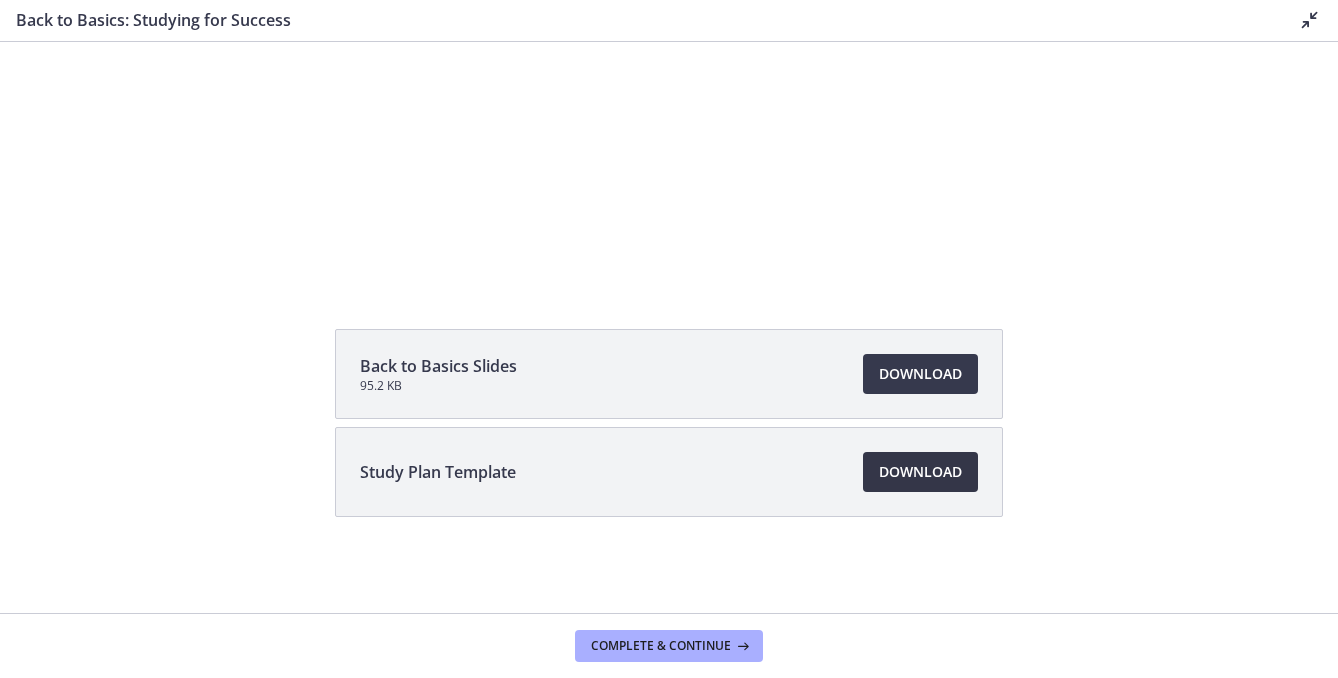 click on "Download
Opens in a new window" at bounding box center [920, 472] 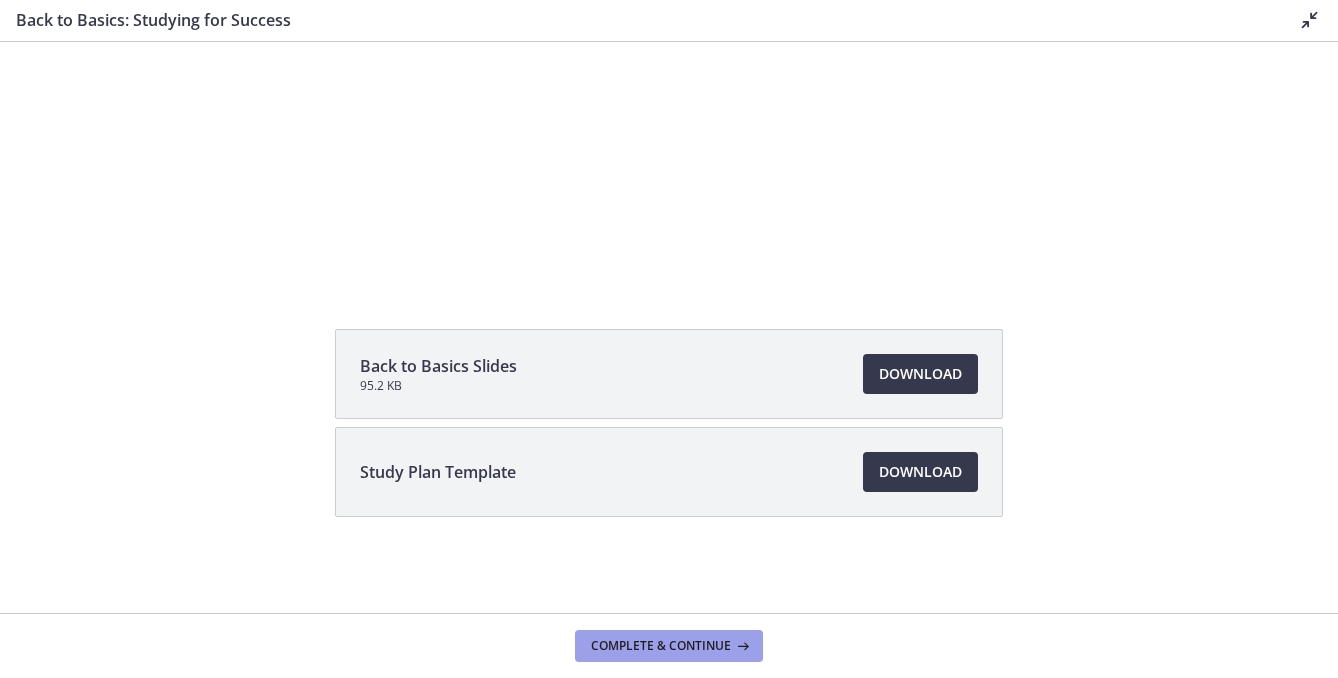 click on "Complete & continue" at bounding box center [661, 646] 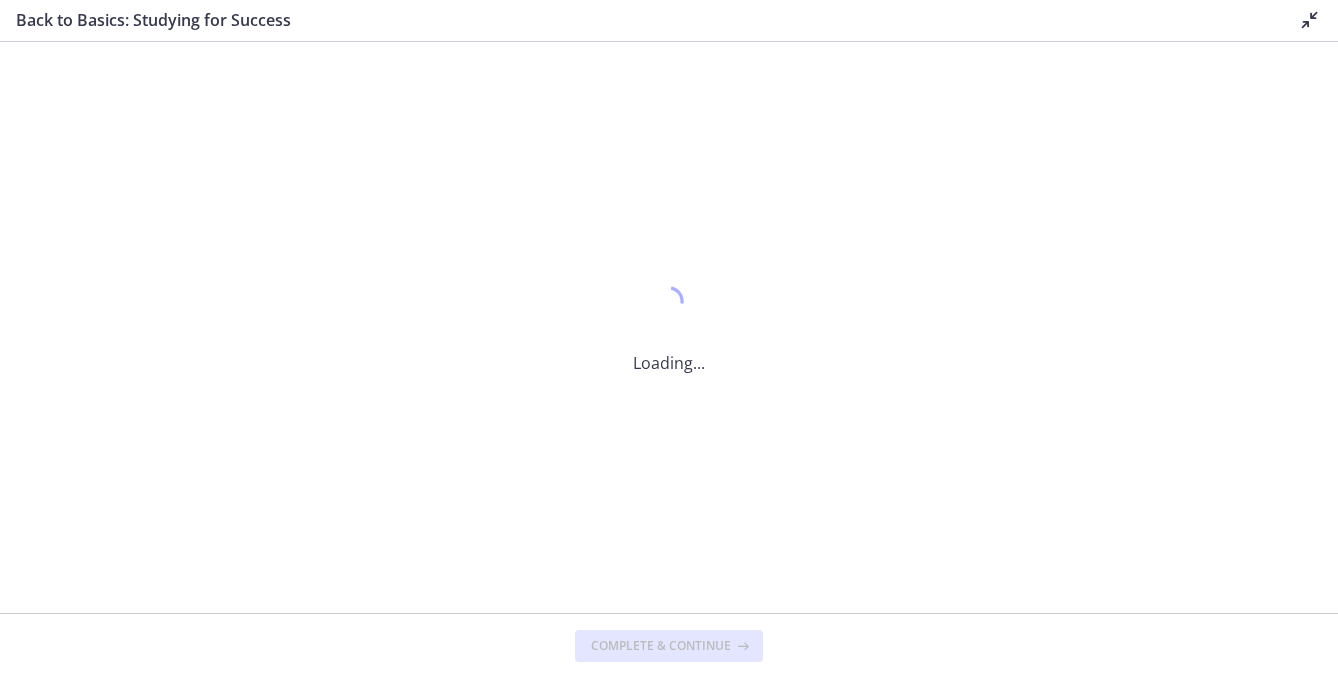 scroll, scrollTop: 0, scrollLeft: 0, axis: both 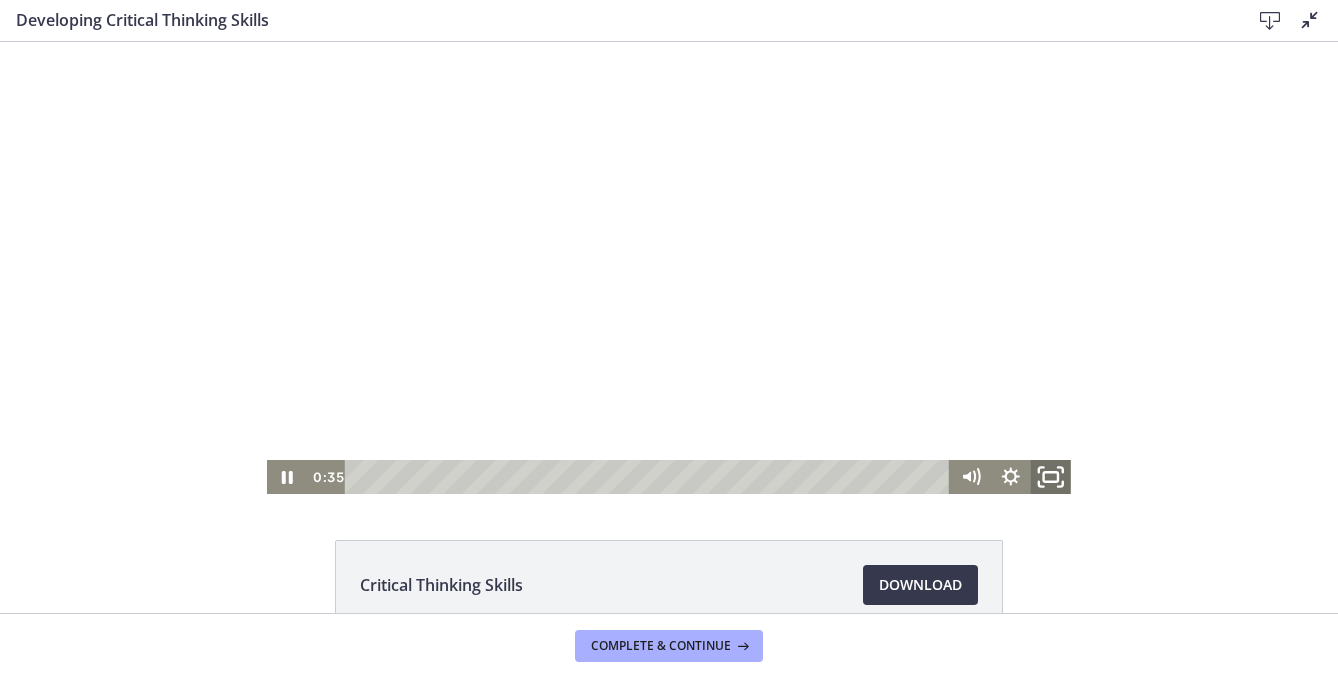 click 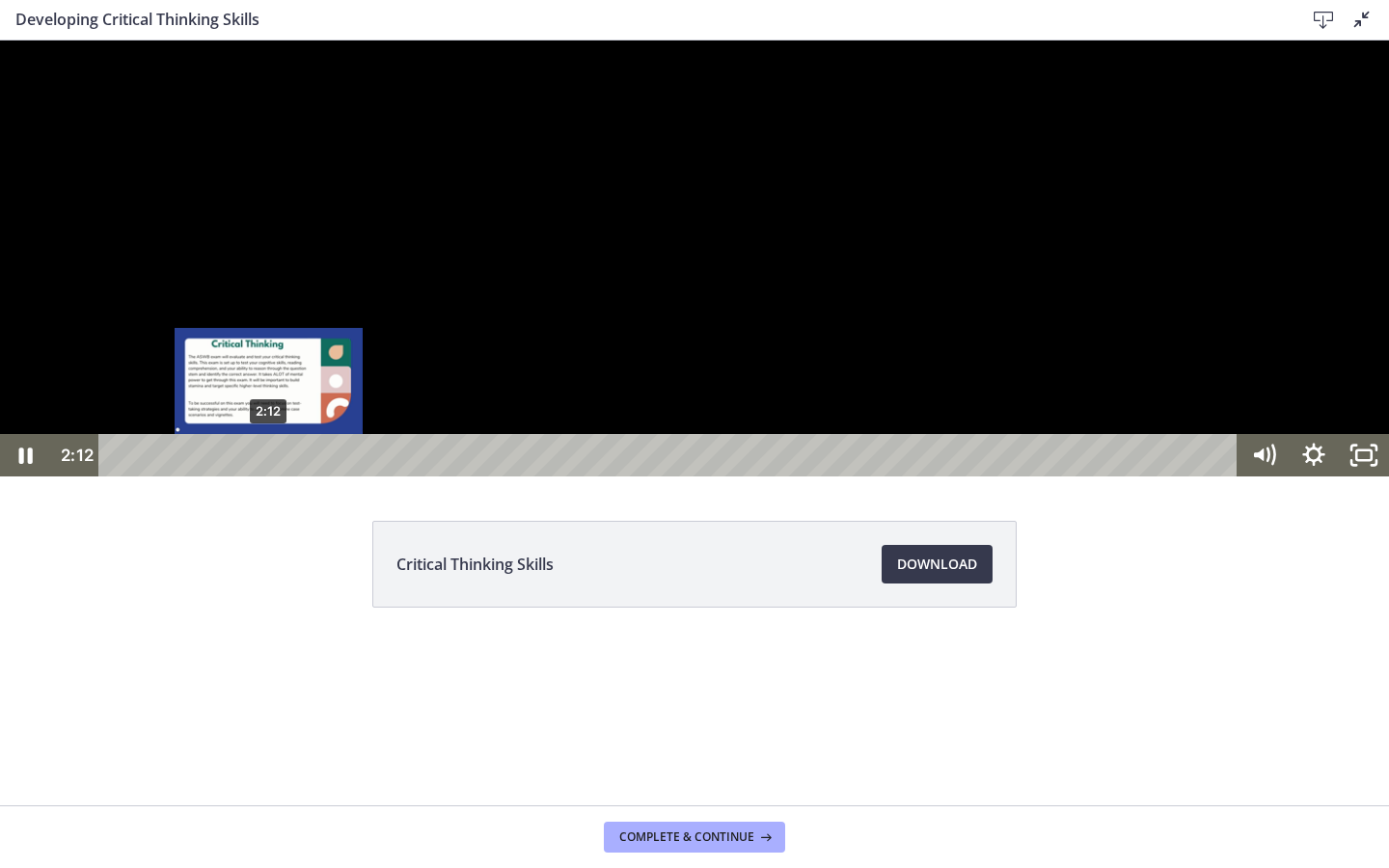 click on "2:12" at bounding box center (671, 455) 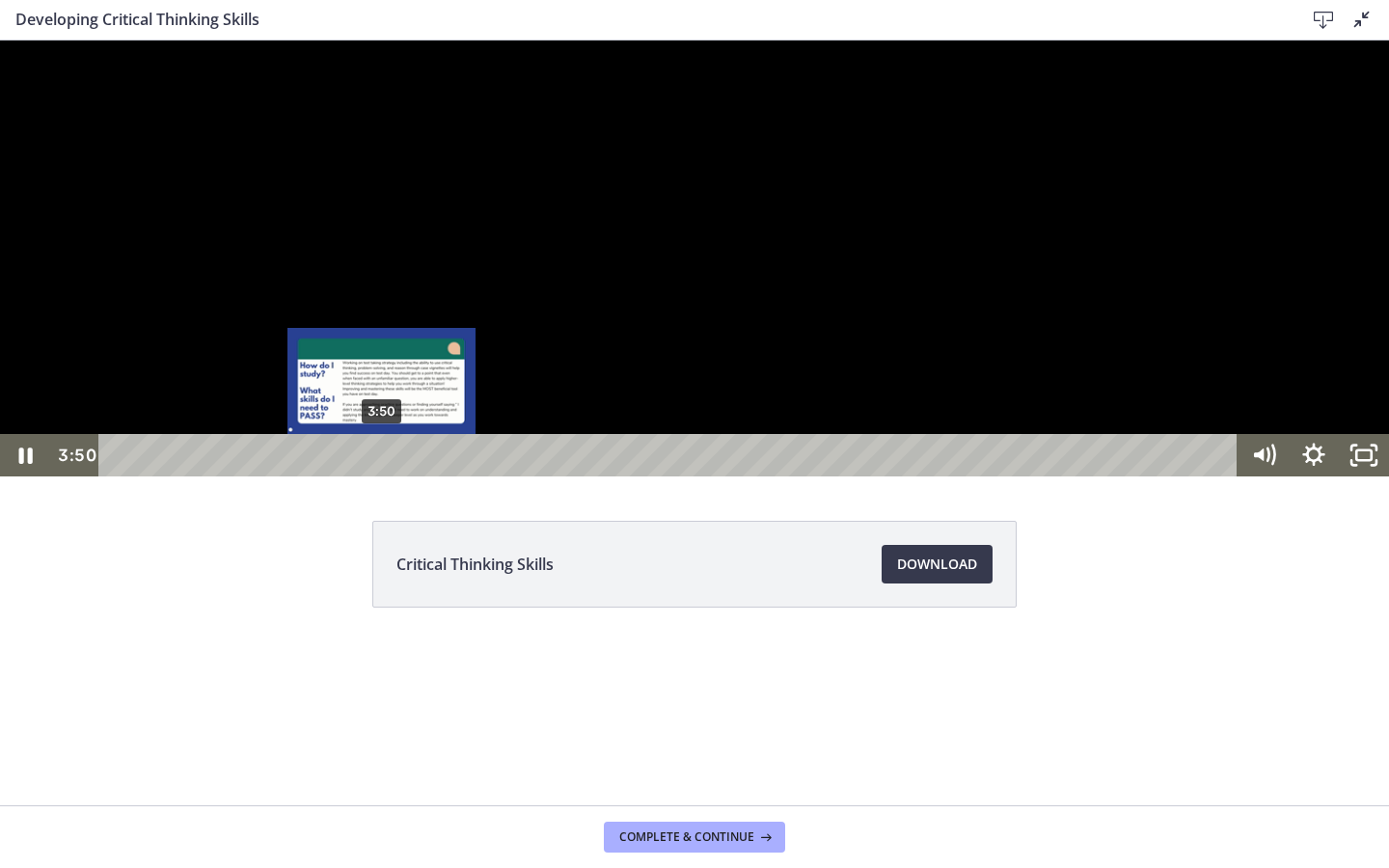 click on "3:50" at bounding box center (671, 455) 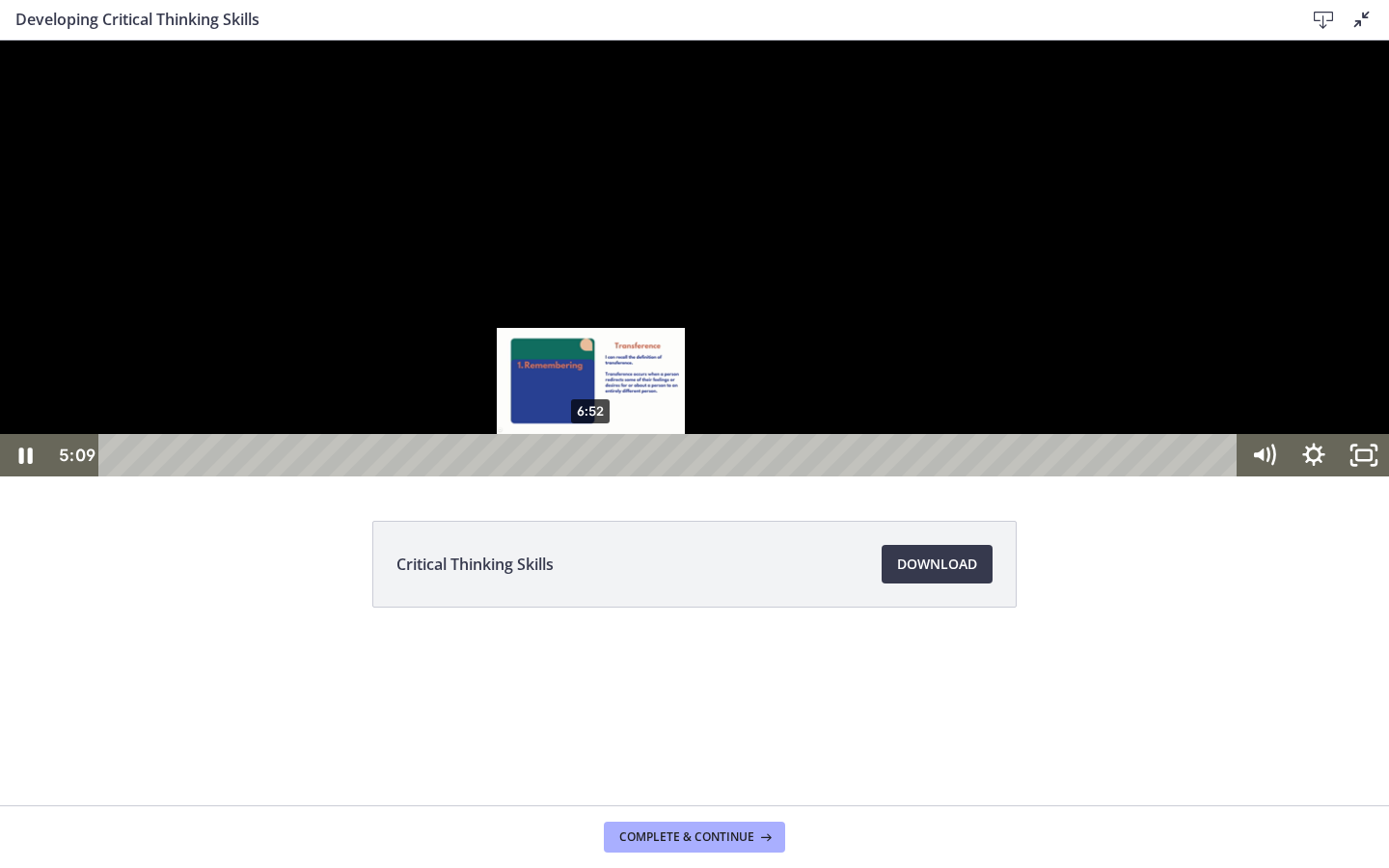 click on "6:52" at bounding box center [671, 455] 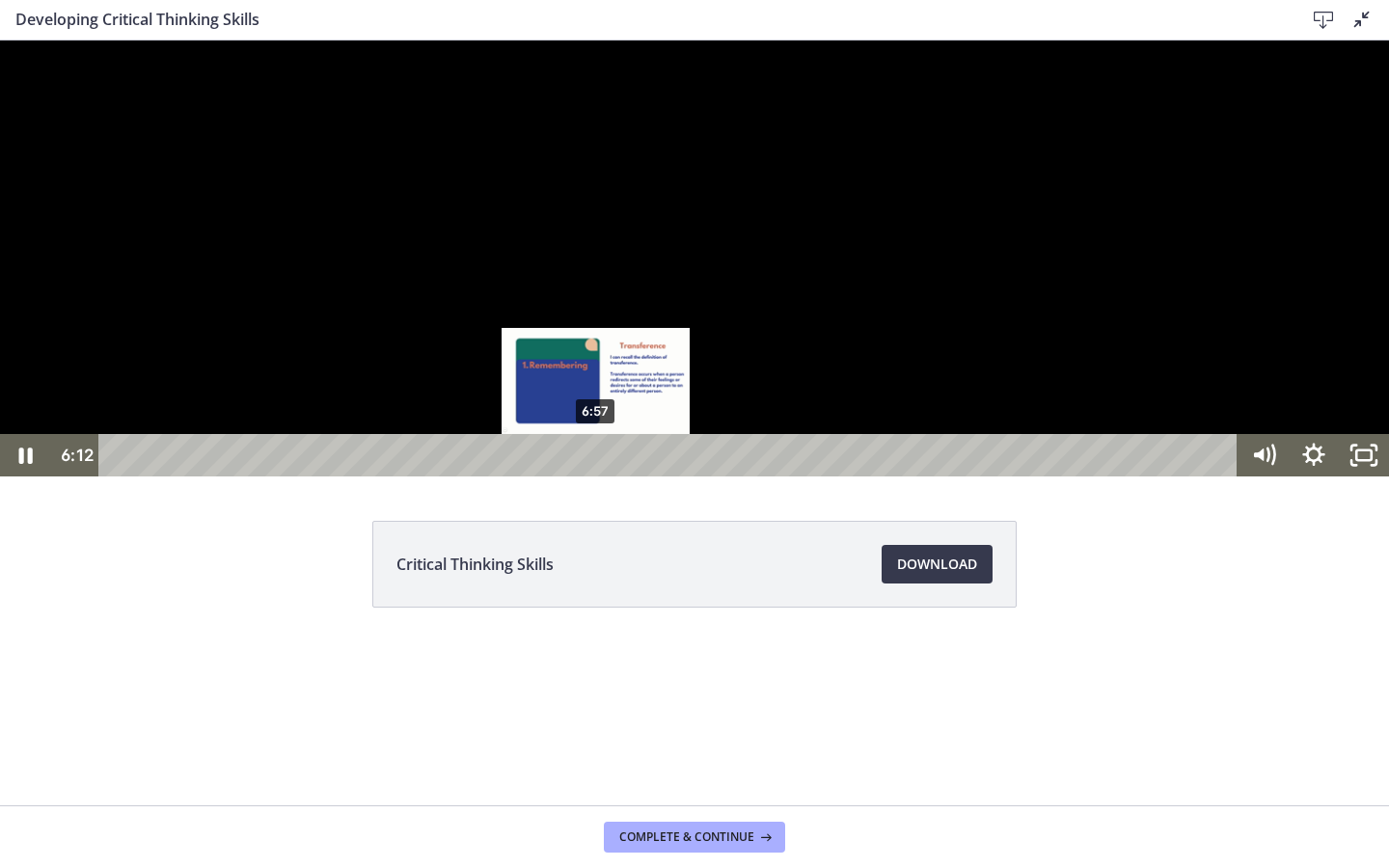 click on "6:57" at bounding box center (671, 455) 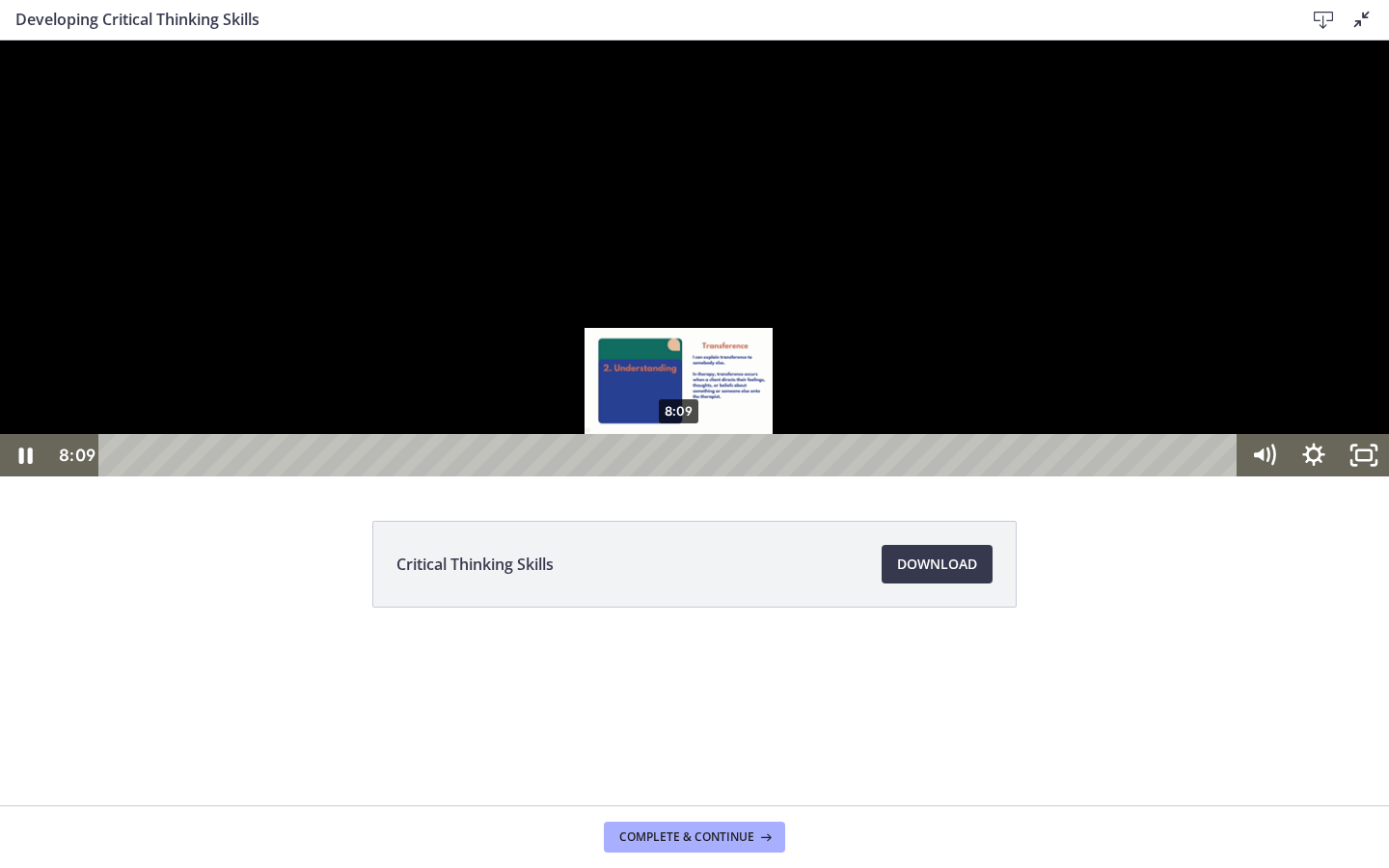 click on "8:09" at bounding box center (671, 455) 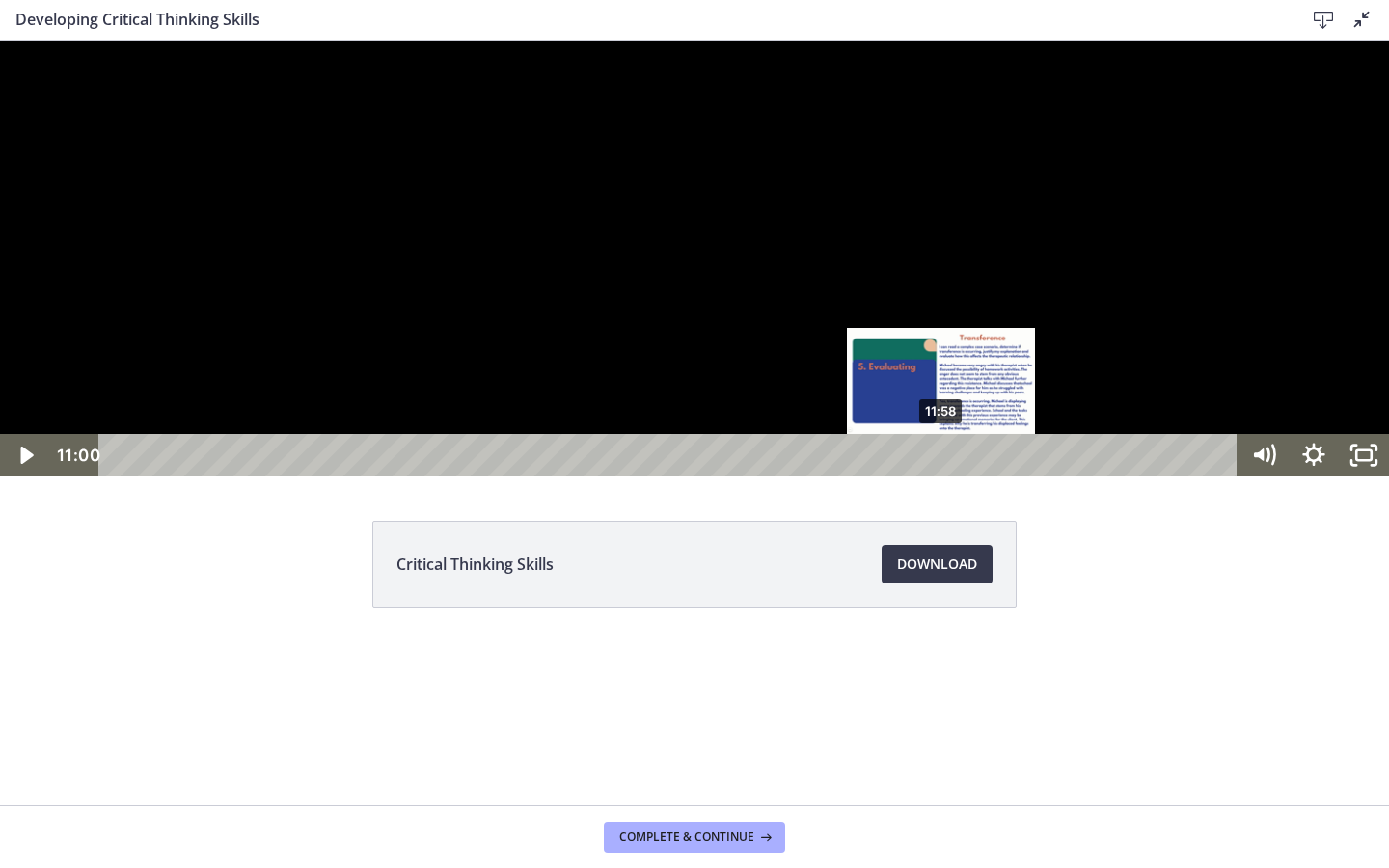 click on "11:58" at bounding box center (671, 455) 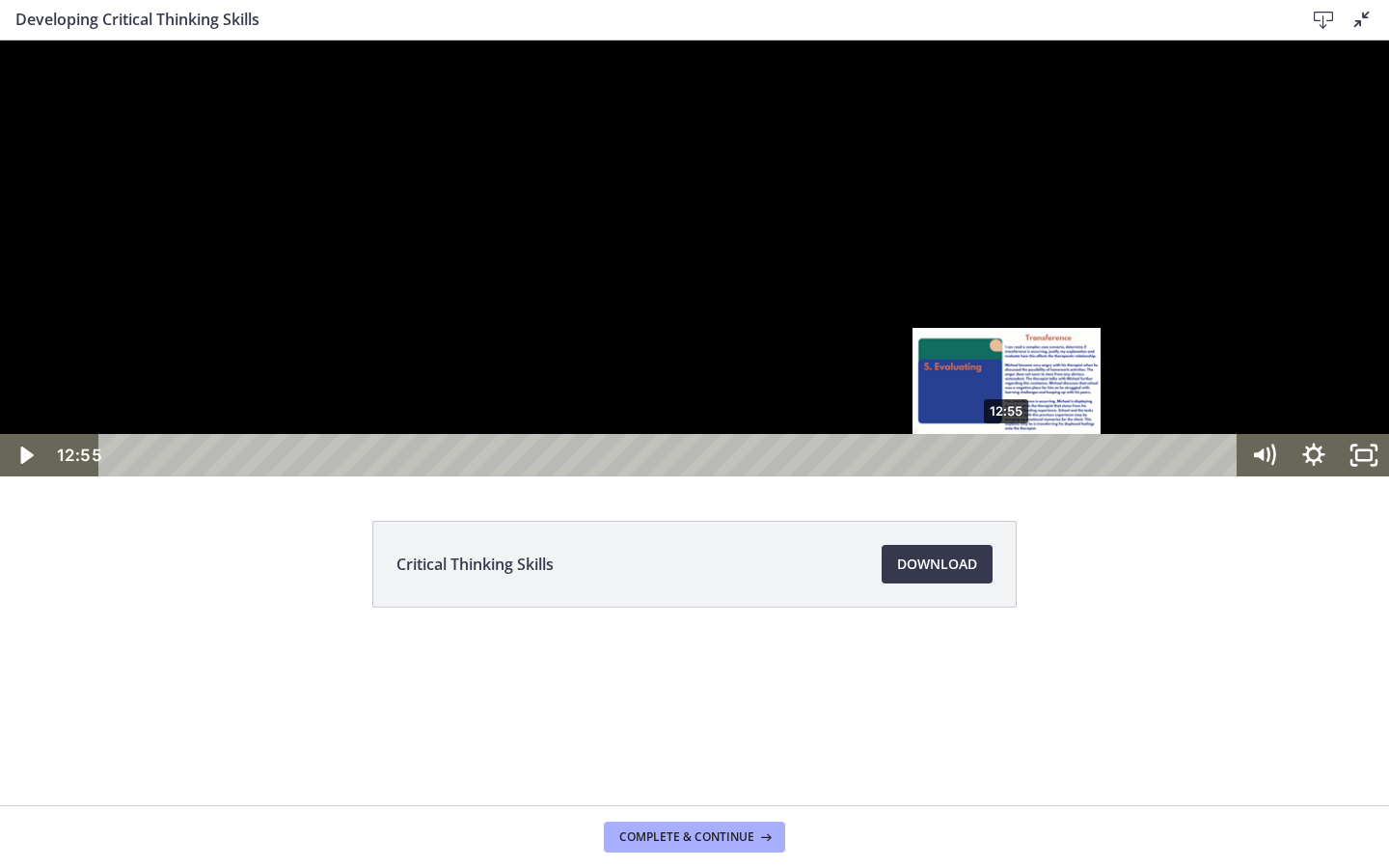 click on "12:55" at bounding box center (671, 455) 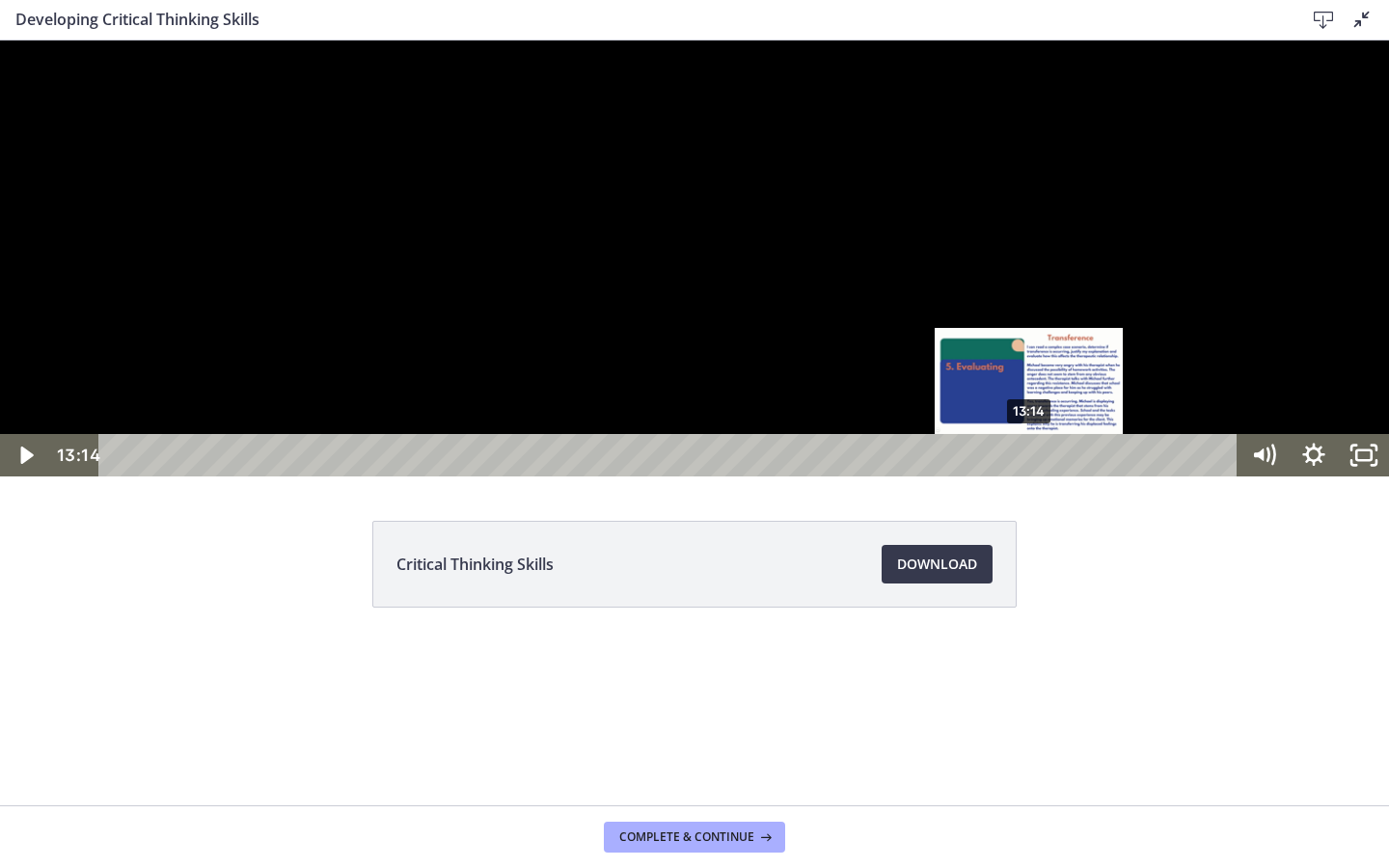 click on "13:14" at bounding box center (671, 455) 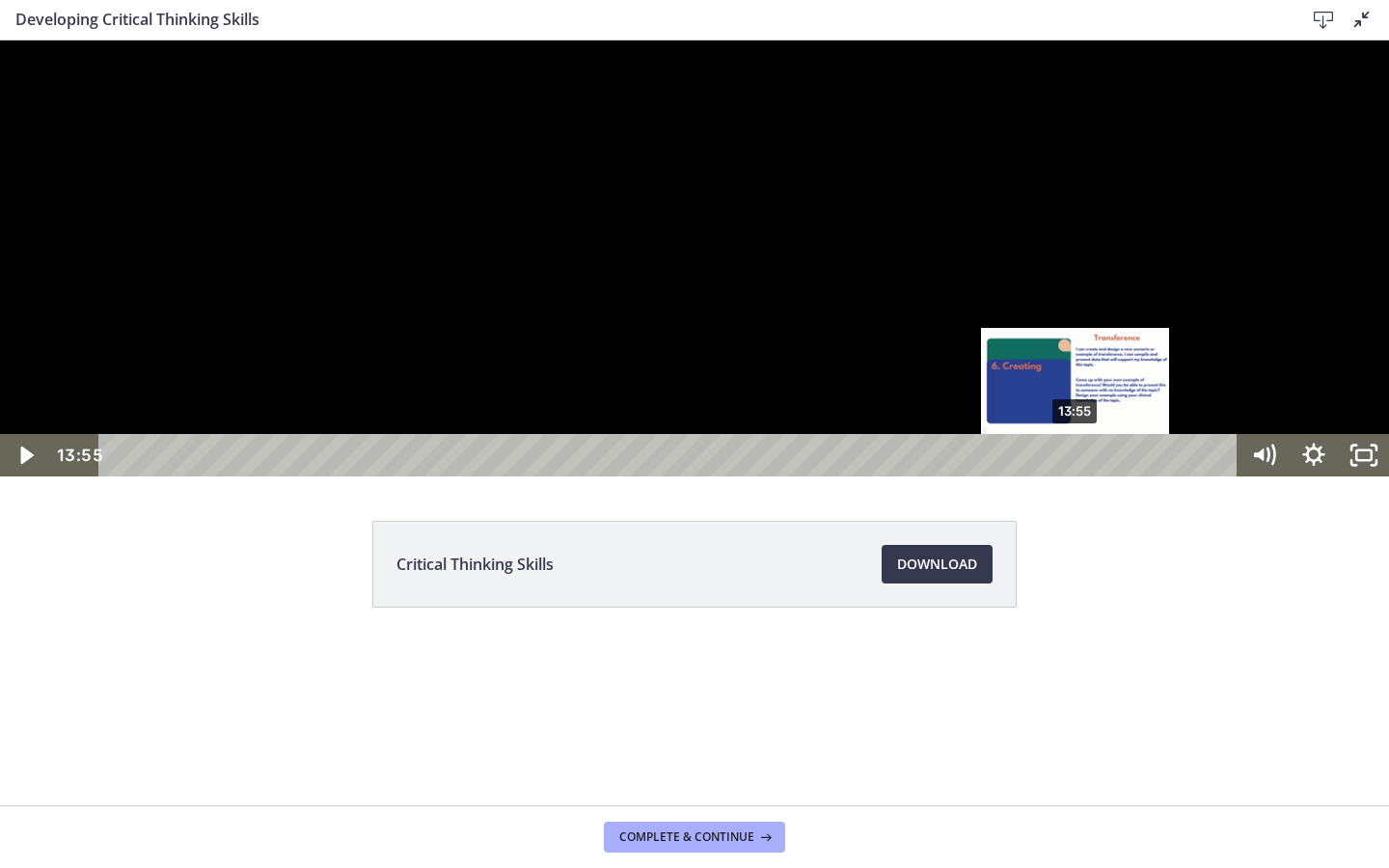 click on "13:55" at bounding box center (671, 455) 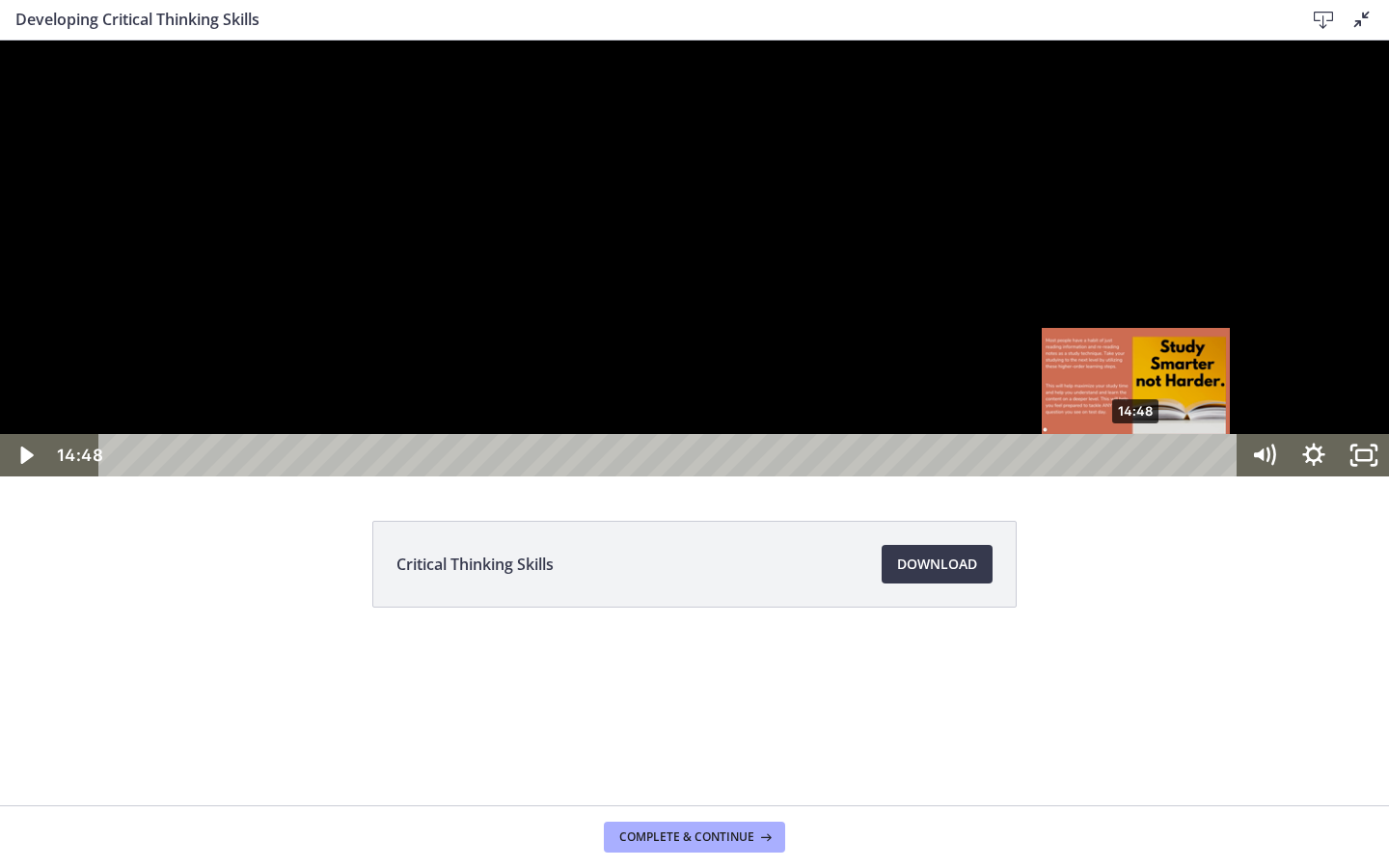 click on "14:48" at bounding box center [671, 455] 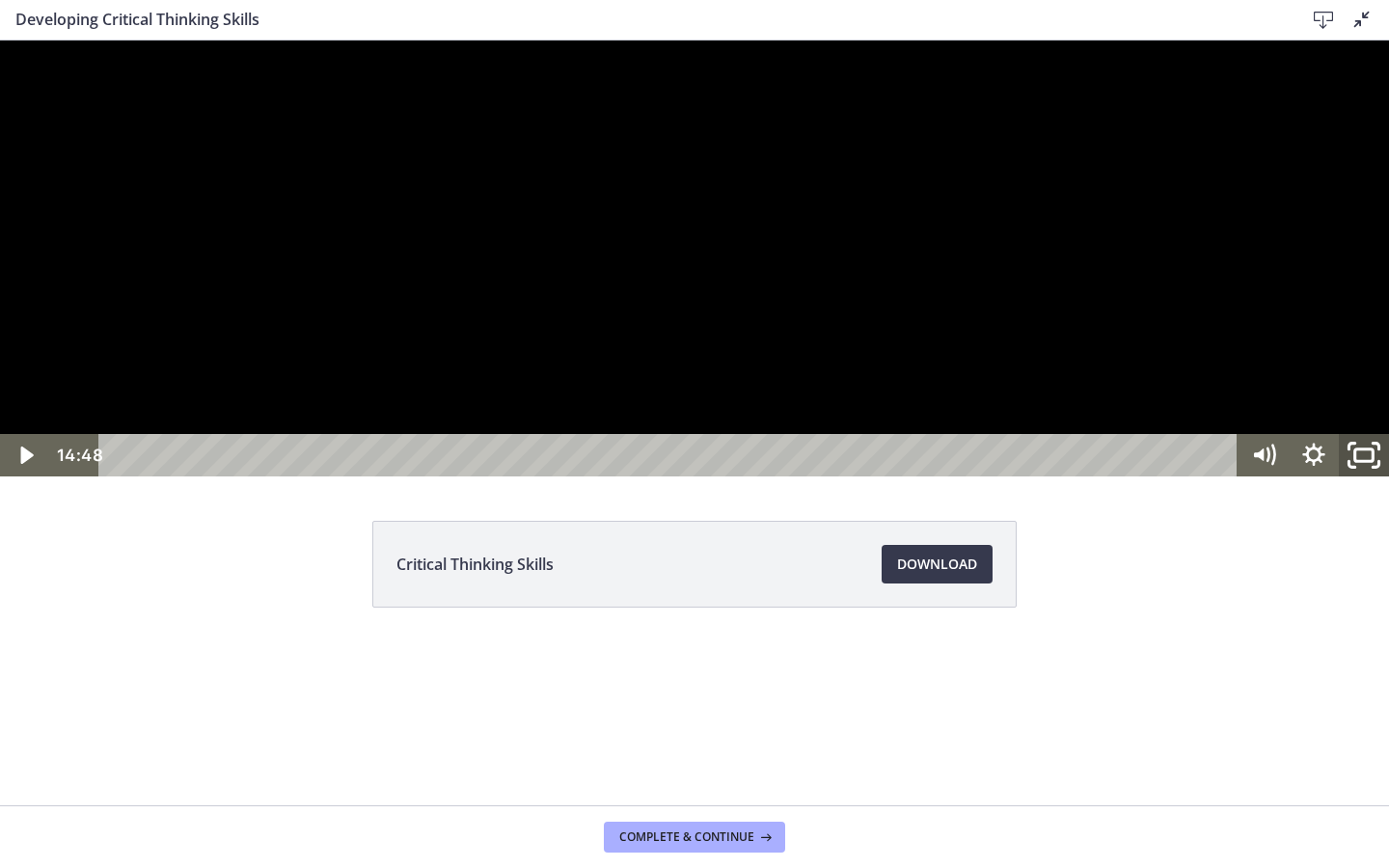 click 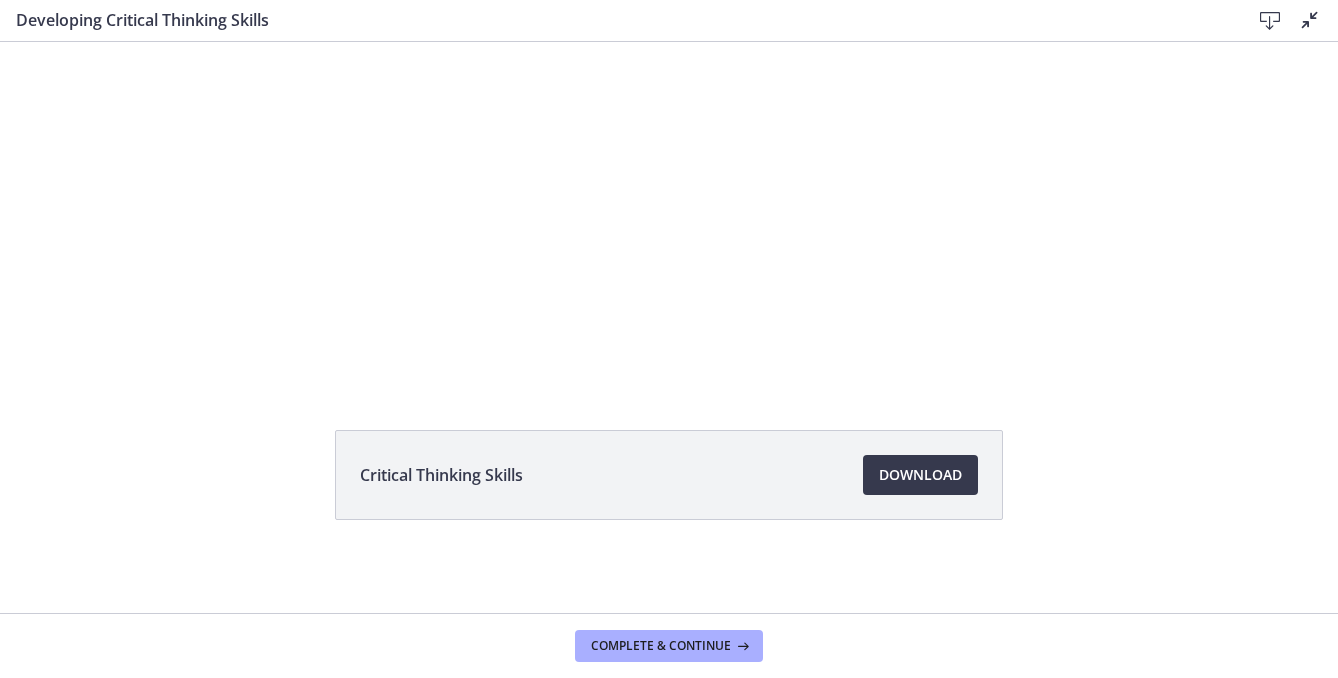 scroll, scrollTop: 113, scrollLeft: 0, axis: vertical 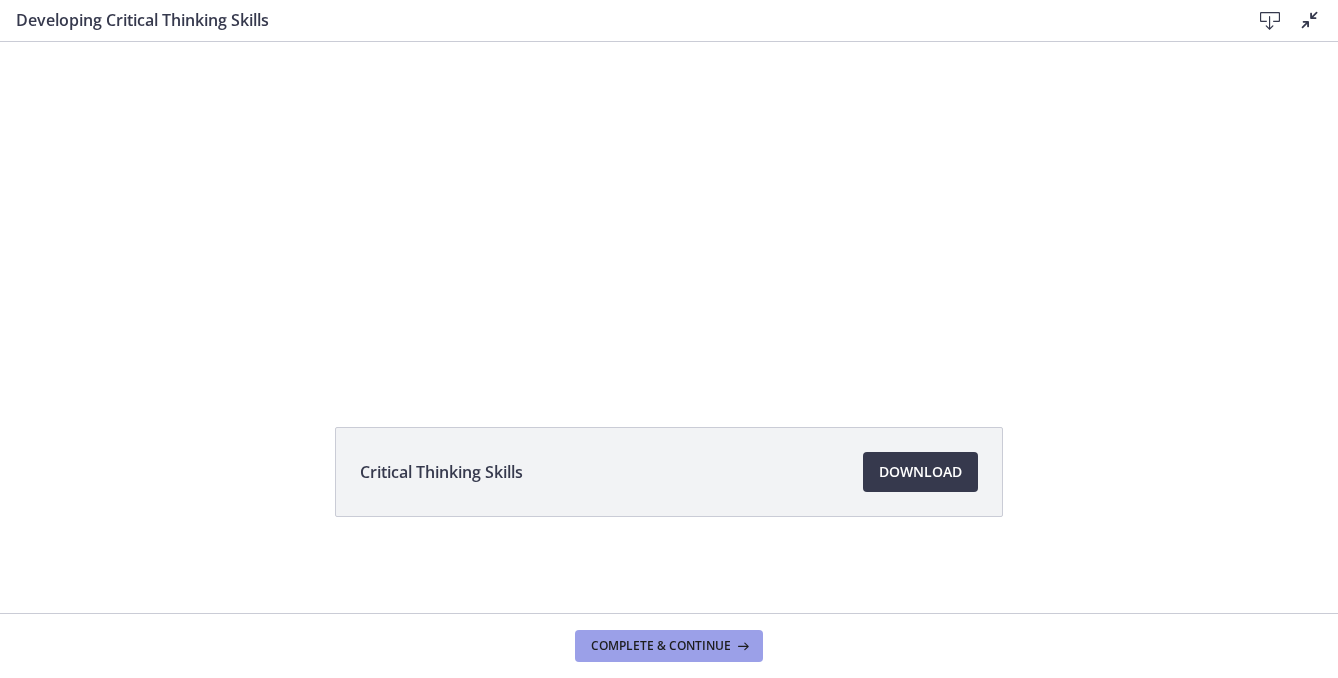 click on "Complete & continue" at bounding box center [661, 646] 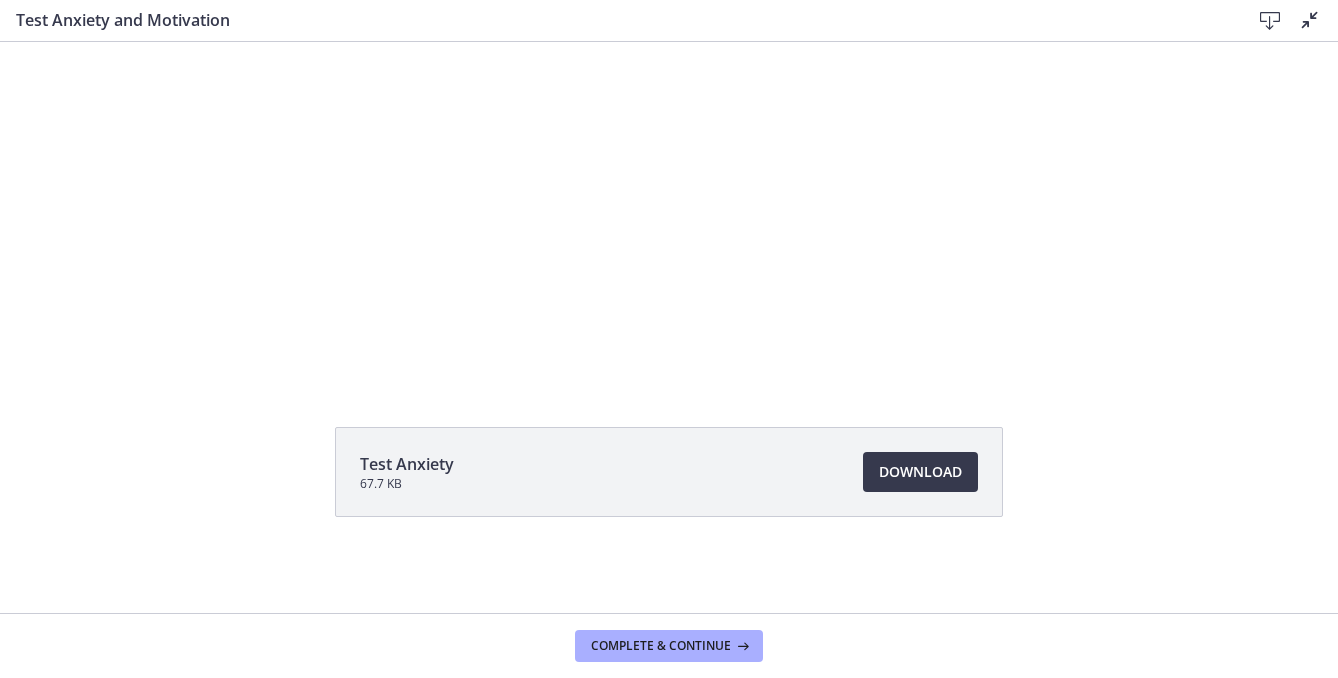 scroll, scrollTop: 0, scrollLeft: 0, axis: both 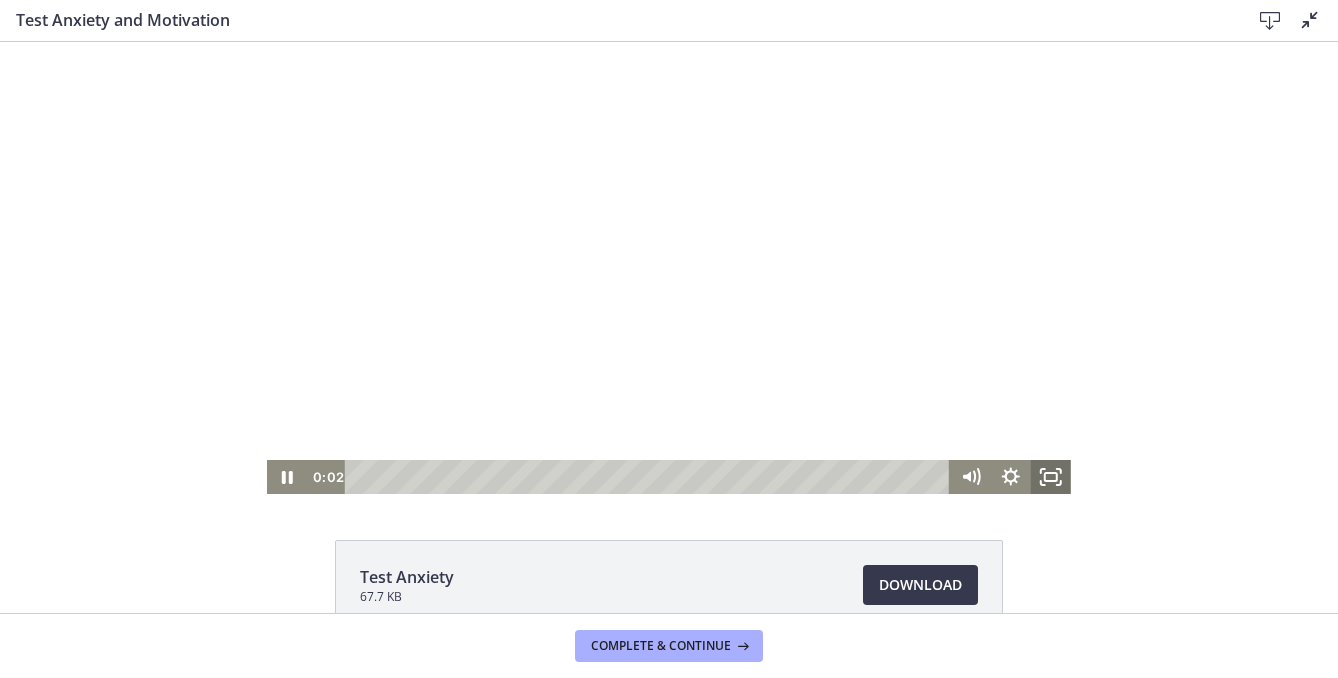 click 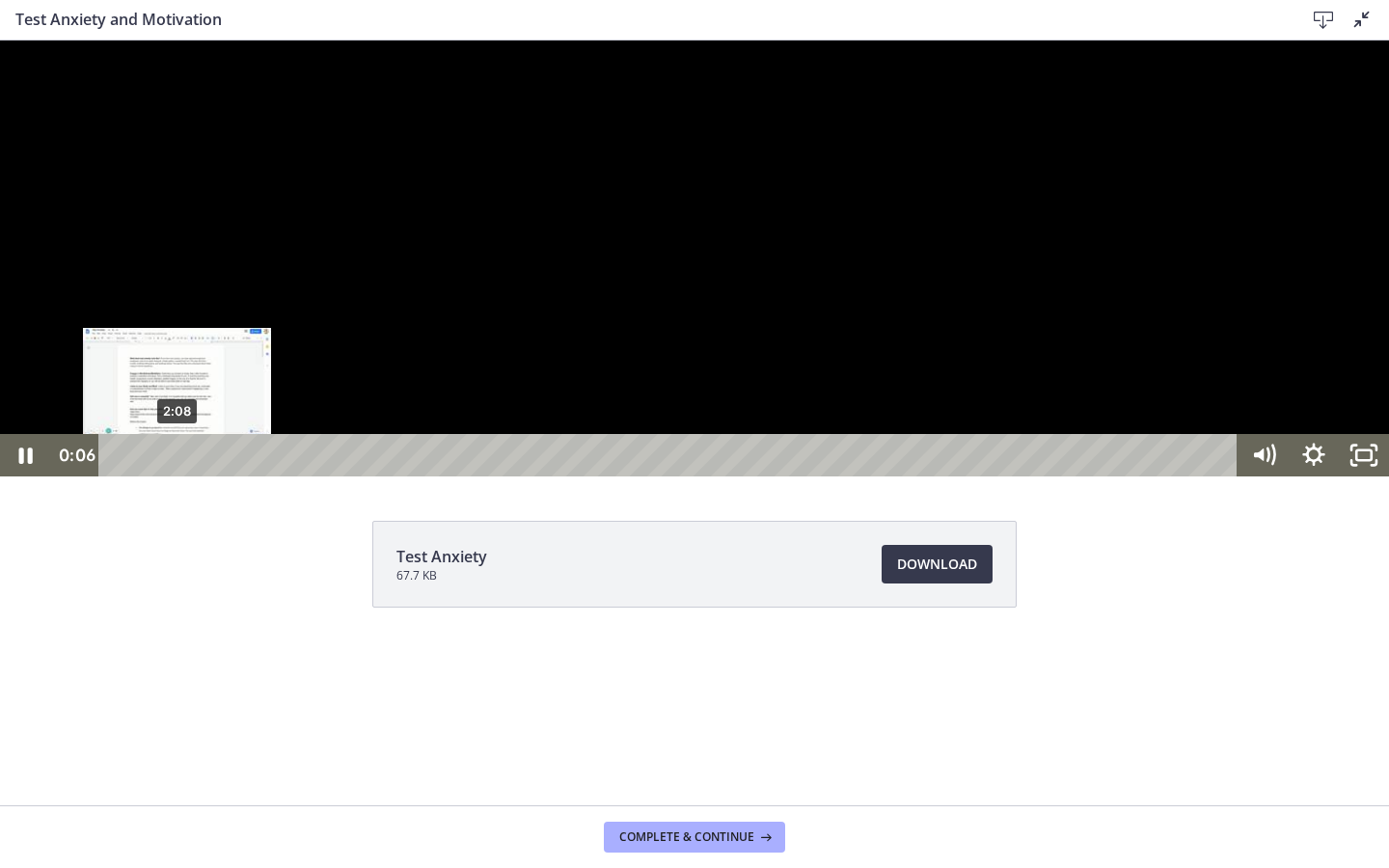 click on "2:08" at bounding box center (671, 455) 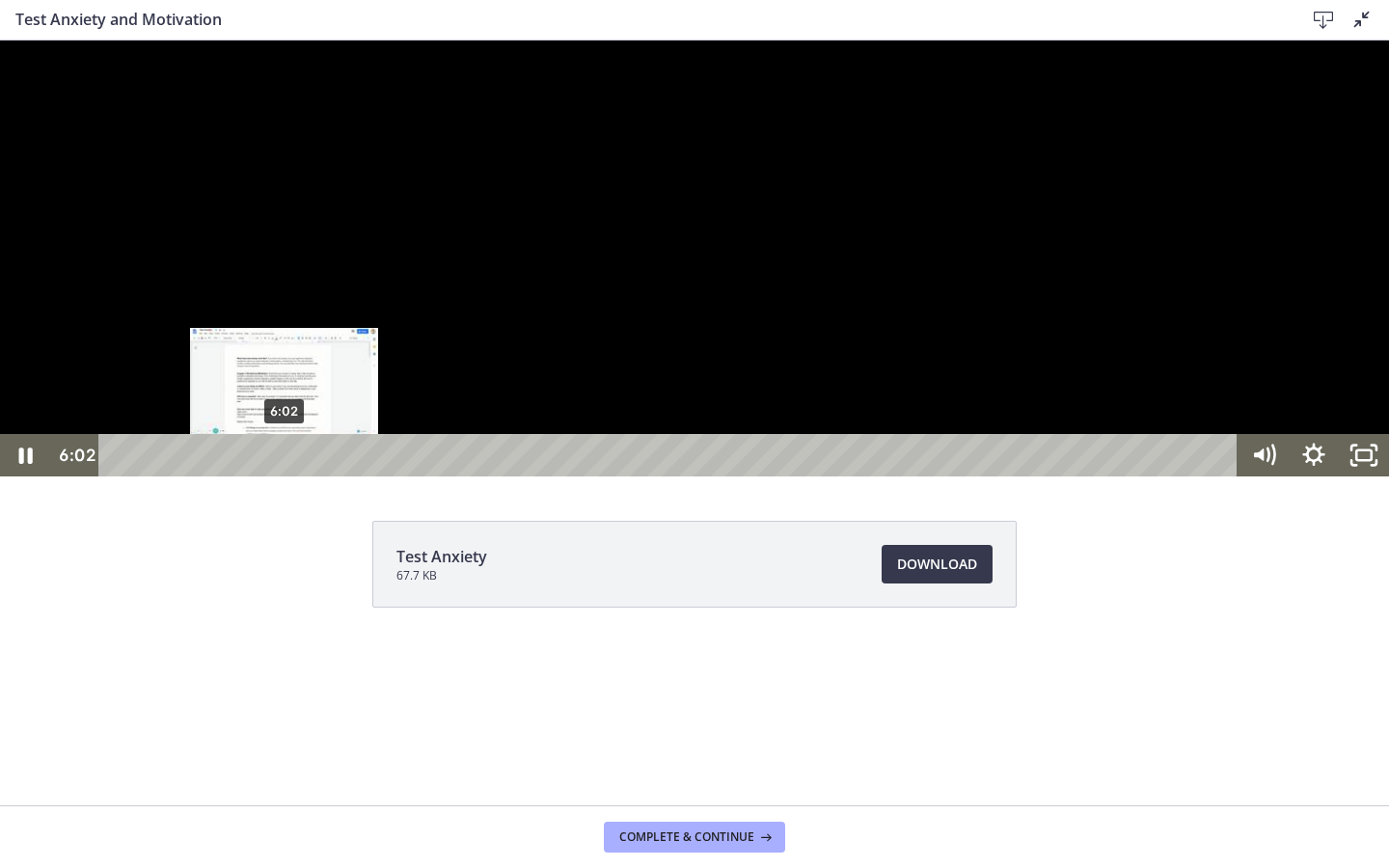 click on "6:02" at bounding box center [671, 455] 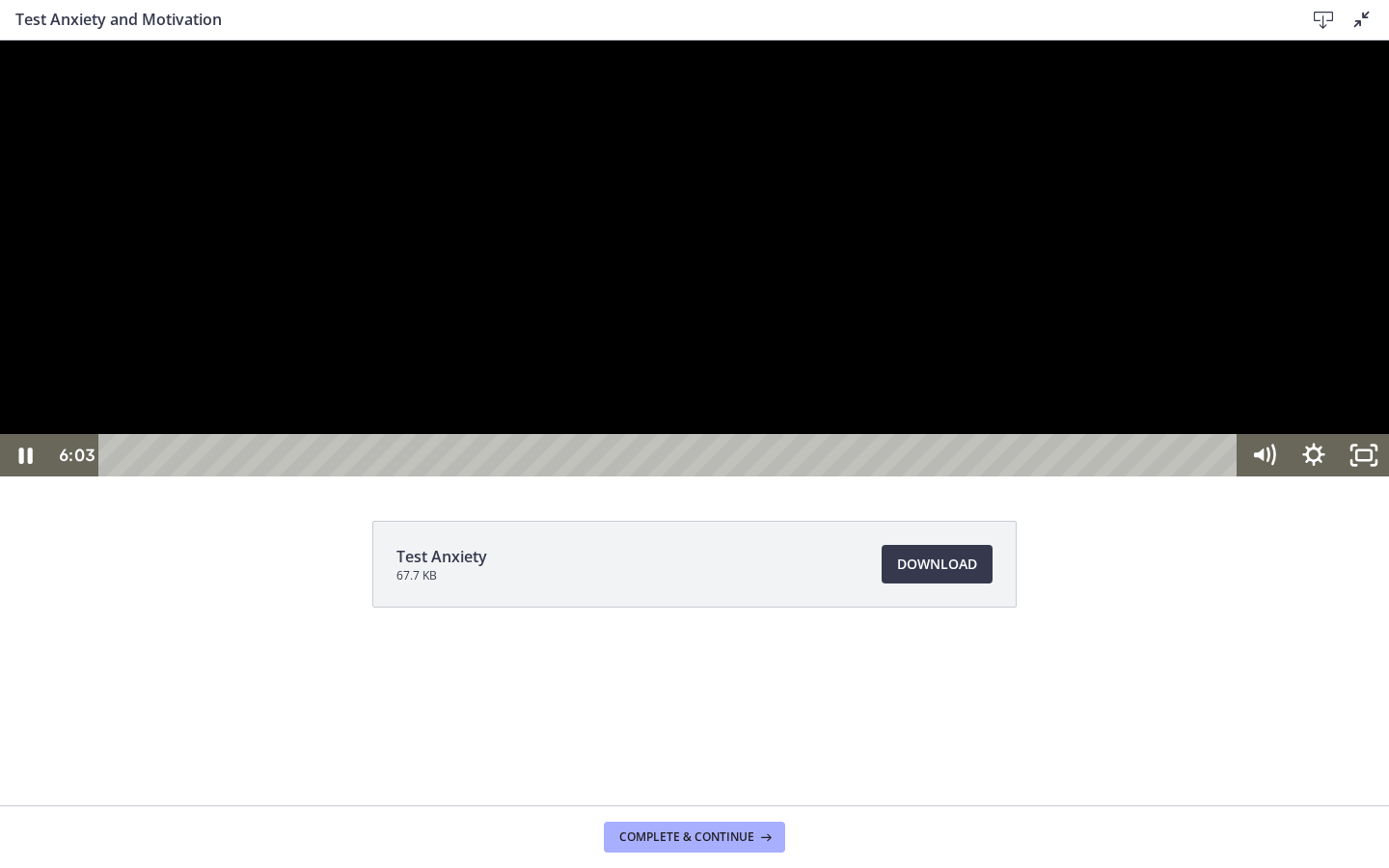 click at bounding box center [694, 258] 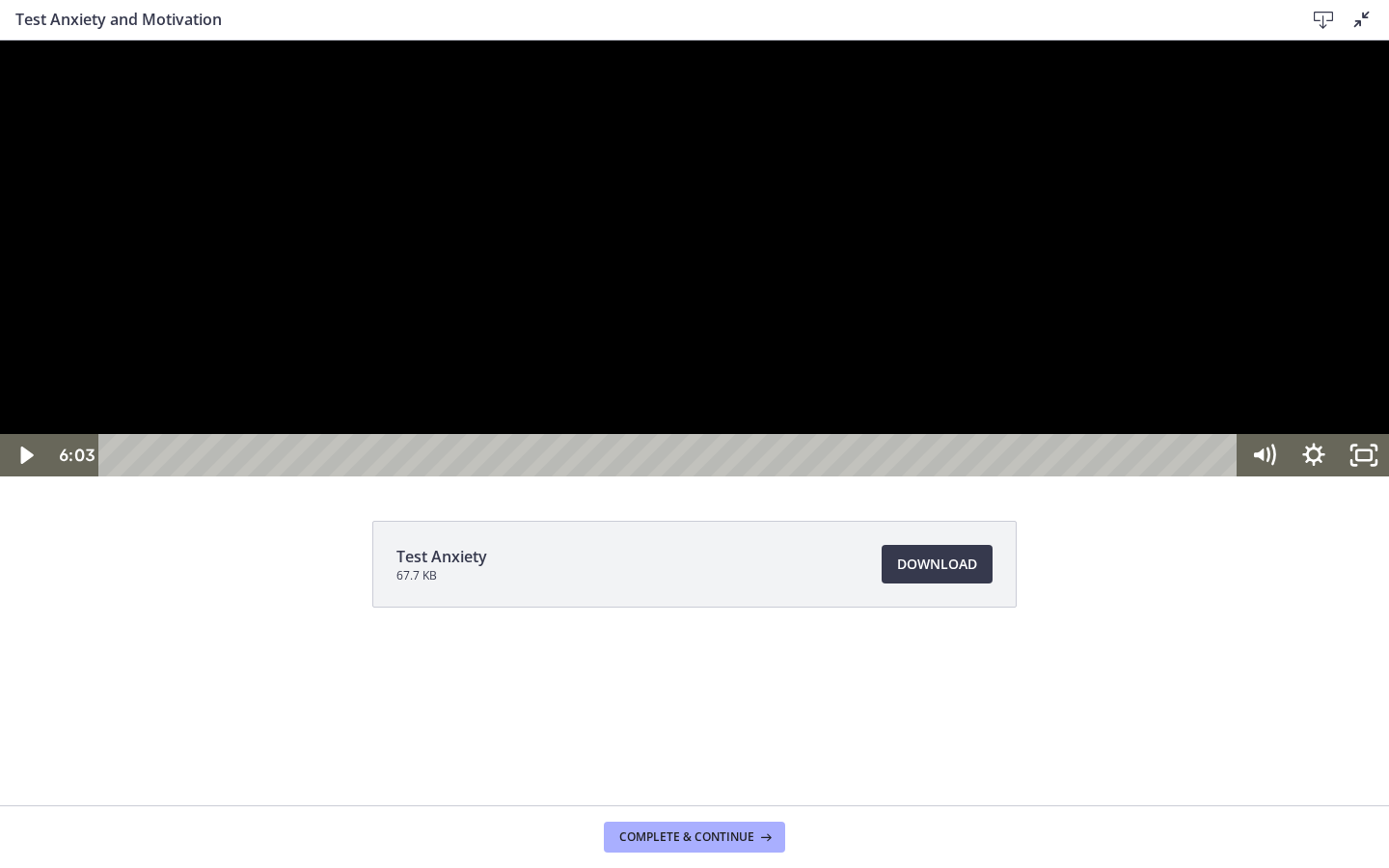 click at bounding box center (694, 258) 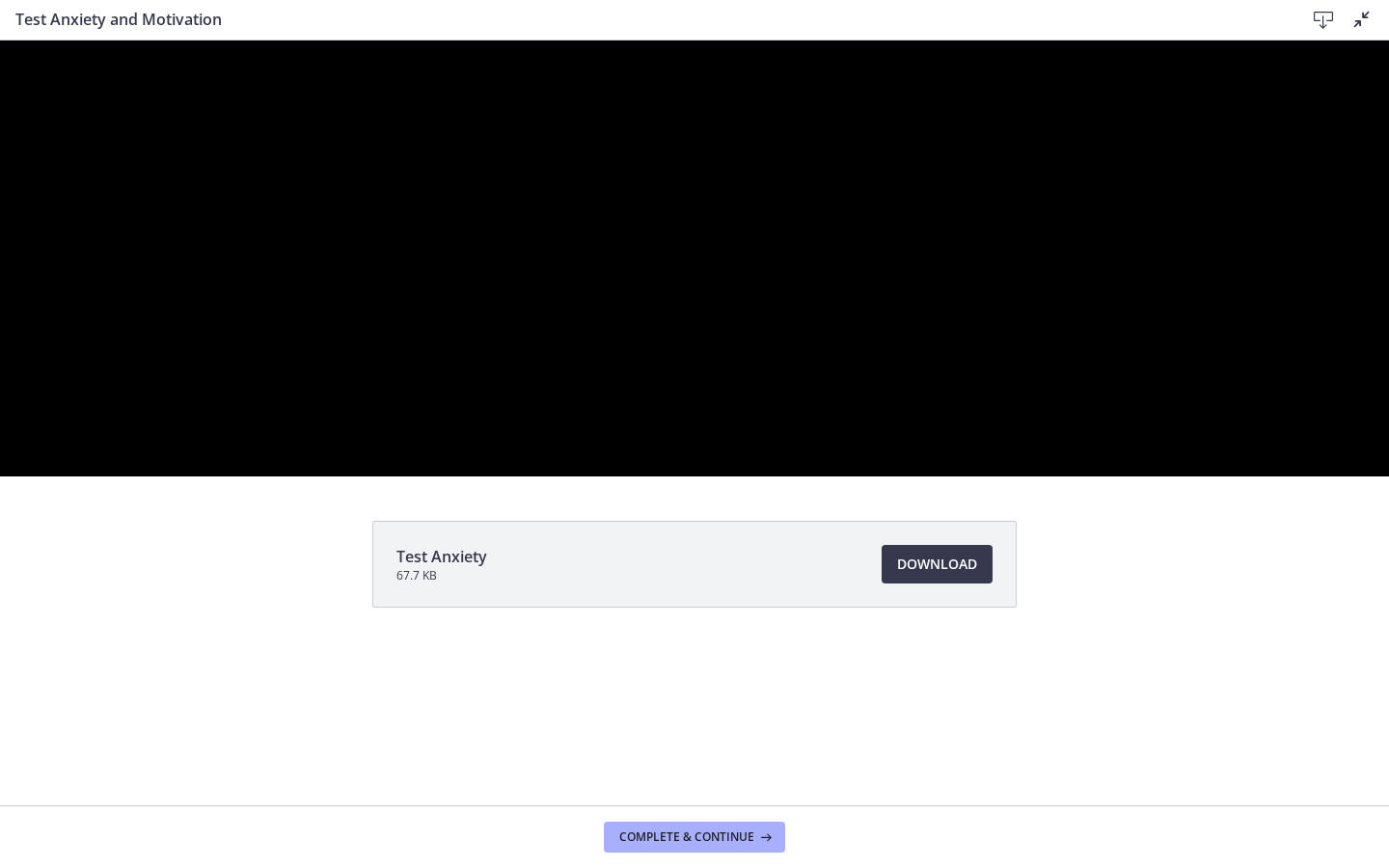 type 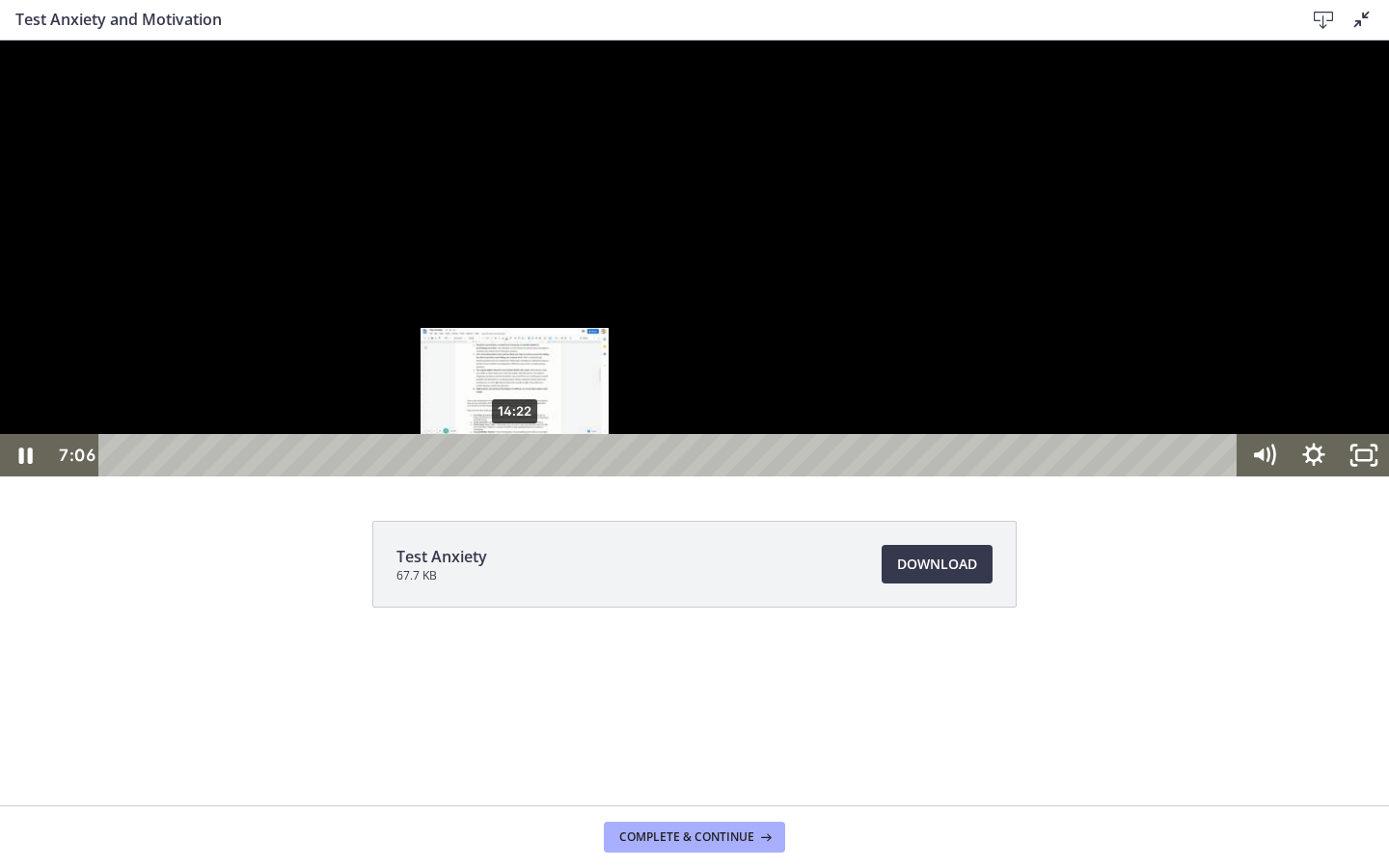 click on "14:22" at bounding box center [671, 455] 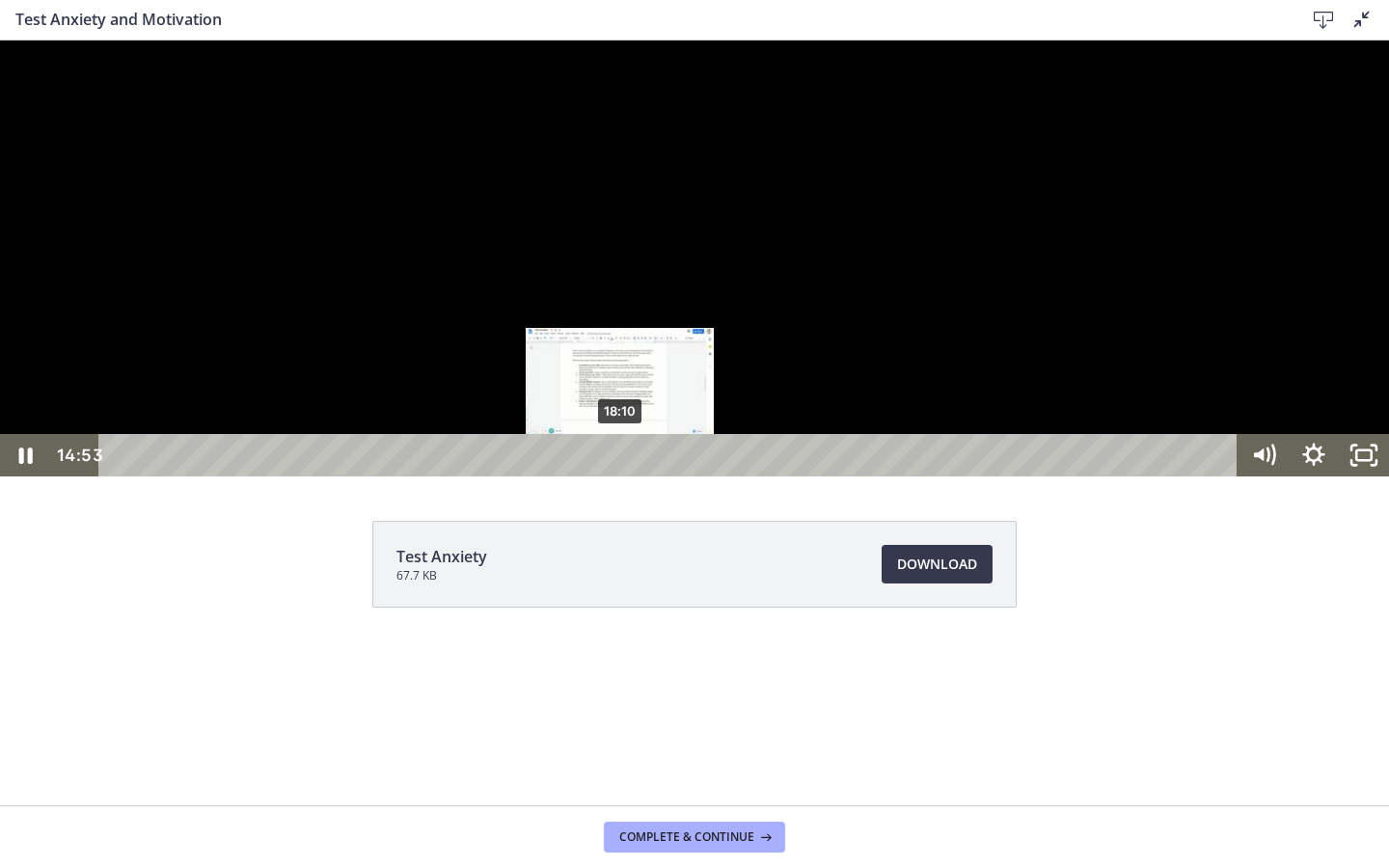 click on "18:10" at bounding box center [671, 455] 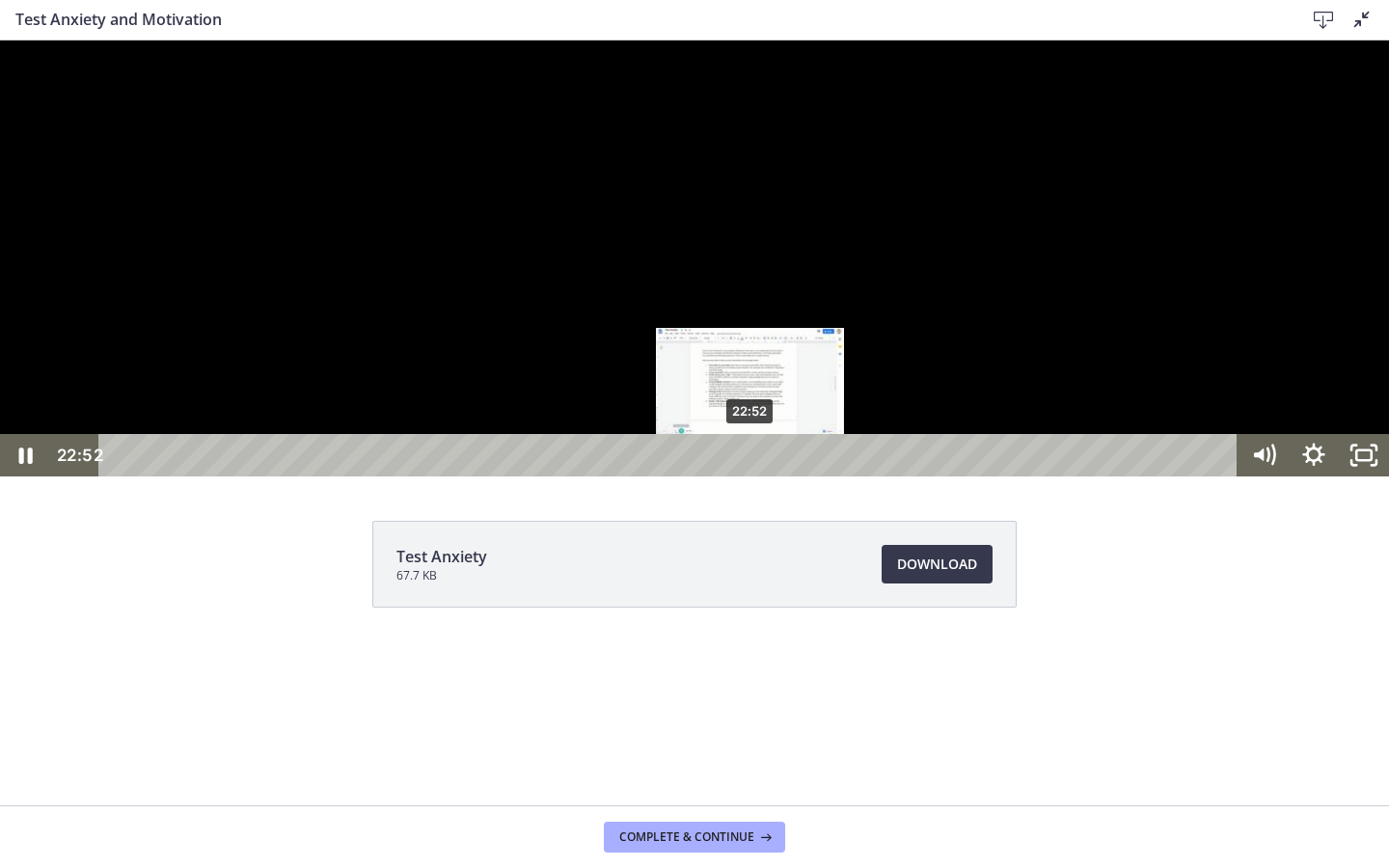 click on "22:52" at bounding box center (671, 455) 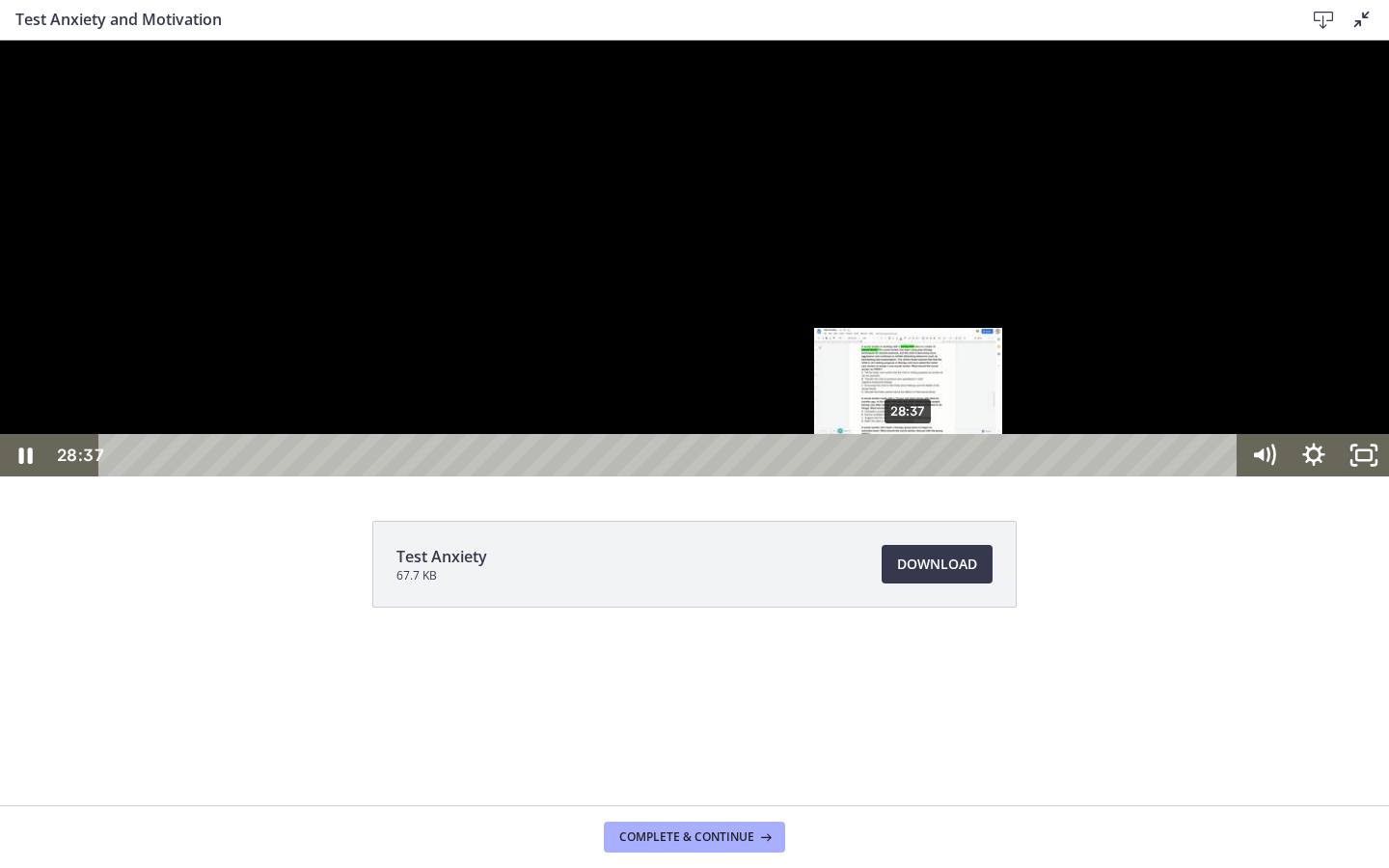 click on "28:37" at bounding box center [671, 455] 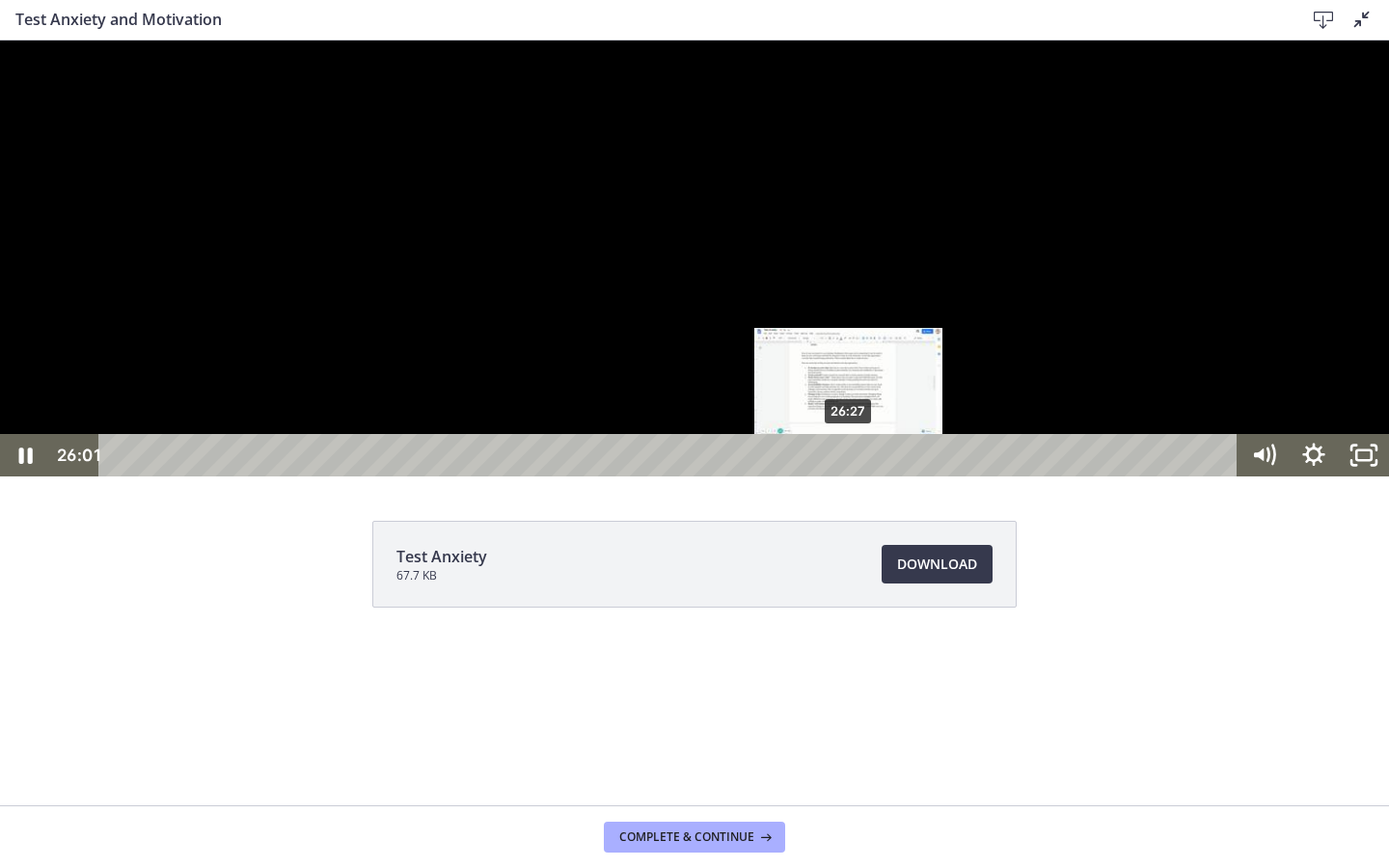 click on "26:27" at bounding box center [671, 455] 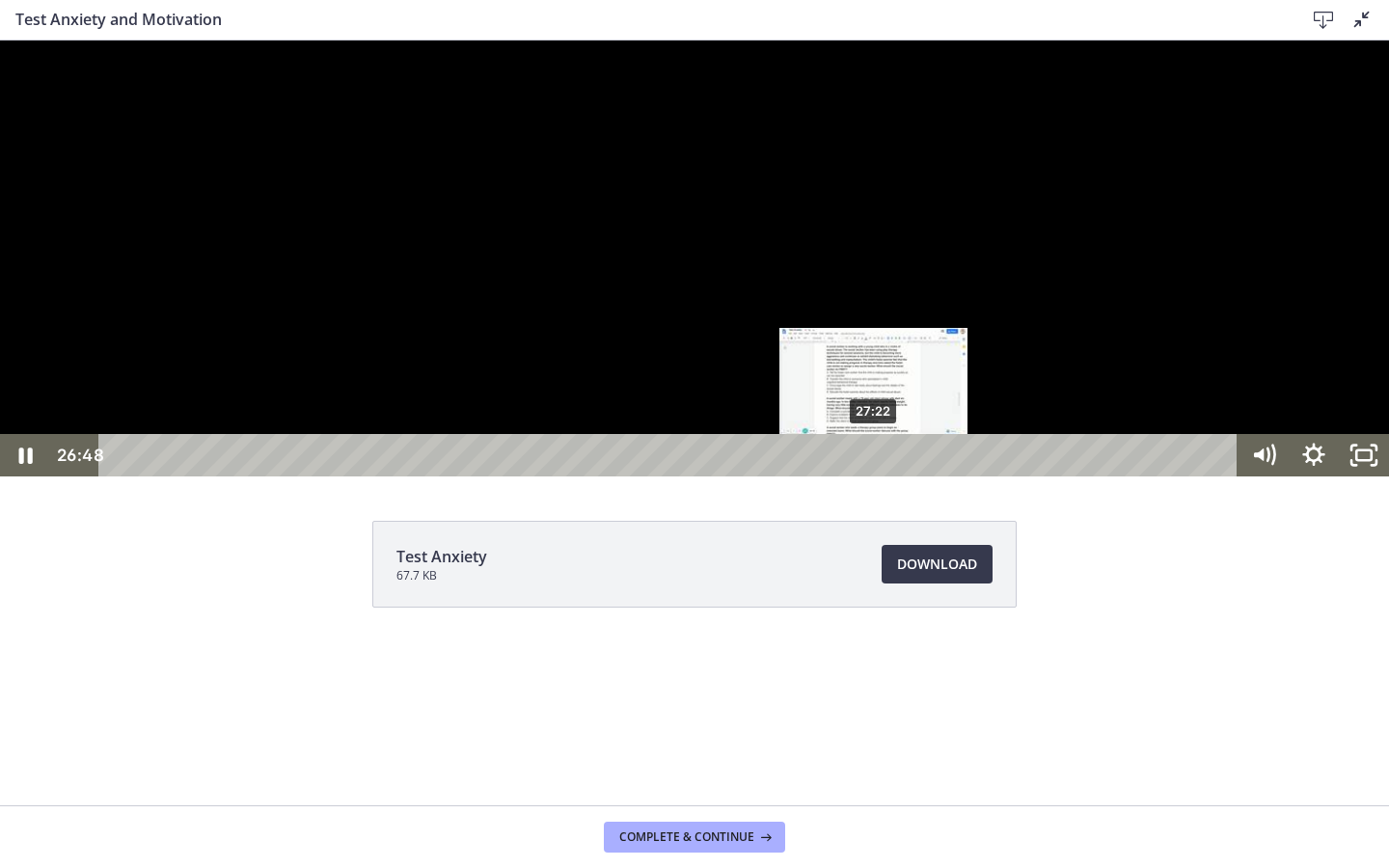 click on "27:22" at bounding box center [671, 455] 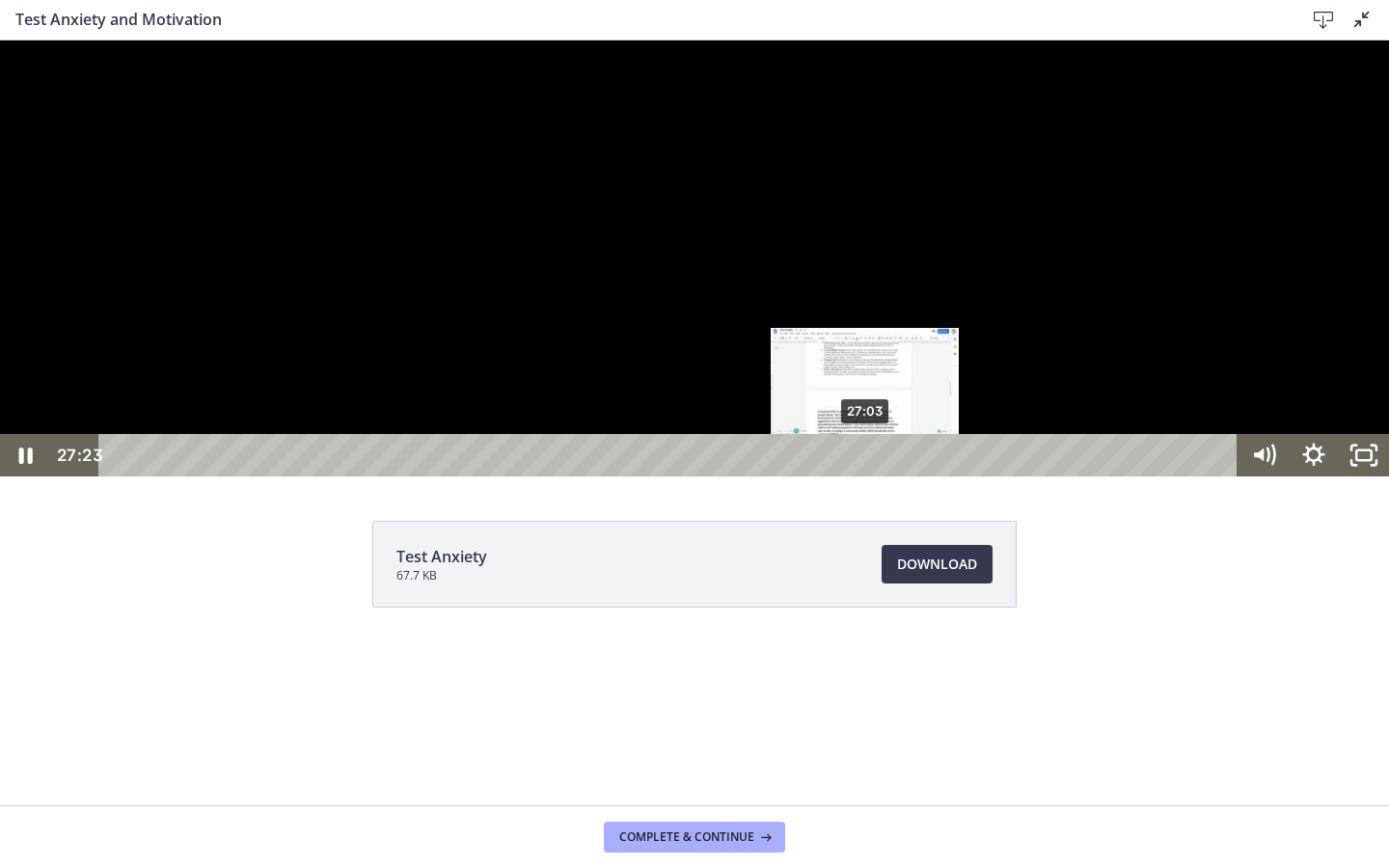 click on "27:03" at bounding box center (671, 455) 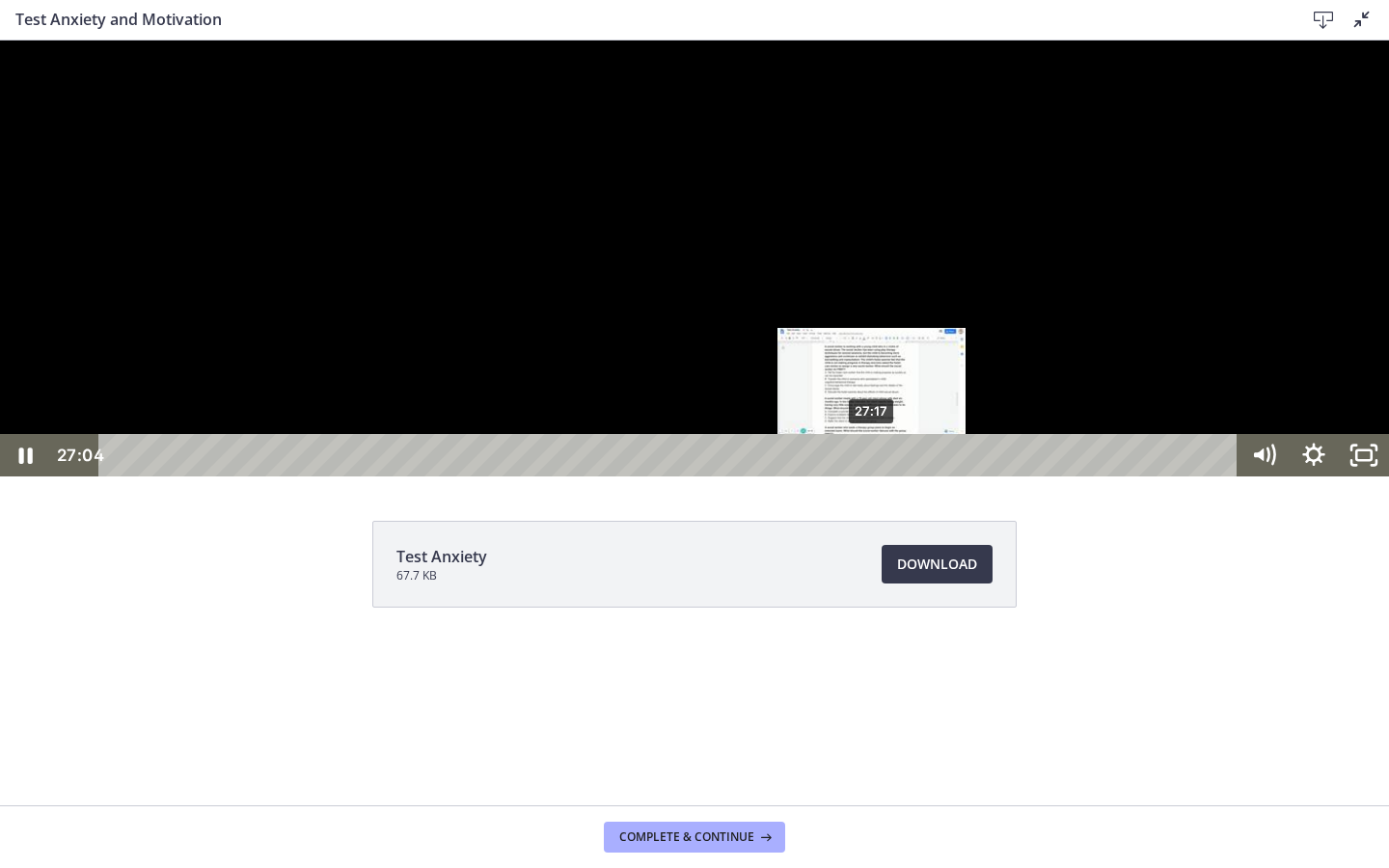 click on "27:17" at bounding box center (671, 455) 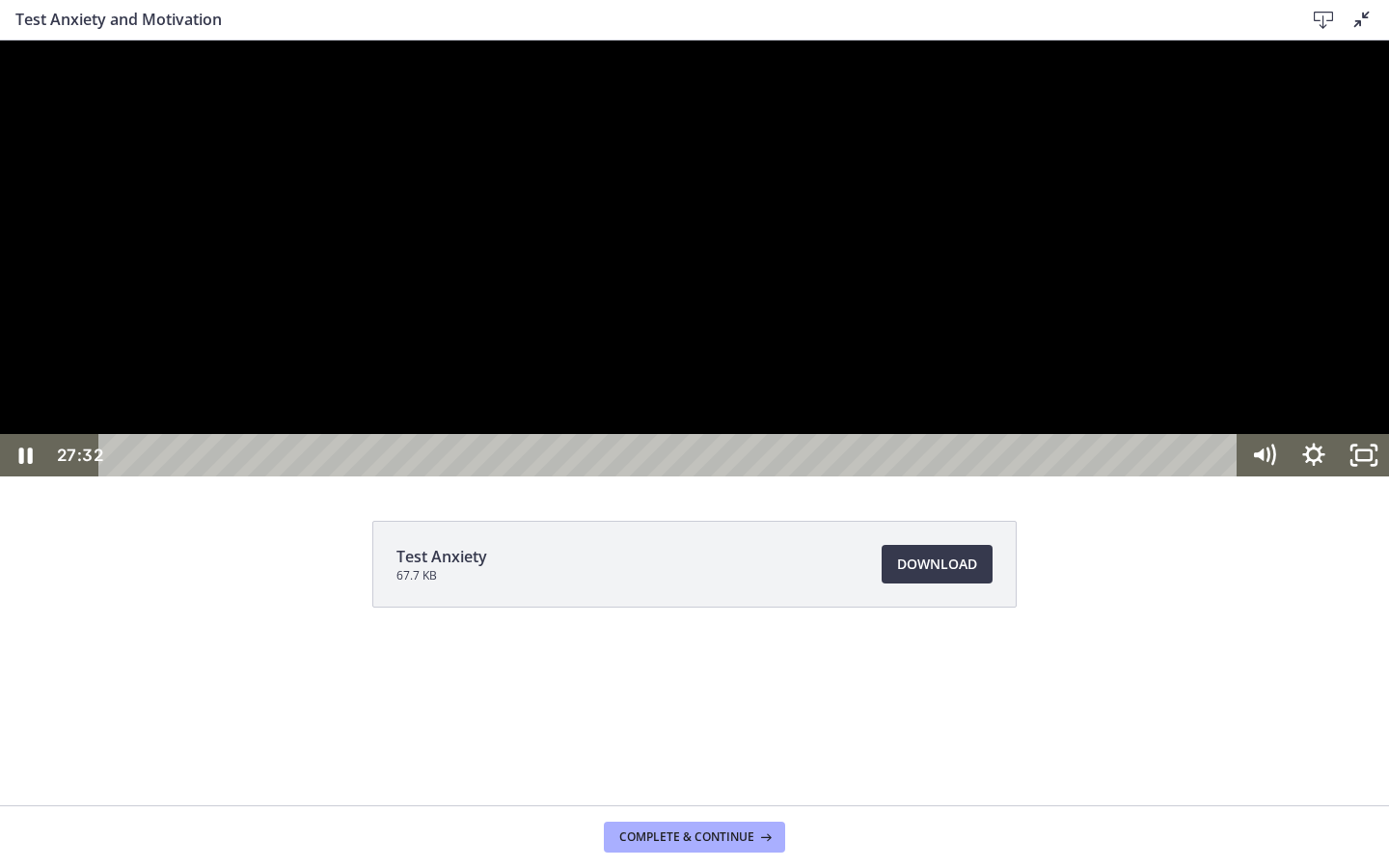 click at bounding box center (694, 258) 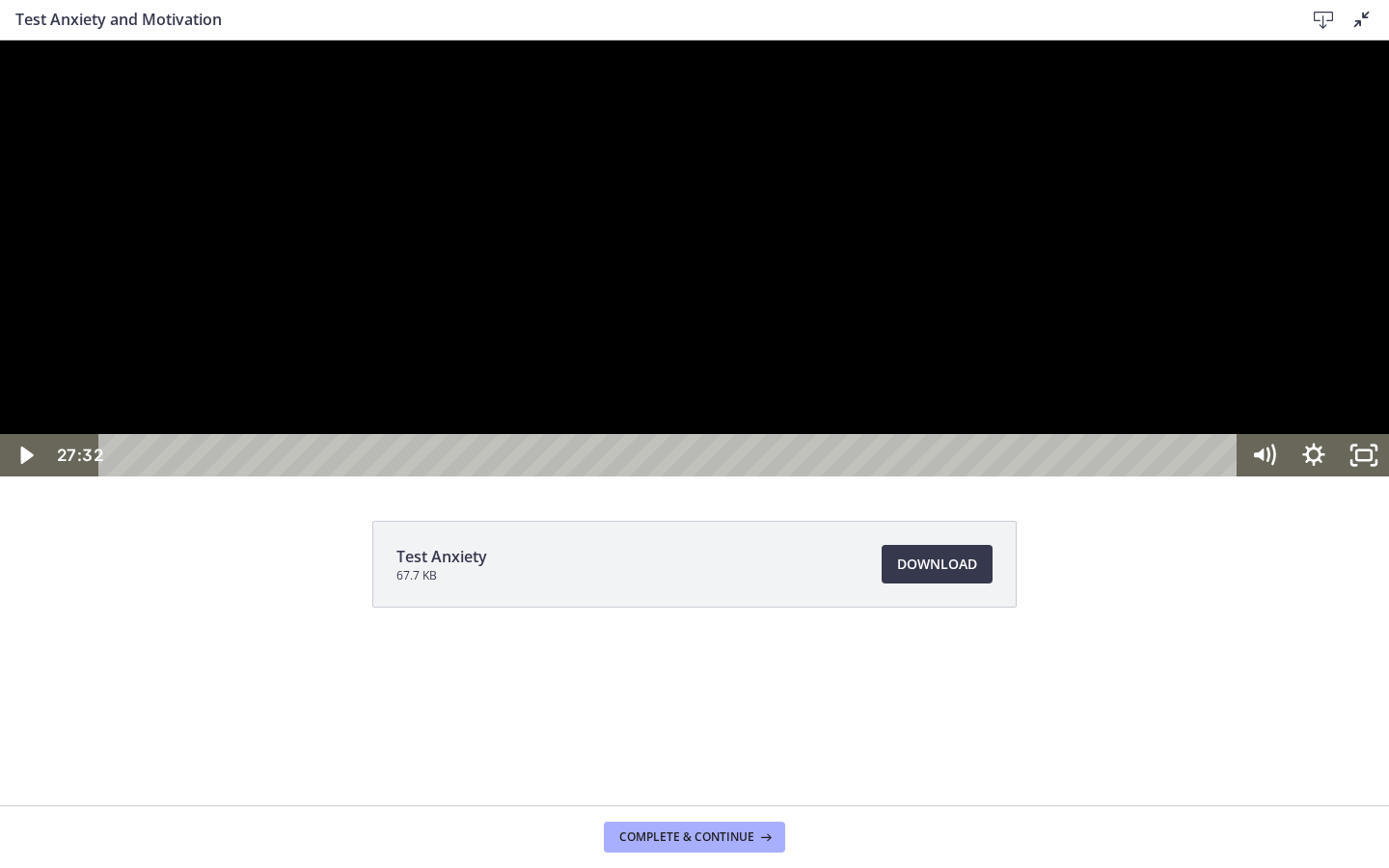 click at bounding box center [0, 41] 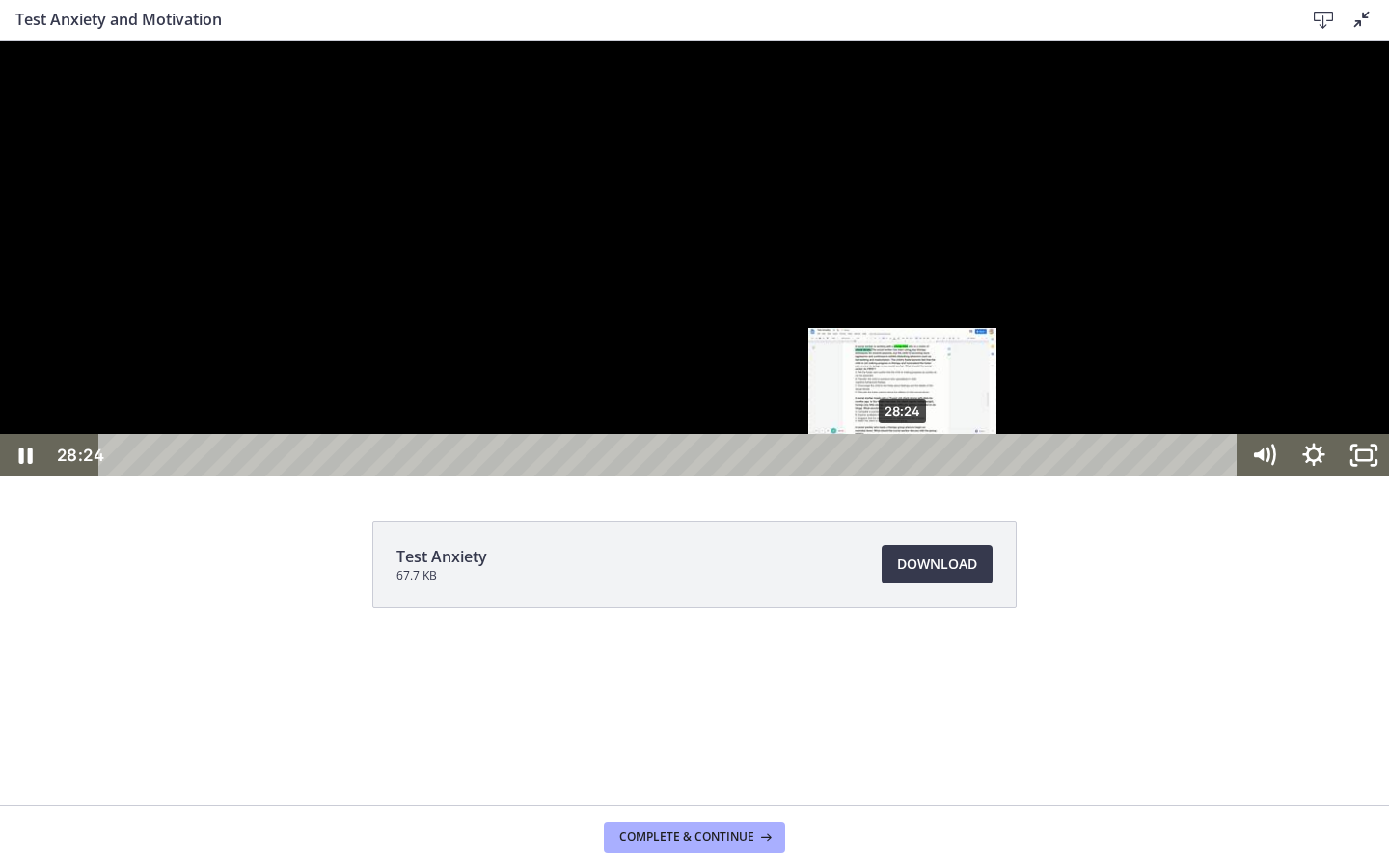 click on "28:24" at bounding box center [671, 455] 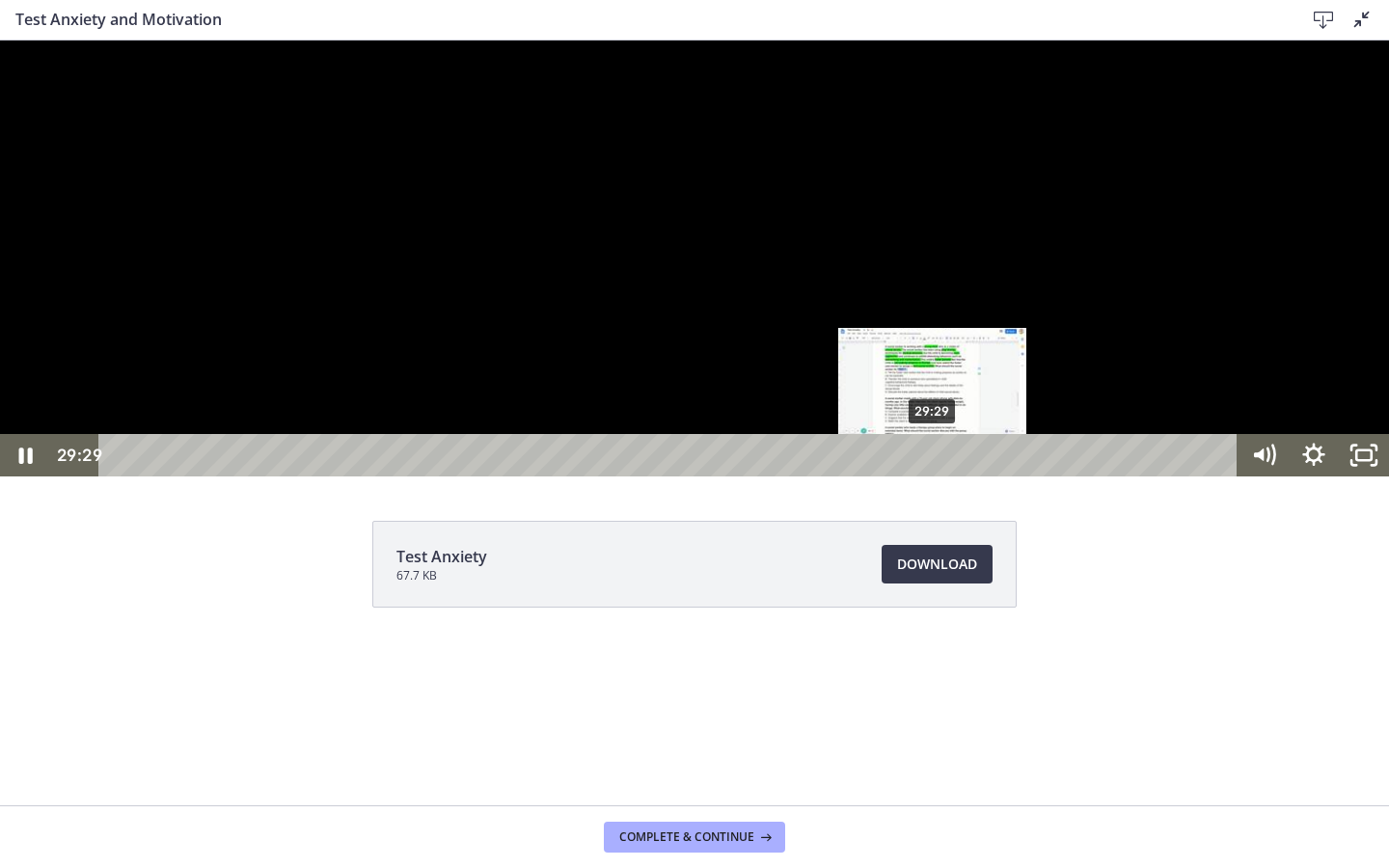 click on "29:29" at bounding box center [671, 455] 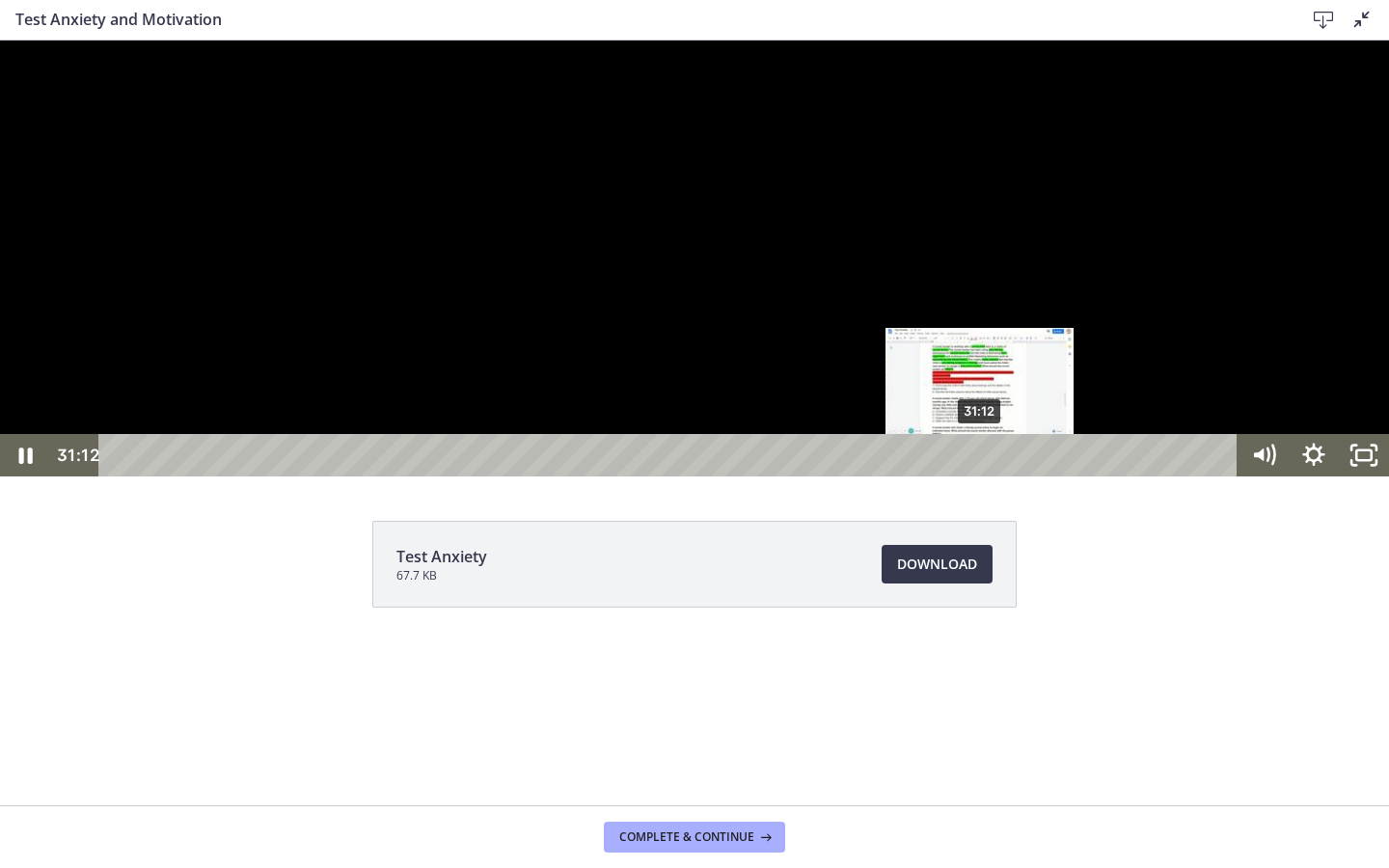 click on "31:12" at bounding box center (671, 455) 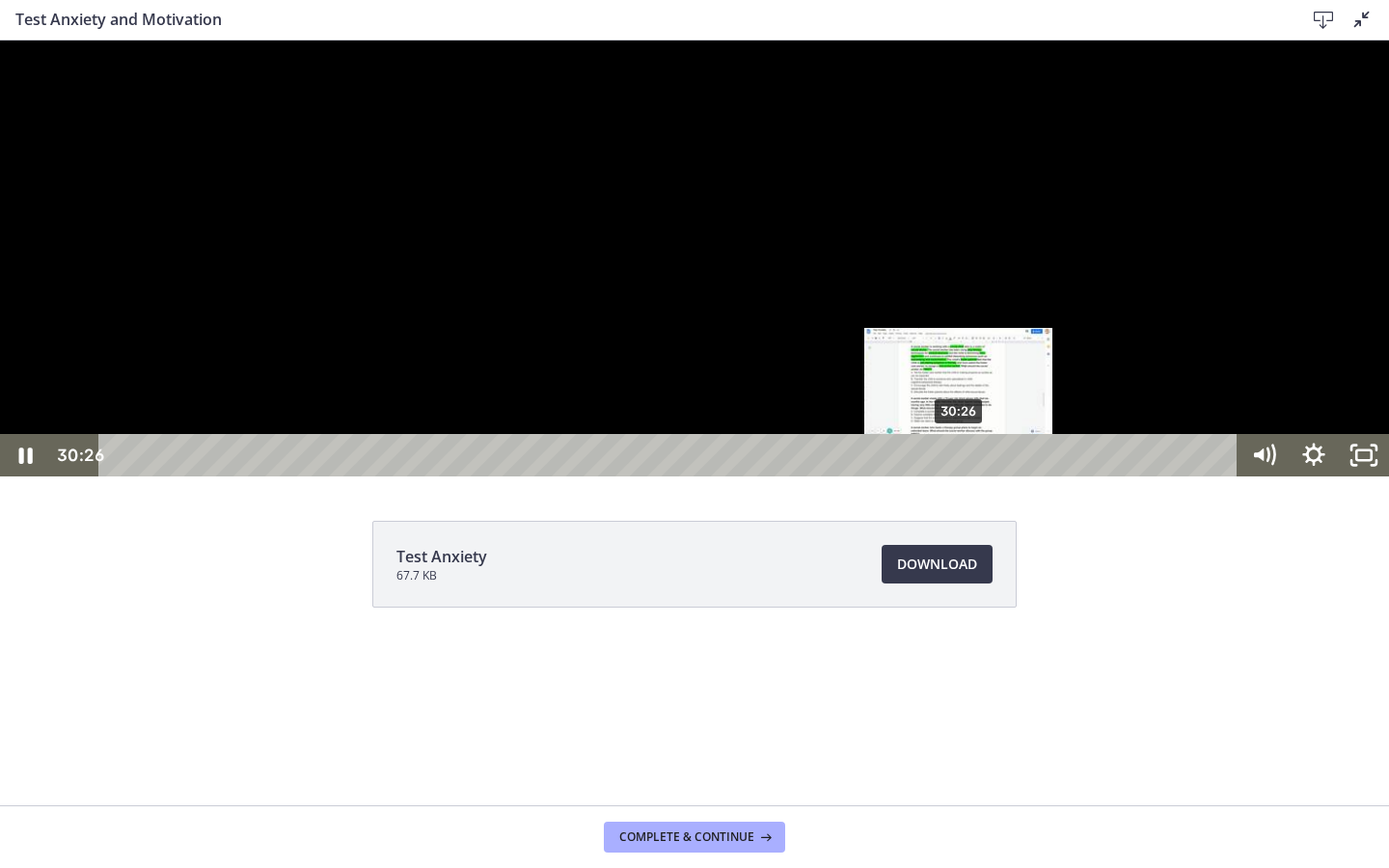 click on "30:26" at bounding box center (671, 455) 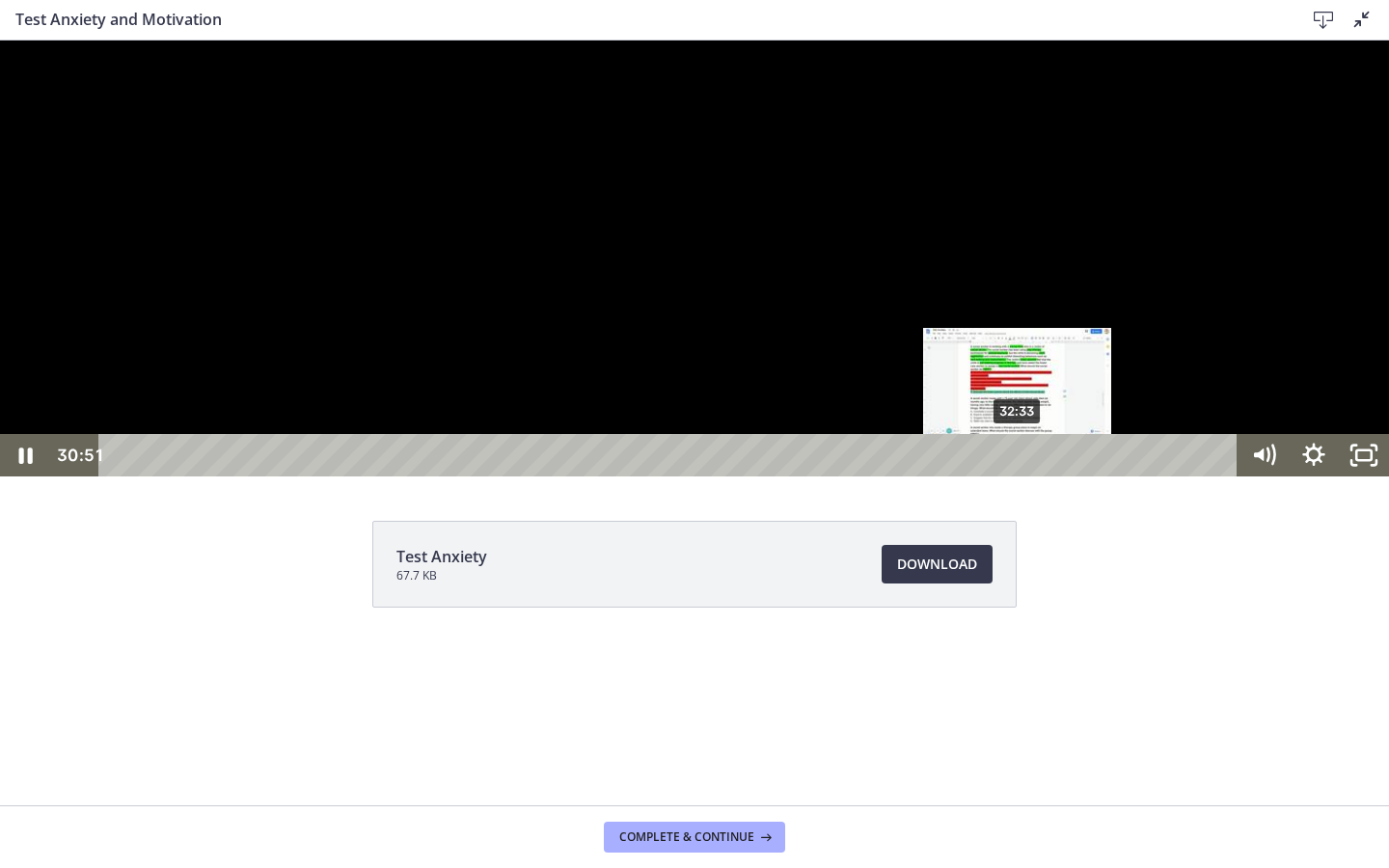 click on "32:33" at bounding box center [671, 455] 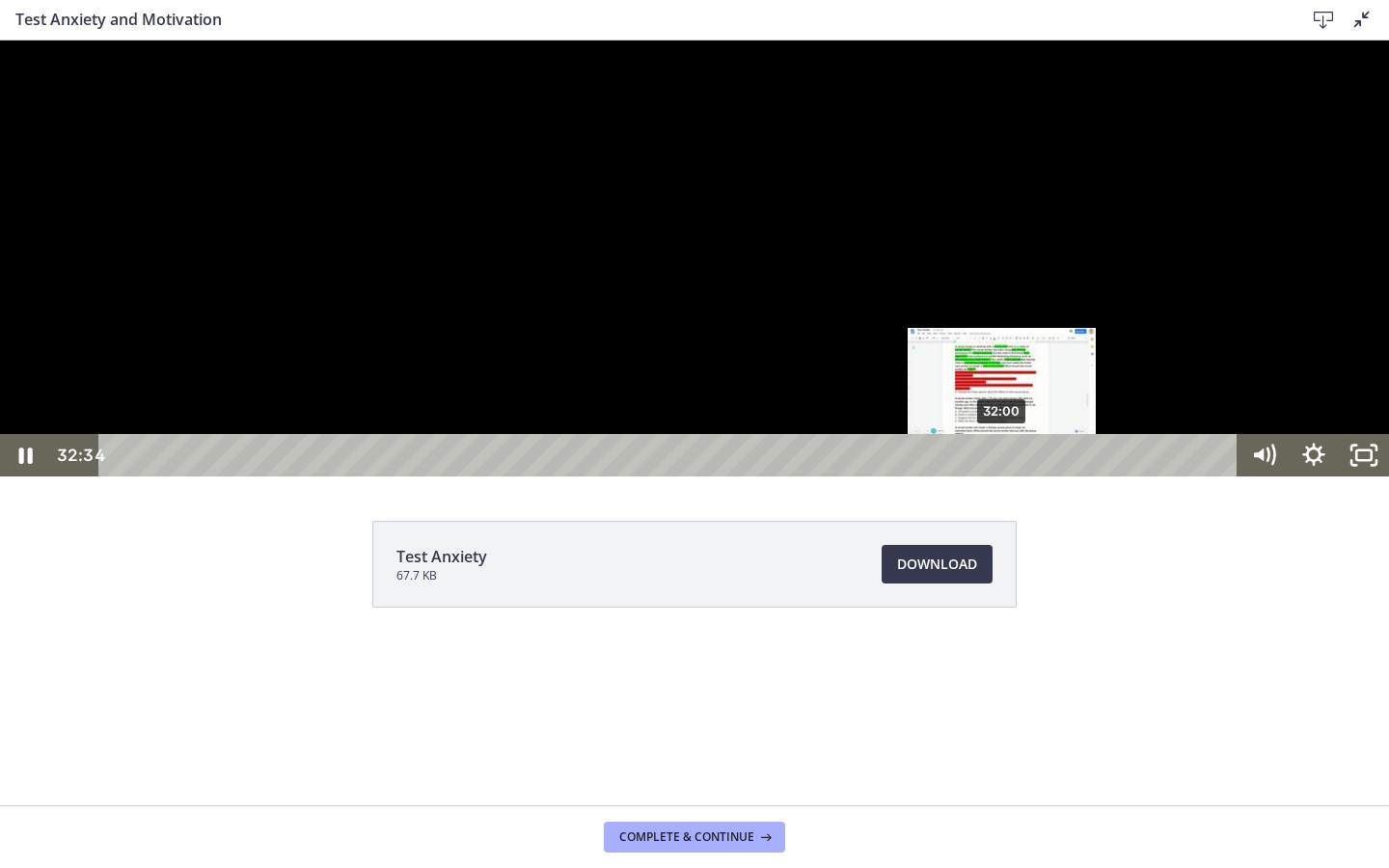 click on "32:00" at bounding box center (671, 455) 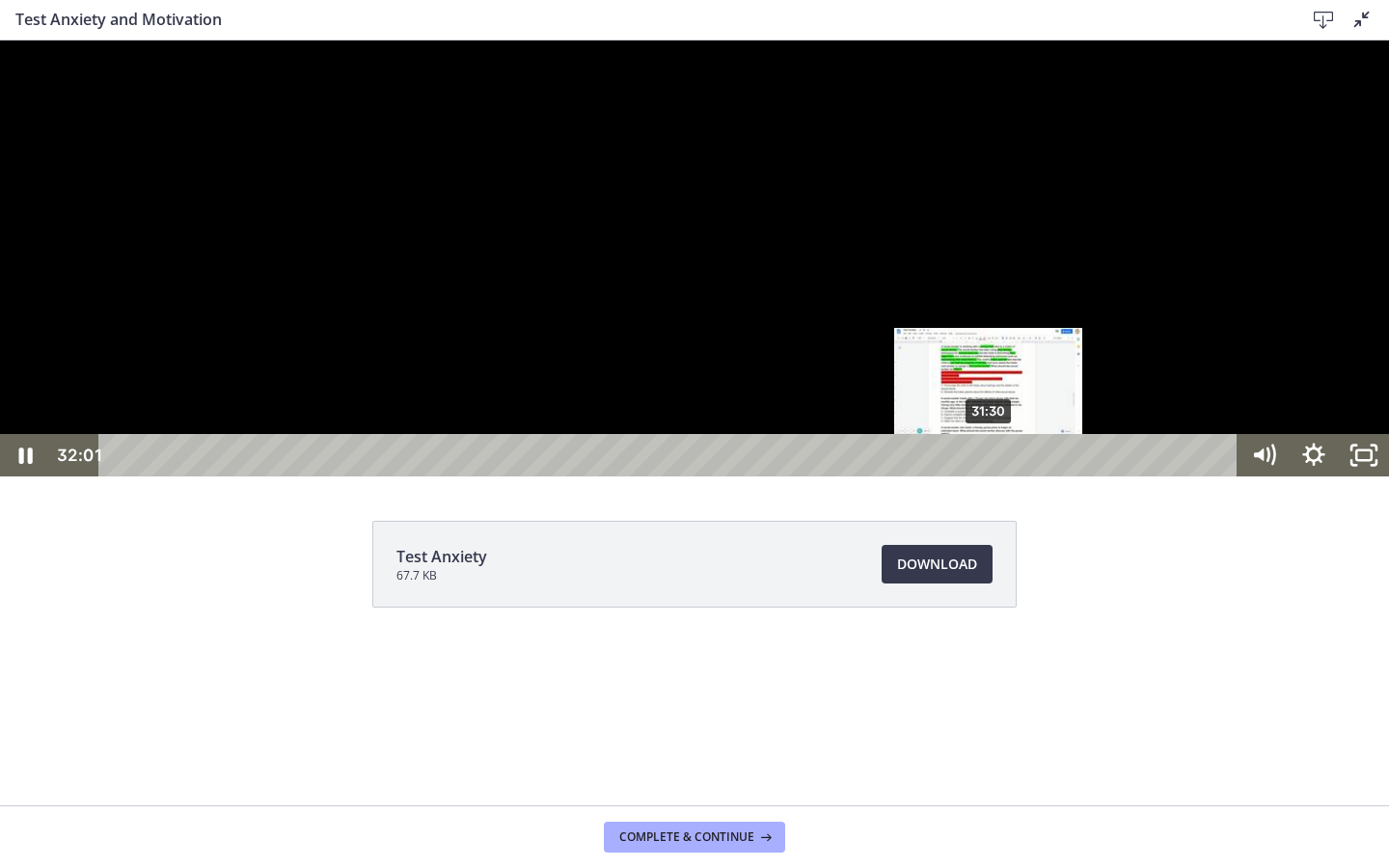 click on "31:30" at bounding box center (671, 455) 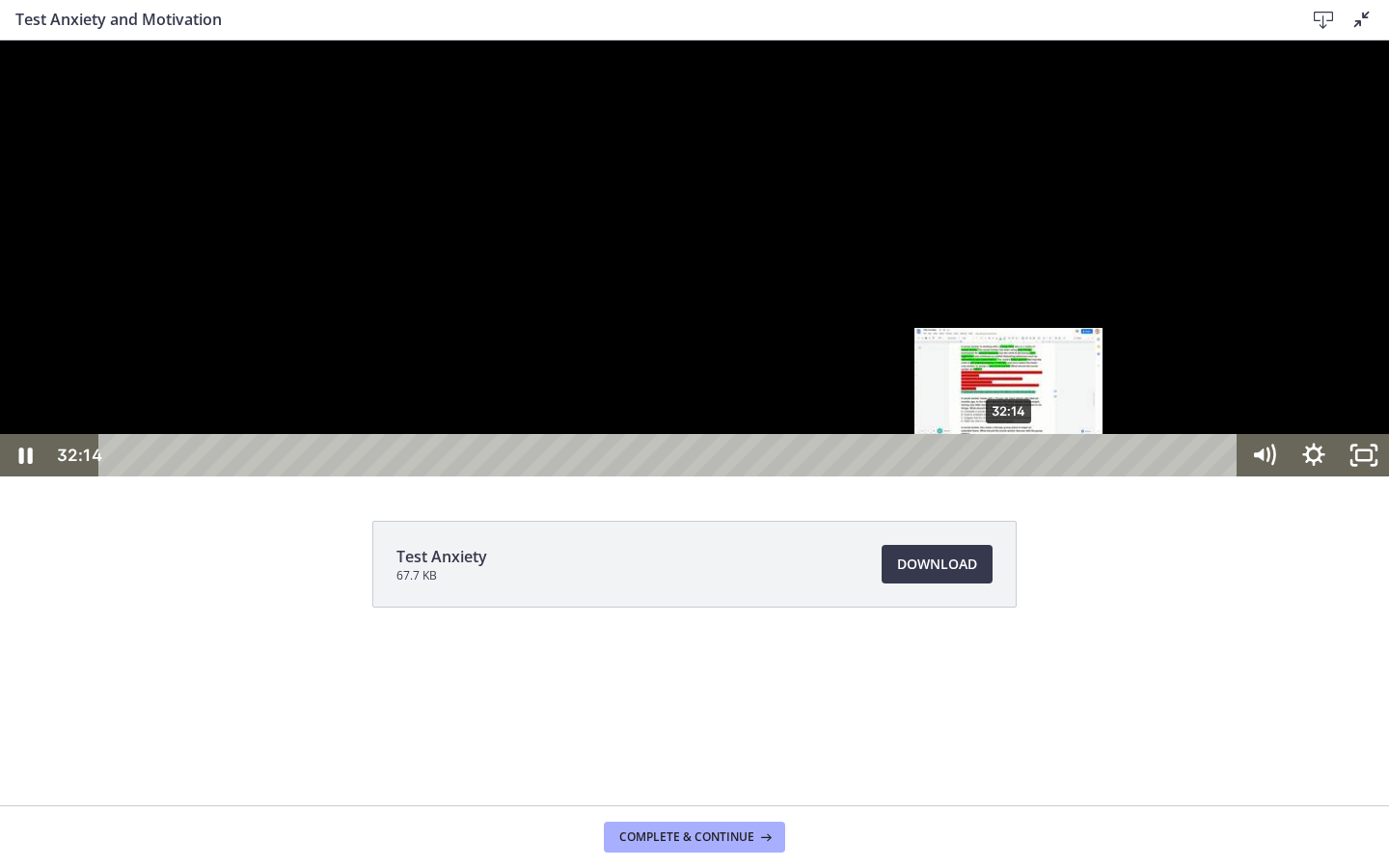 click on "32:14" at bounding box center [671, 455] 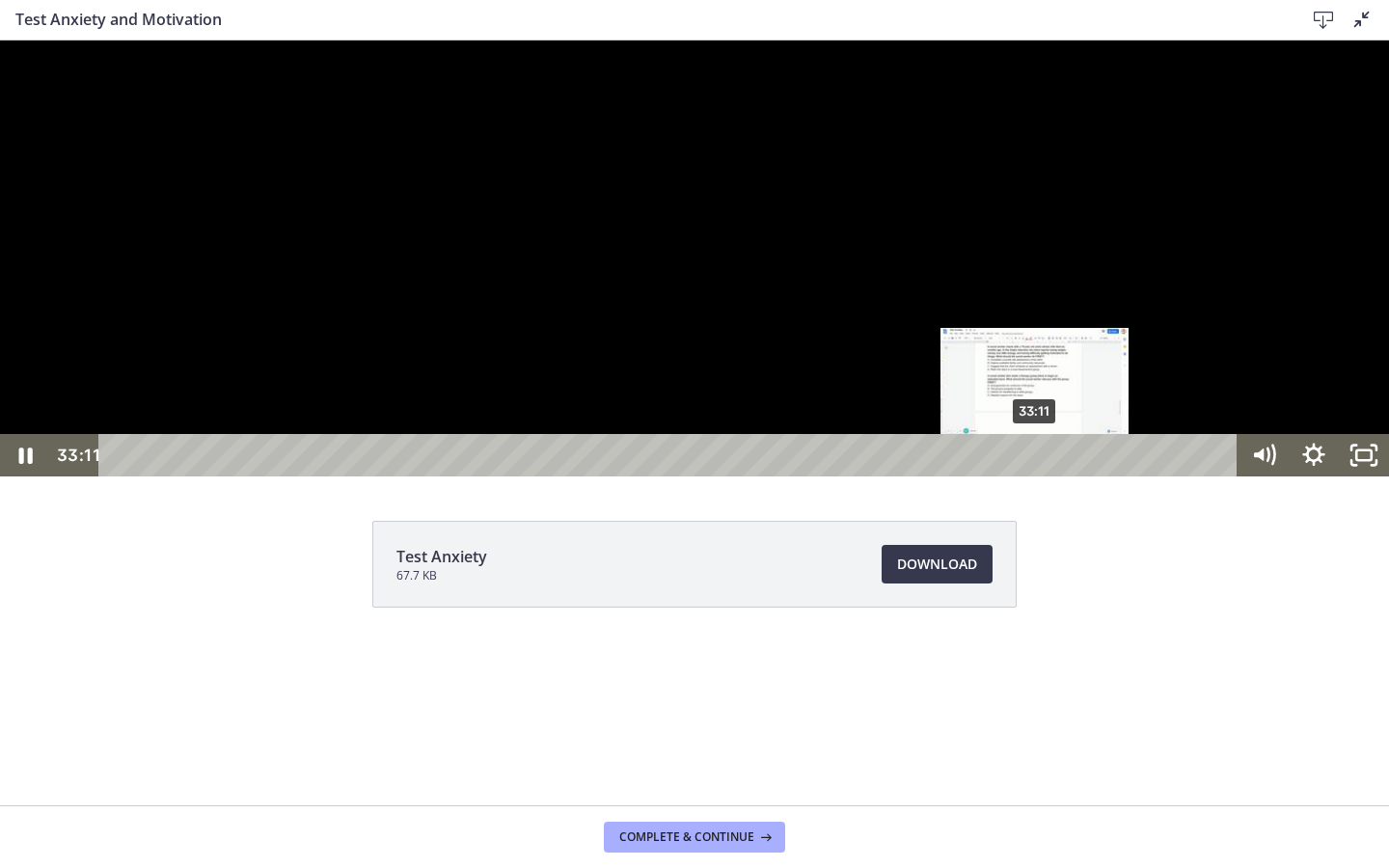 click on "33:11" at bounding box center (671, 455) 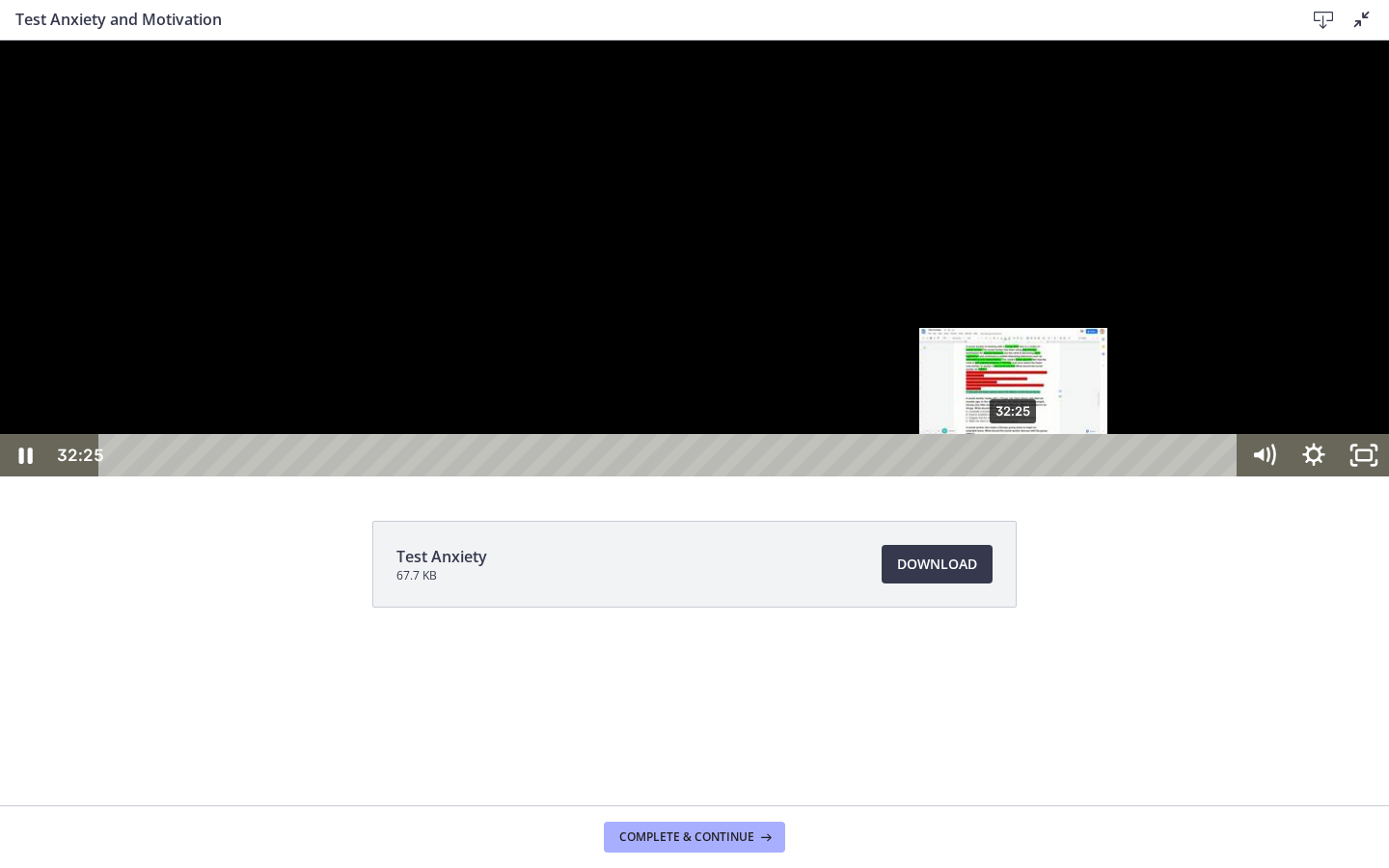 click on "32:25" at bounding box center (671, 455) 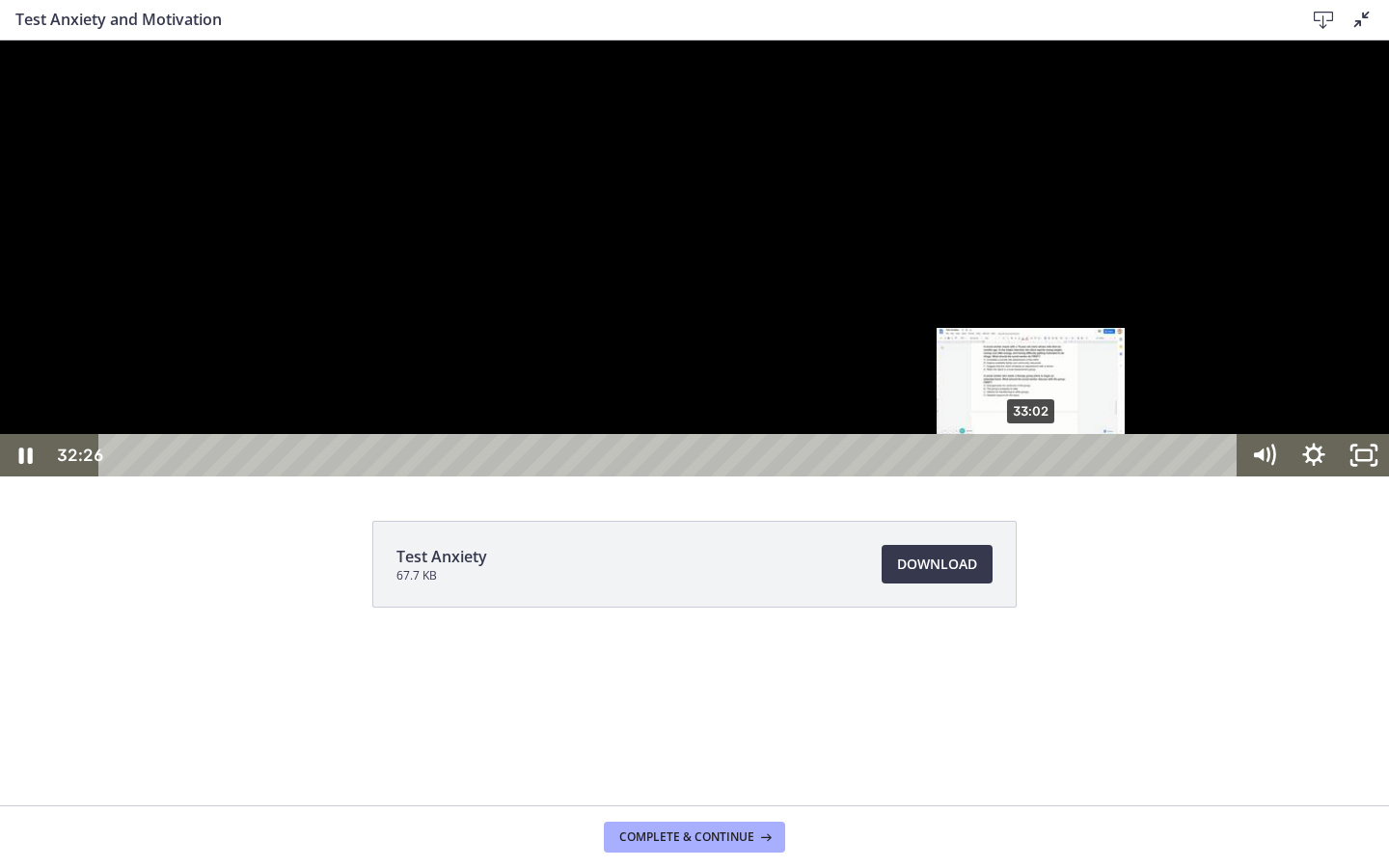 click on "33:02" at bounding box center (671, 455) 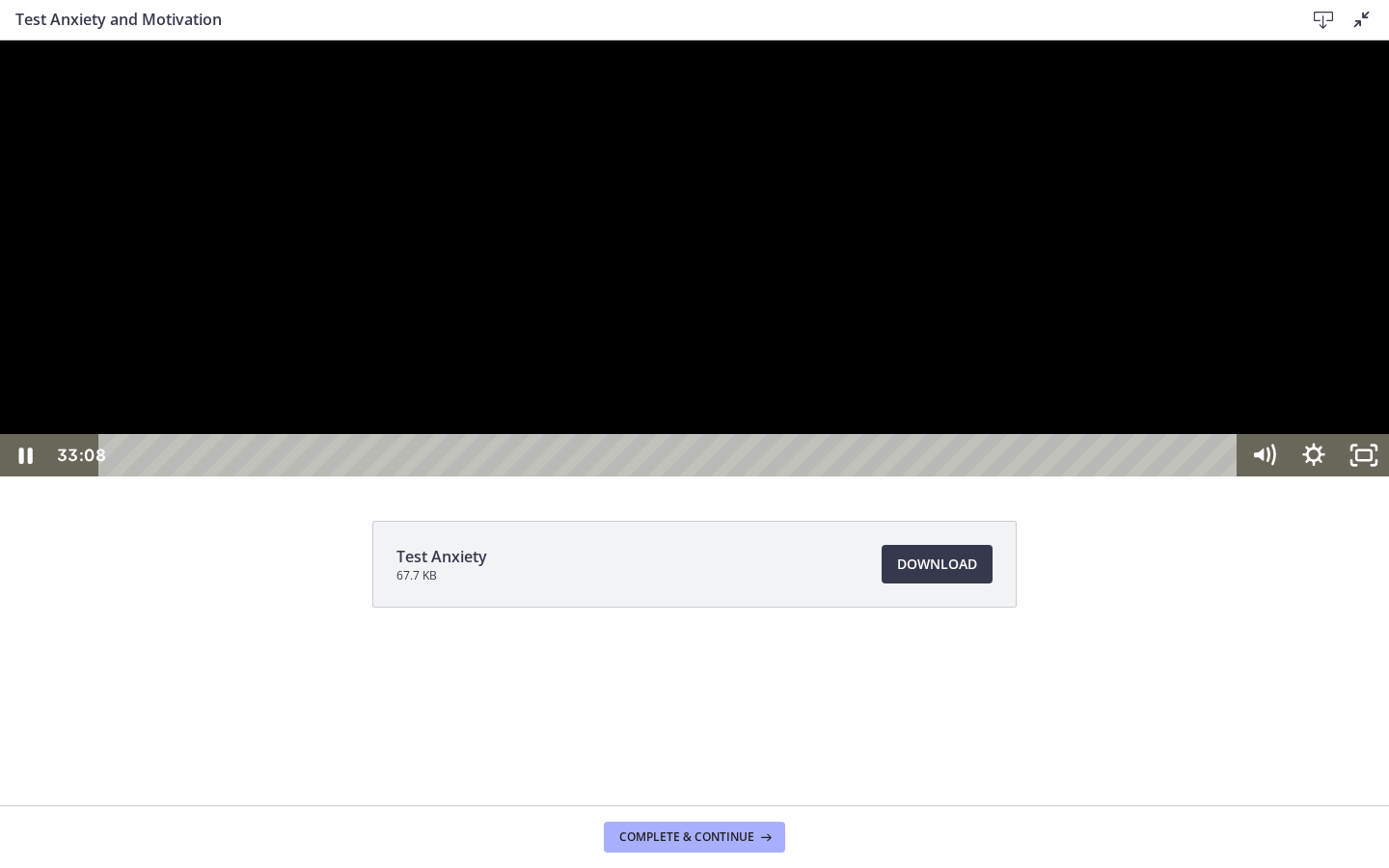 click at bounding box center [694, 258] 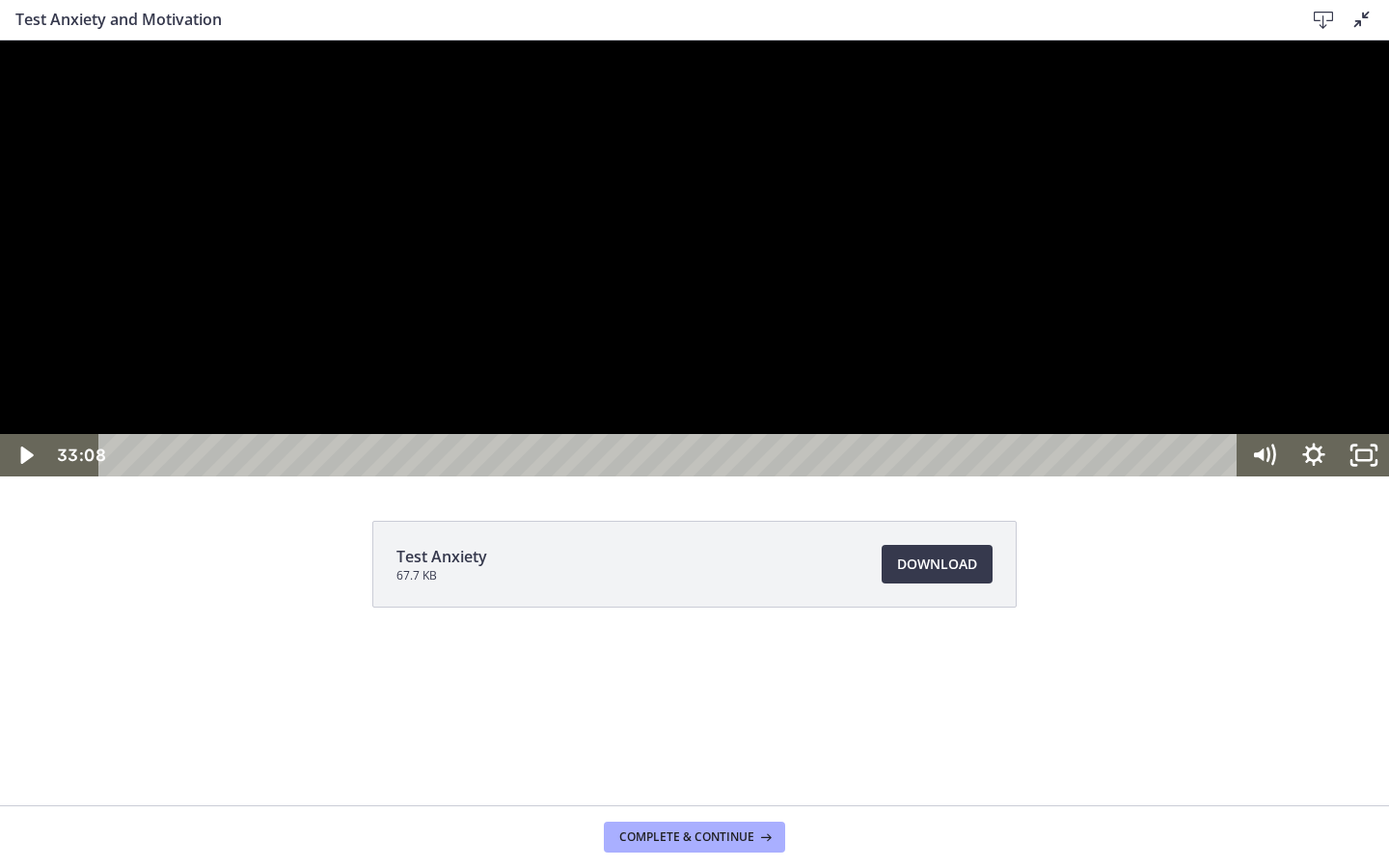 click at bounding box center (694, 258) 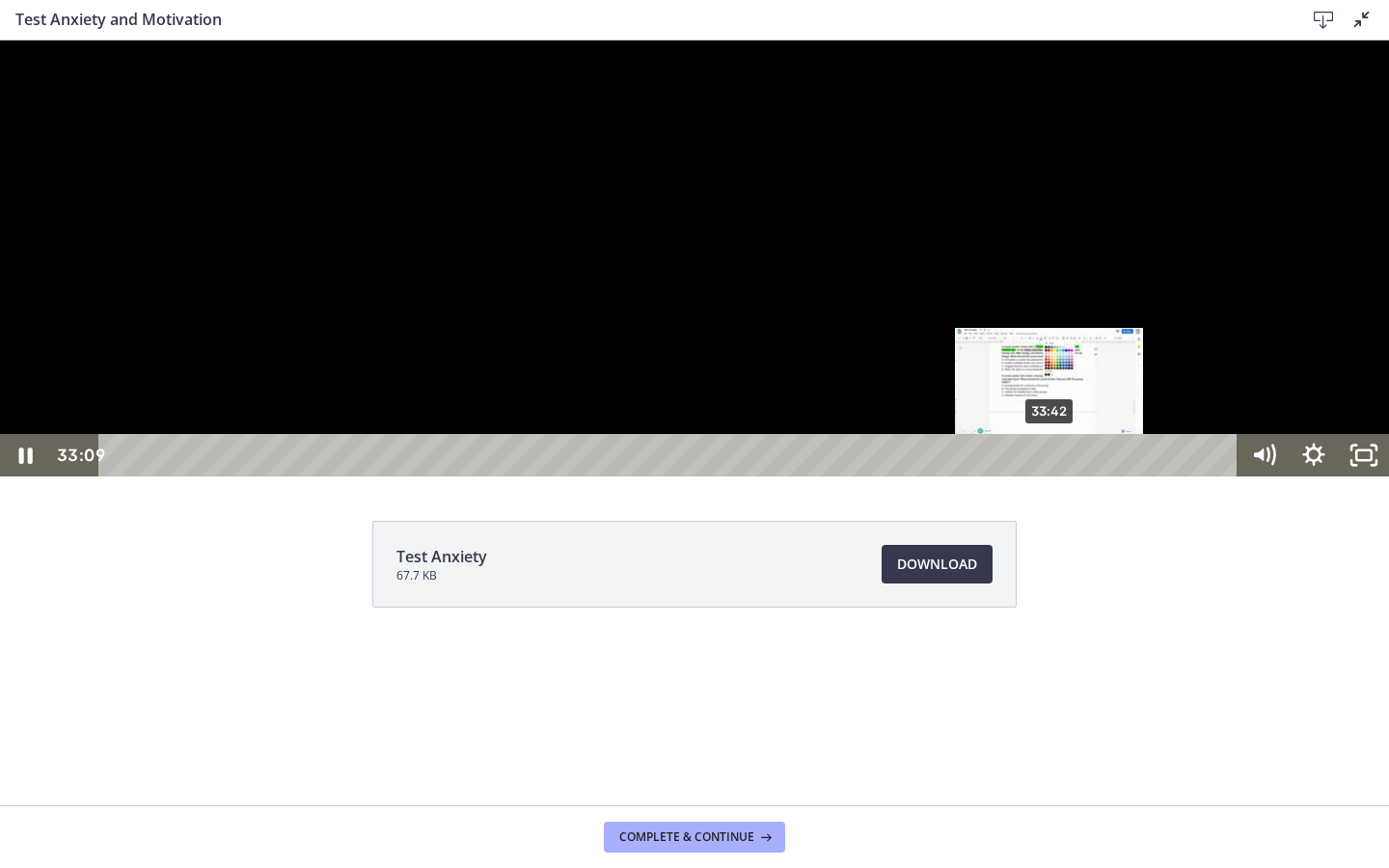 click on "33:42" at bounding box center (671, 455) 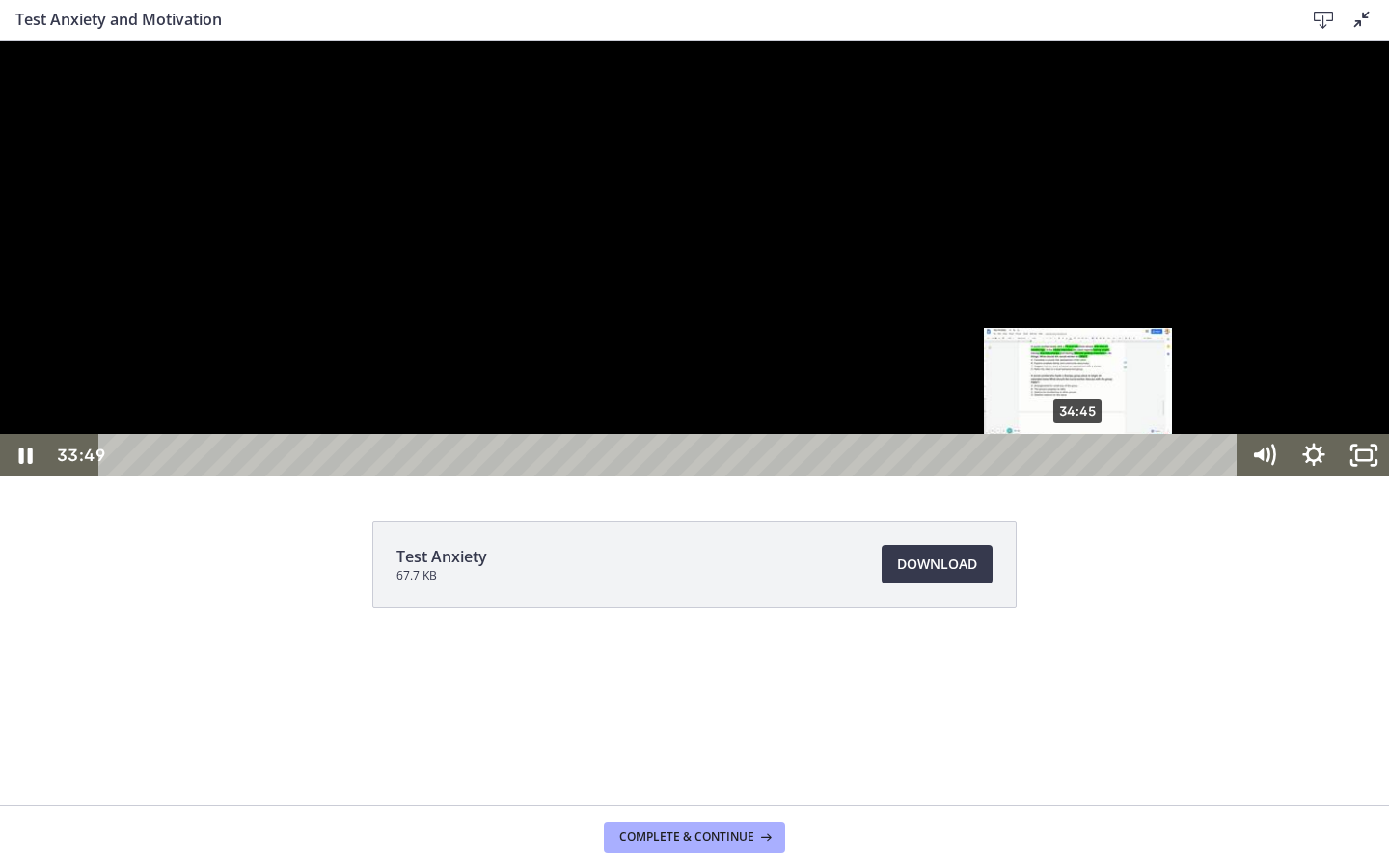 click on "34:45" at bounding box center [671, 455] 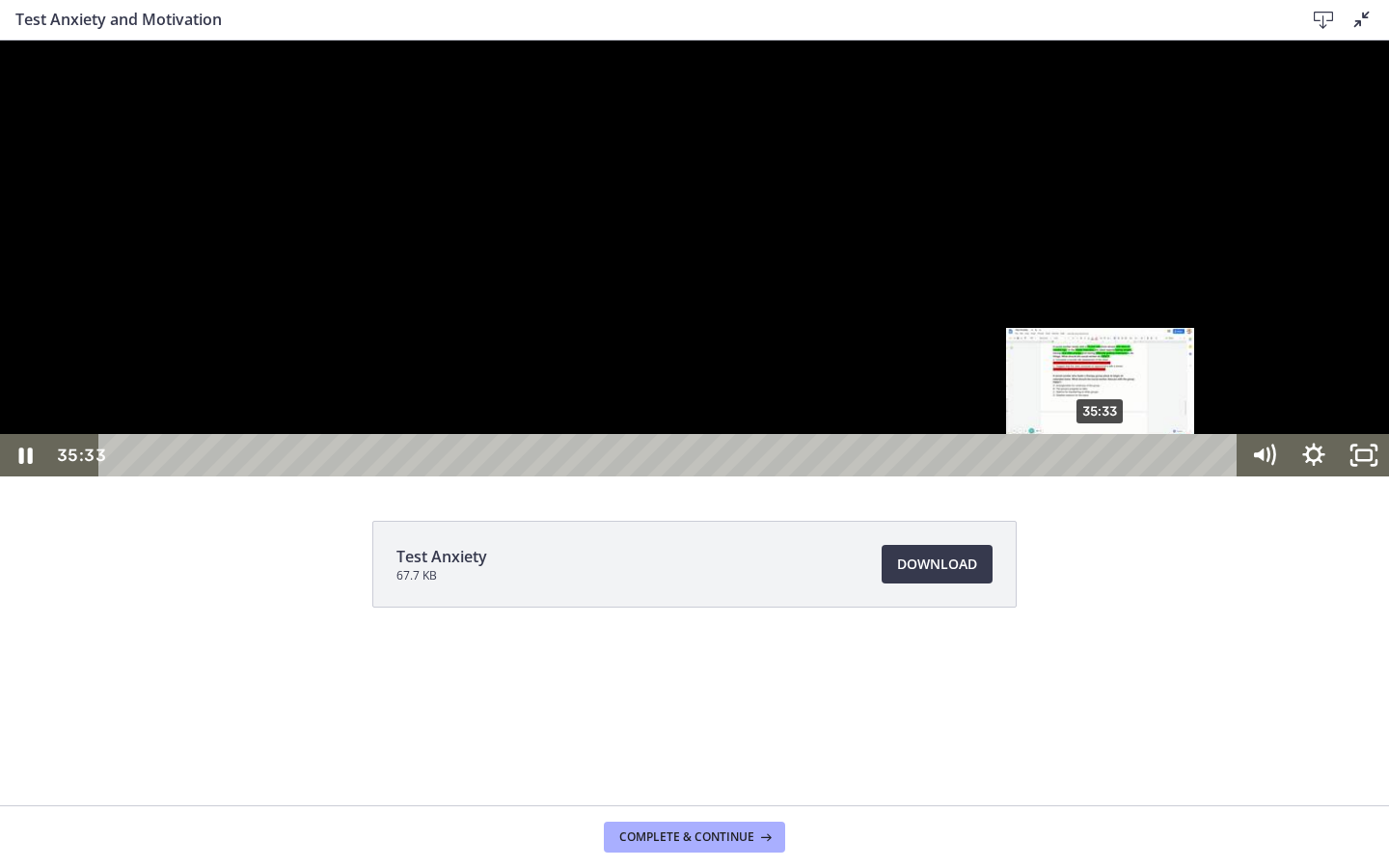 click on "35:33" at bounding box center (671, 455) 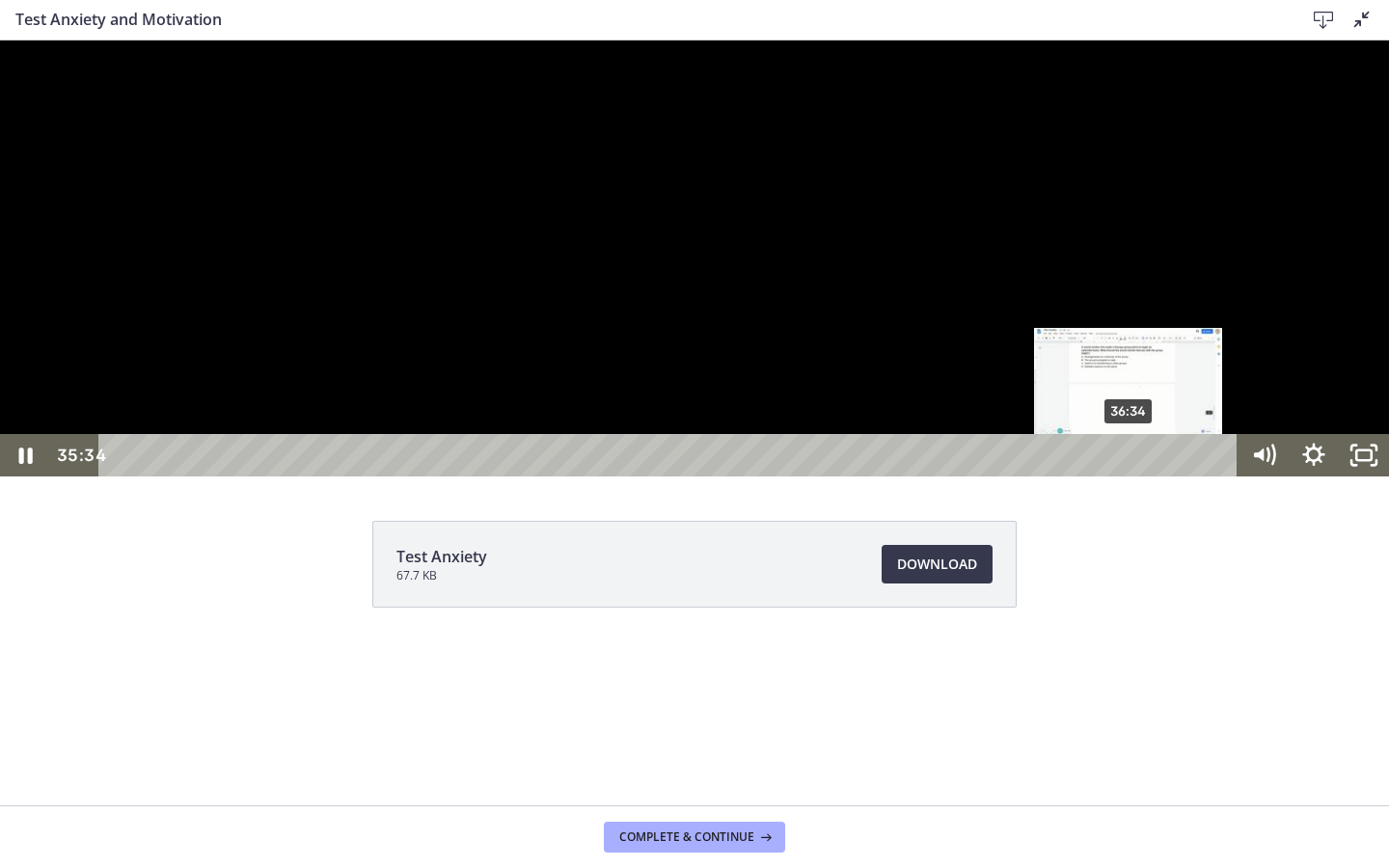 click on "36:34" at bounding box center (671, 455) 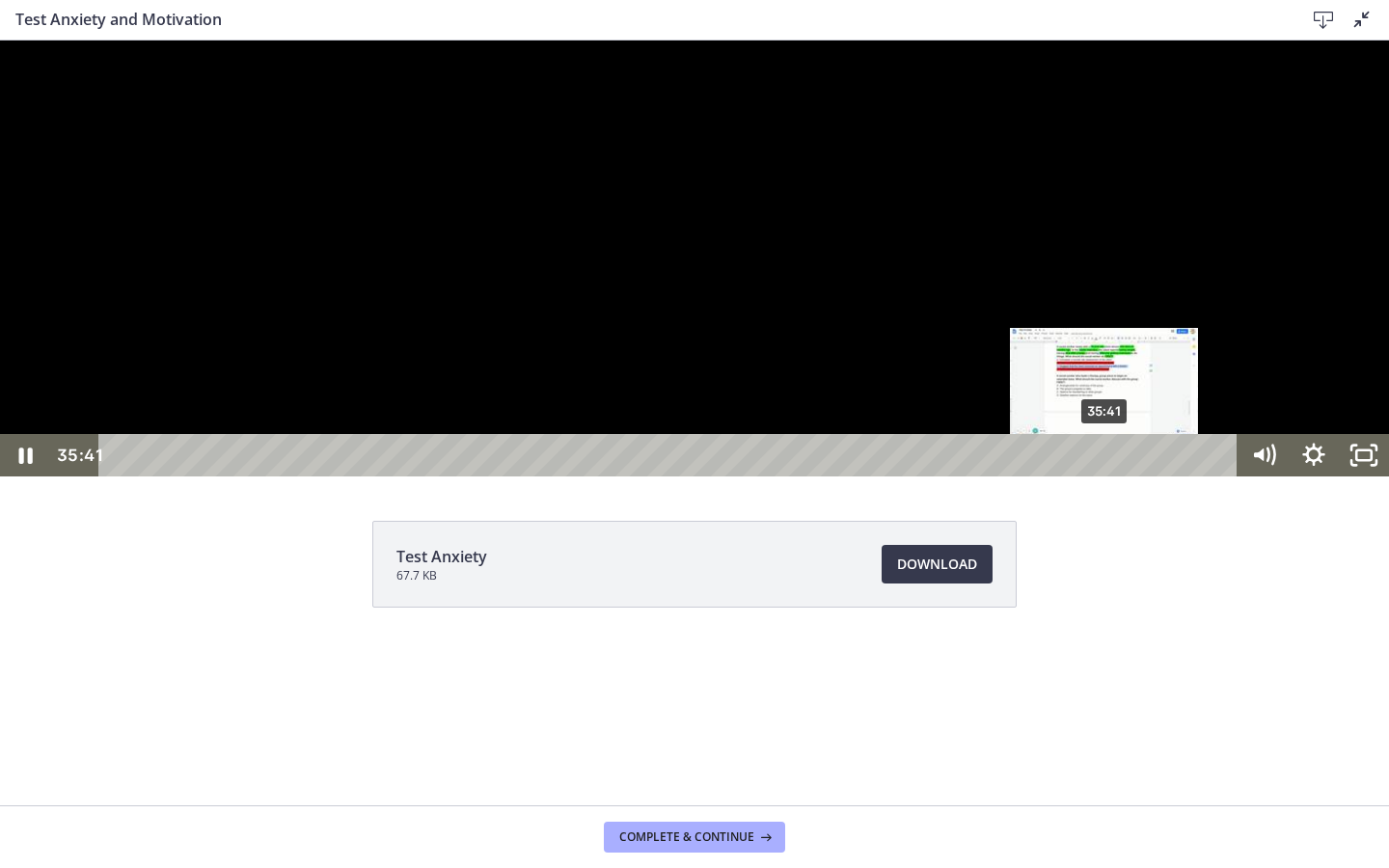 click on "35:41" at bounding box center [671, 455] 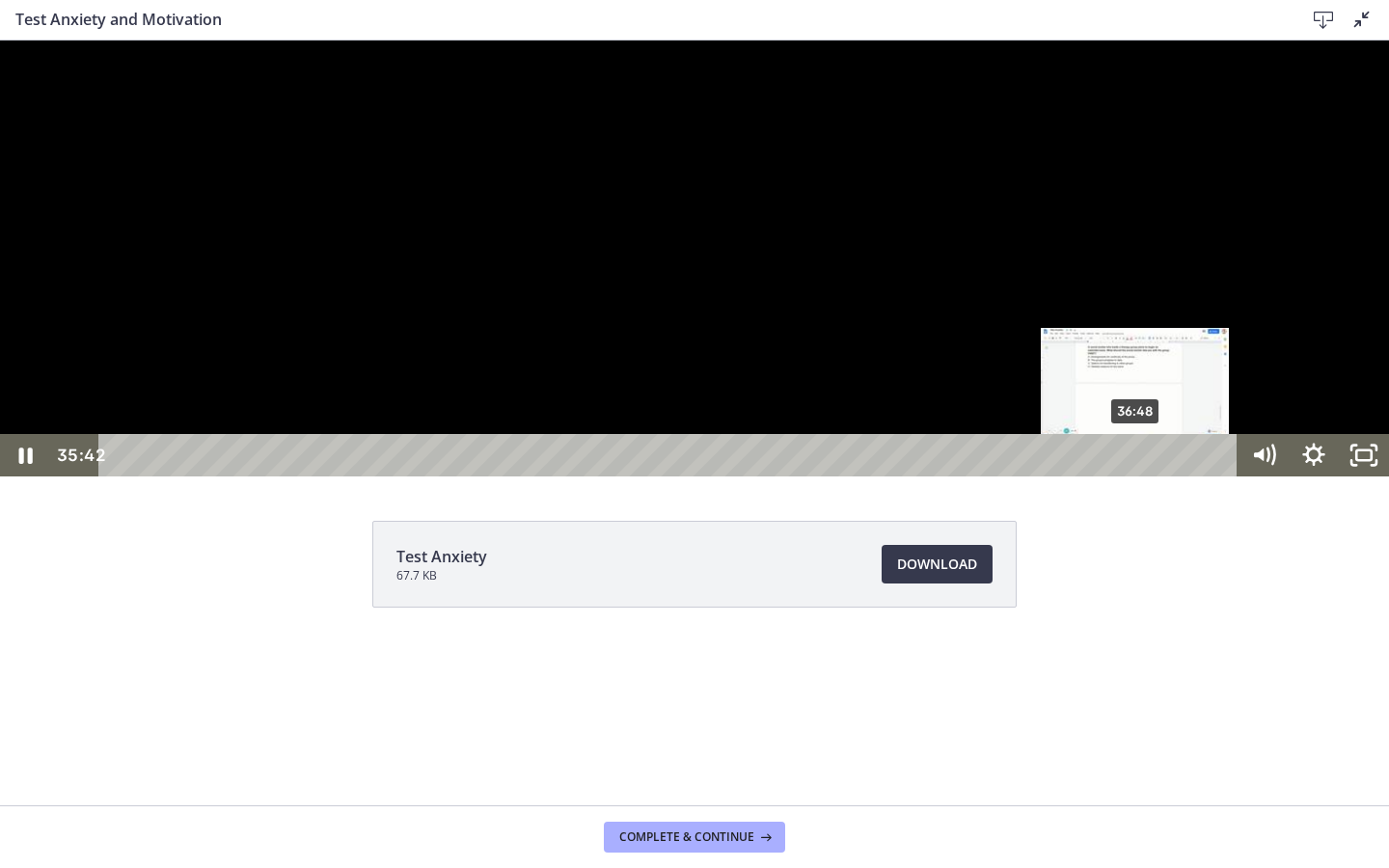 click on "36:48" at bounding box center (671, 455) 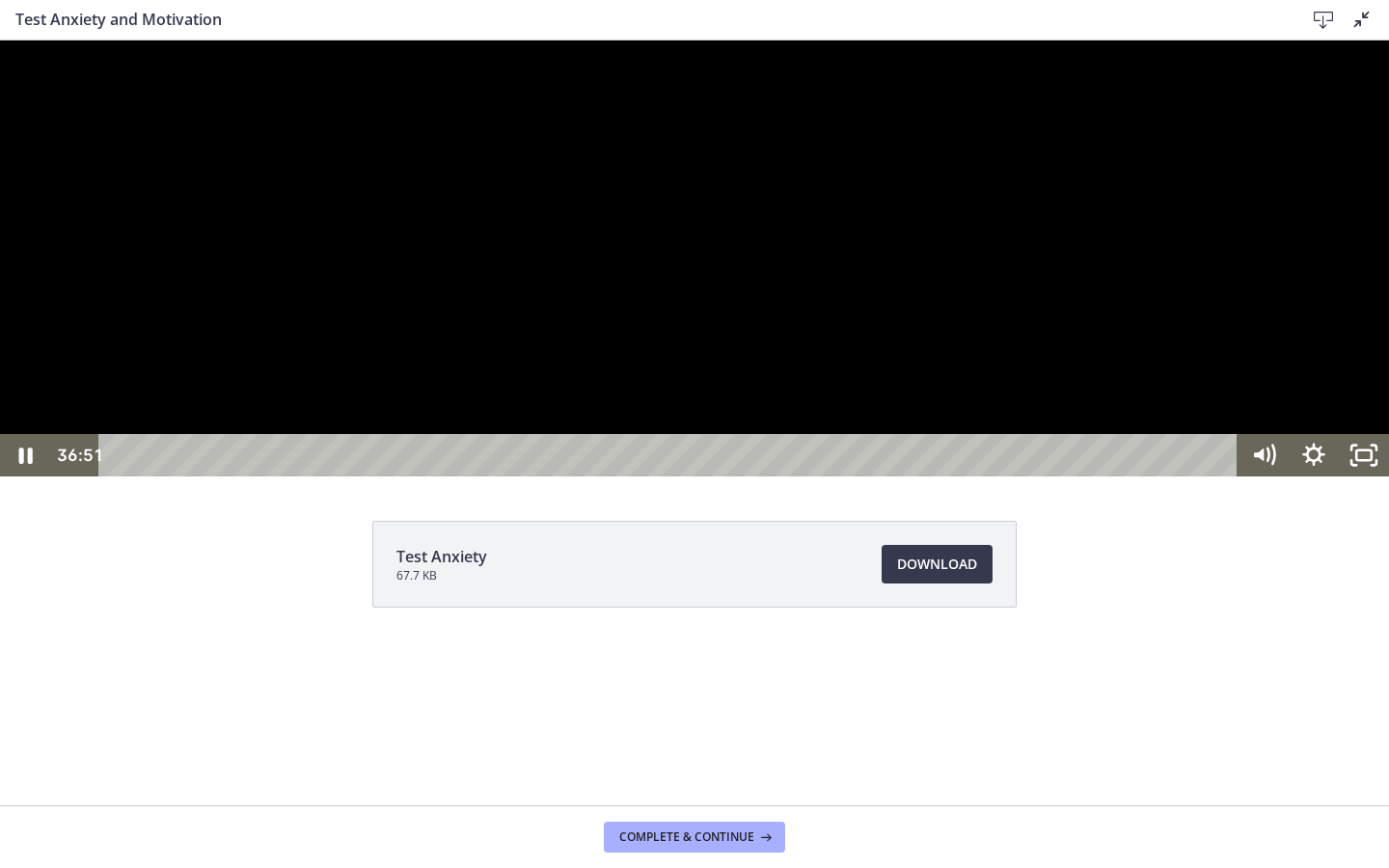 click at bounding box center [694, 258] 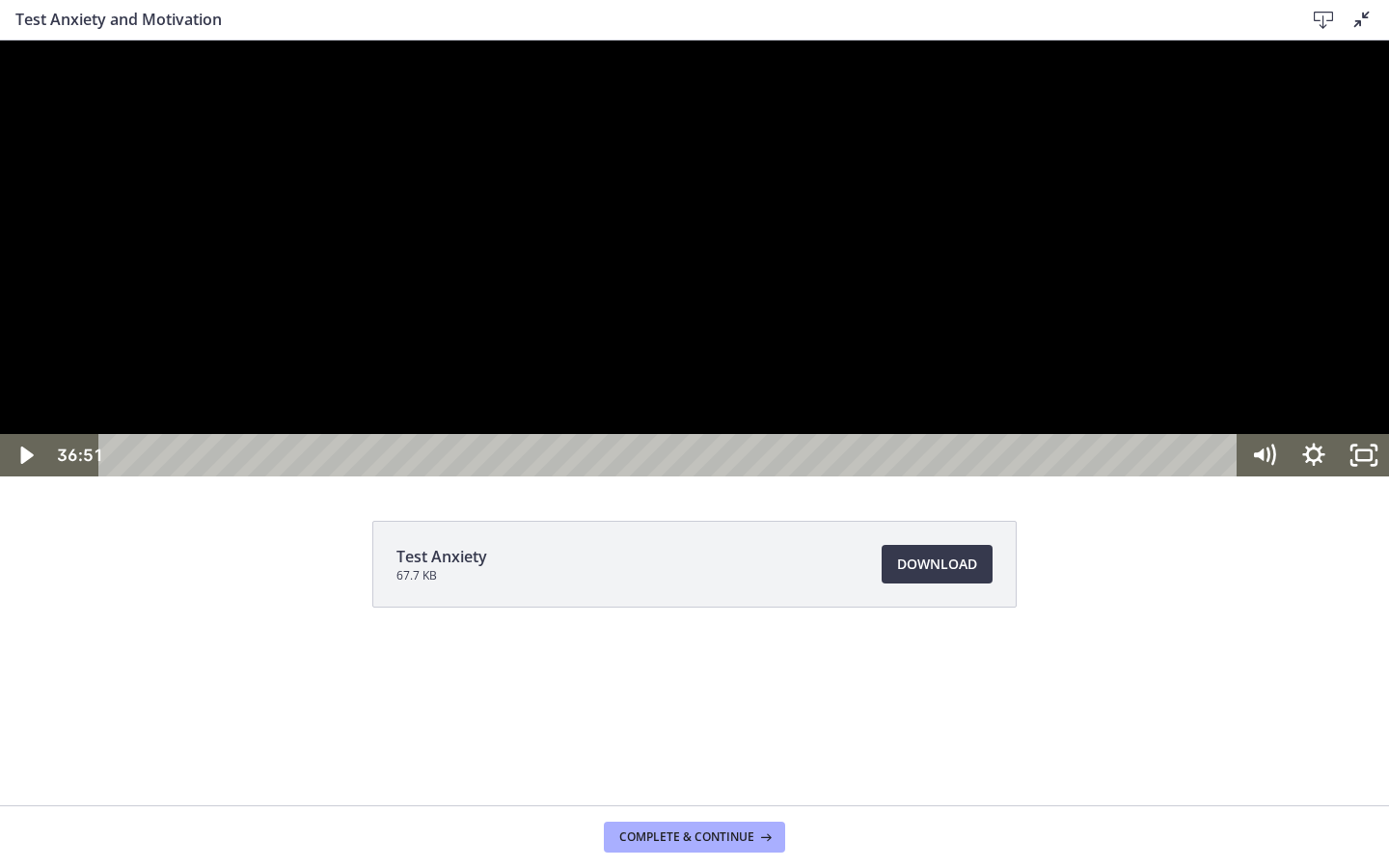 click at bounding box center [694, 258] 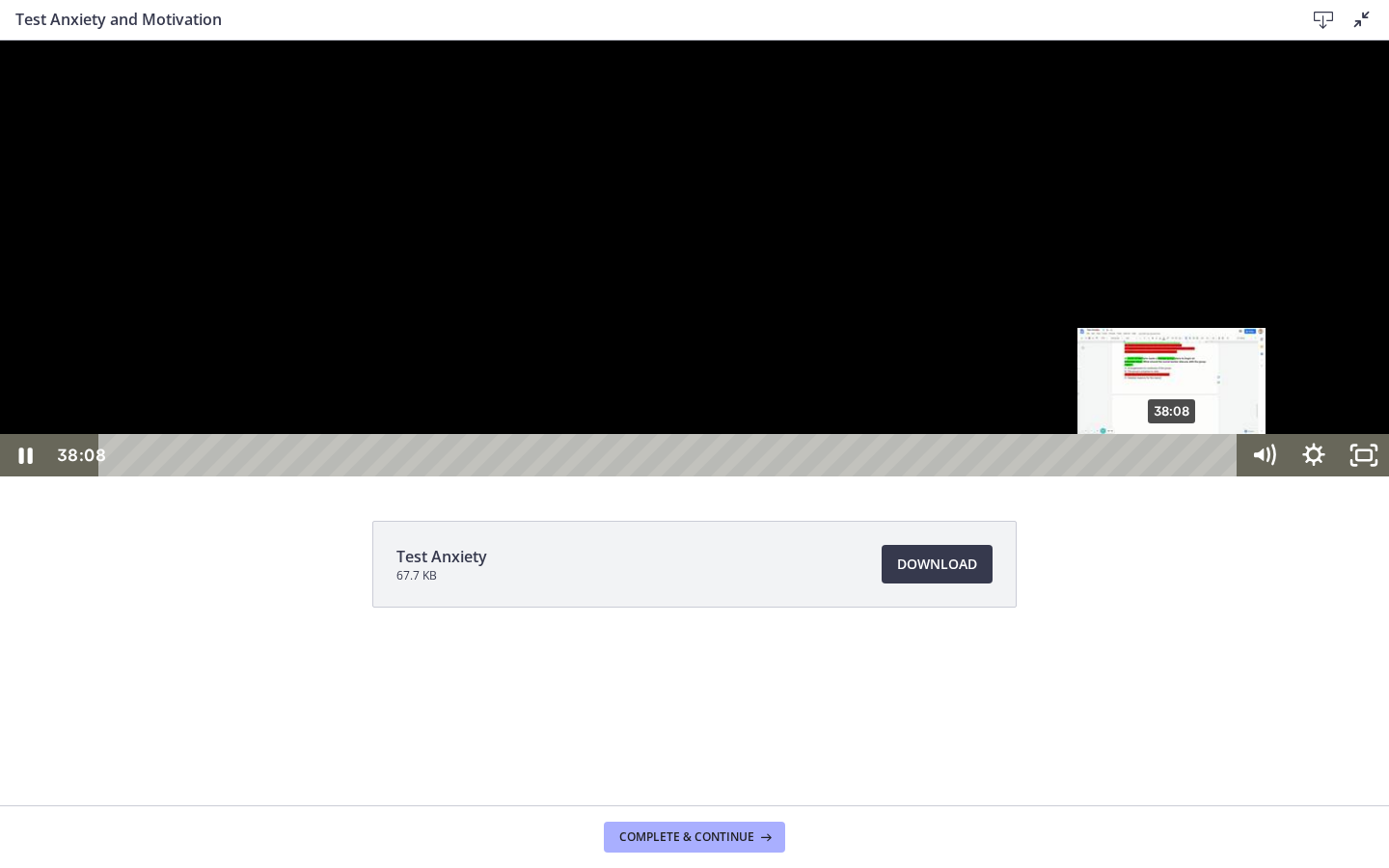 click on "38:08" at bounding box center [671, 455] 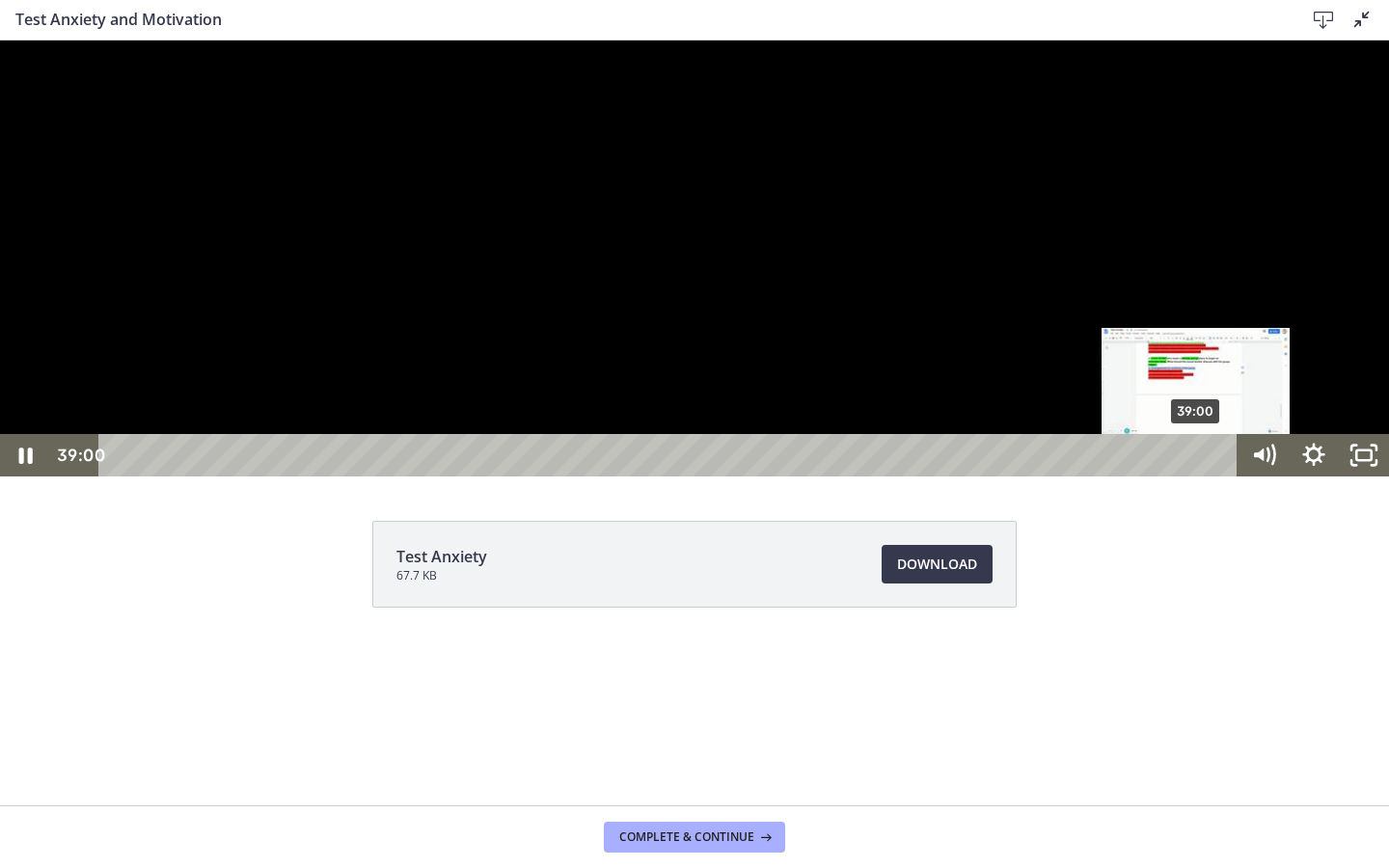 click on "39:00" at bounding box center [671, 455] 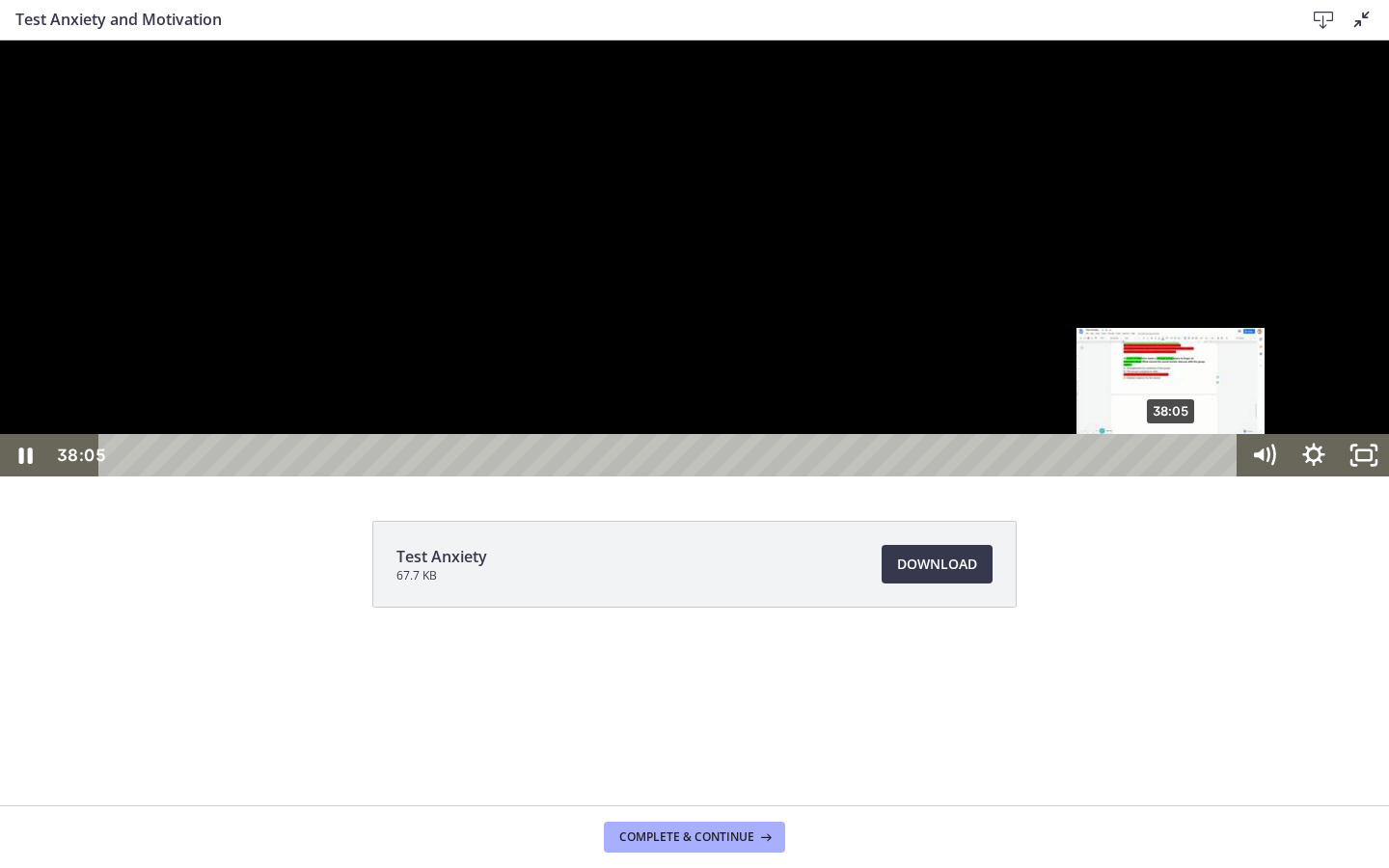 click on "38:05" at bounding box center (671, 455) 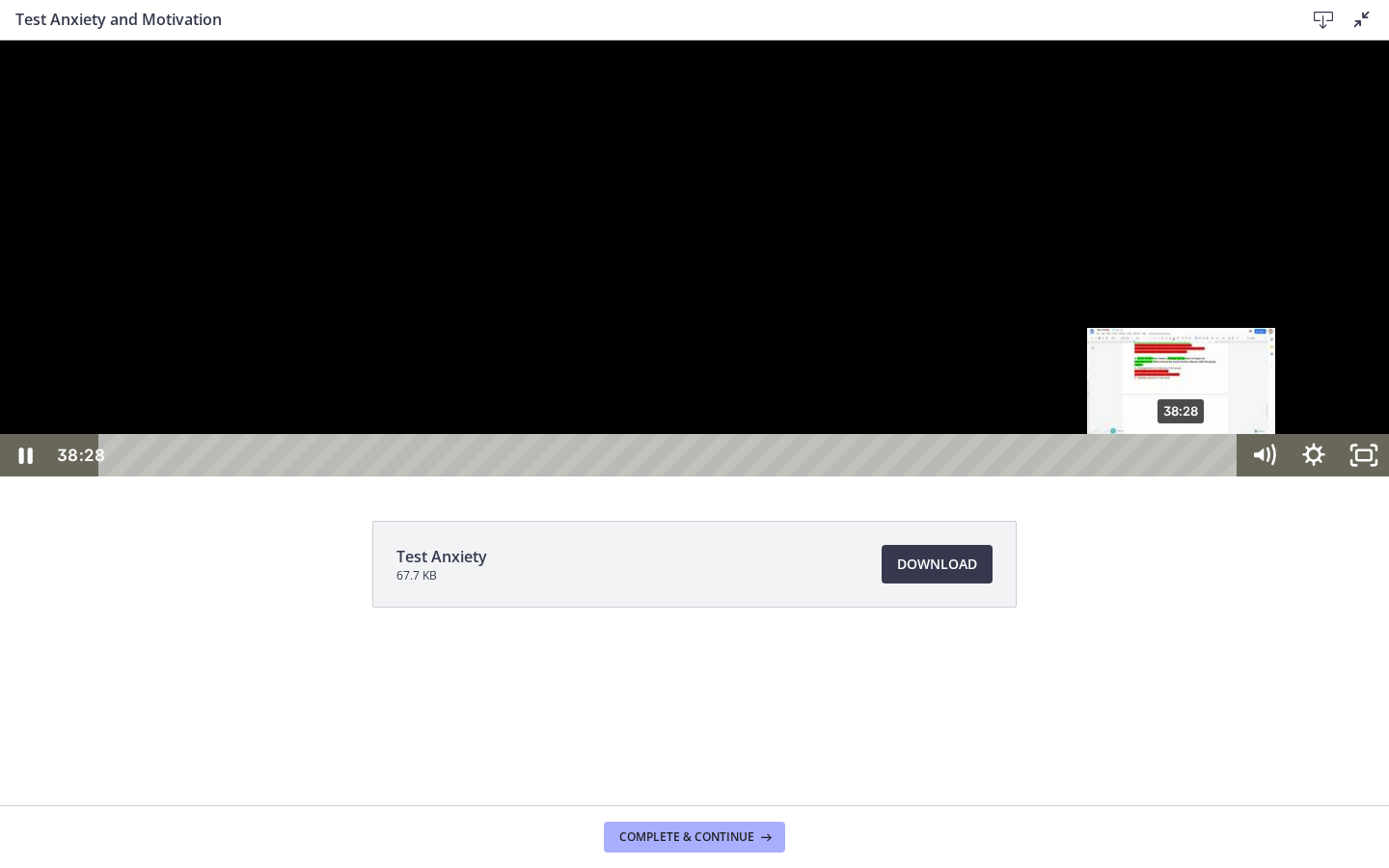 click on "38:28" at bounding box center (671, 455) 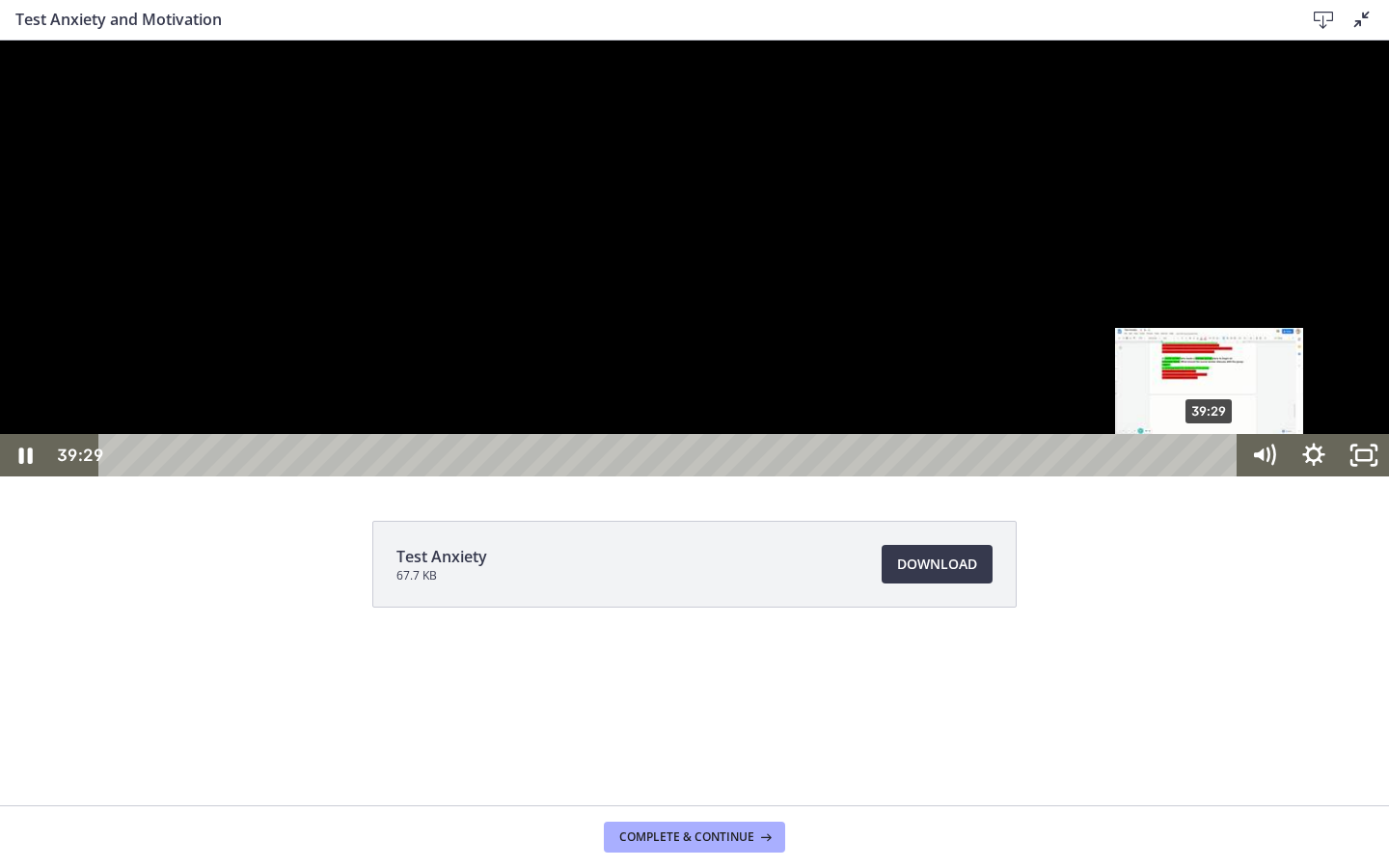 click on "39:29" at bounding box center [671, 455] 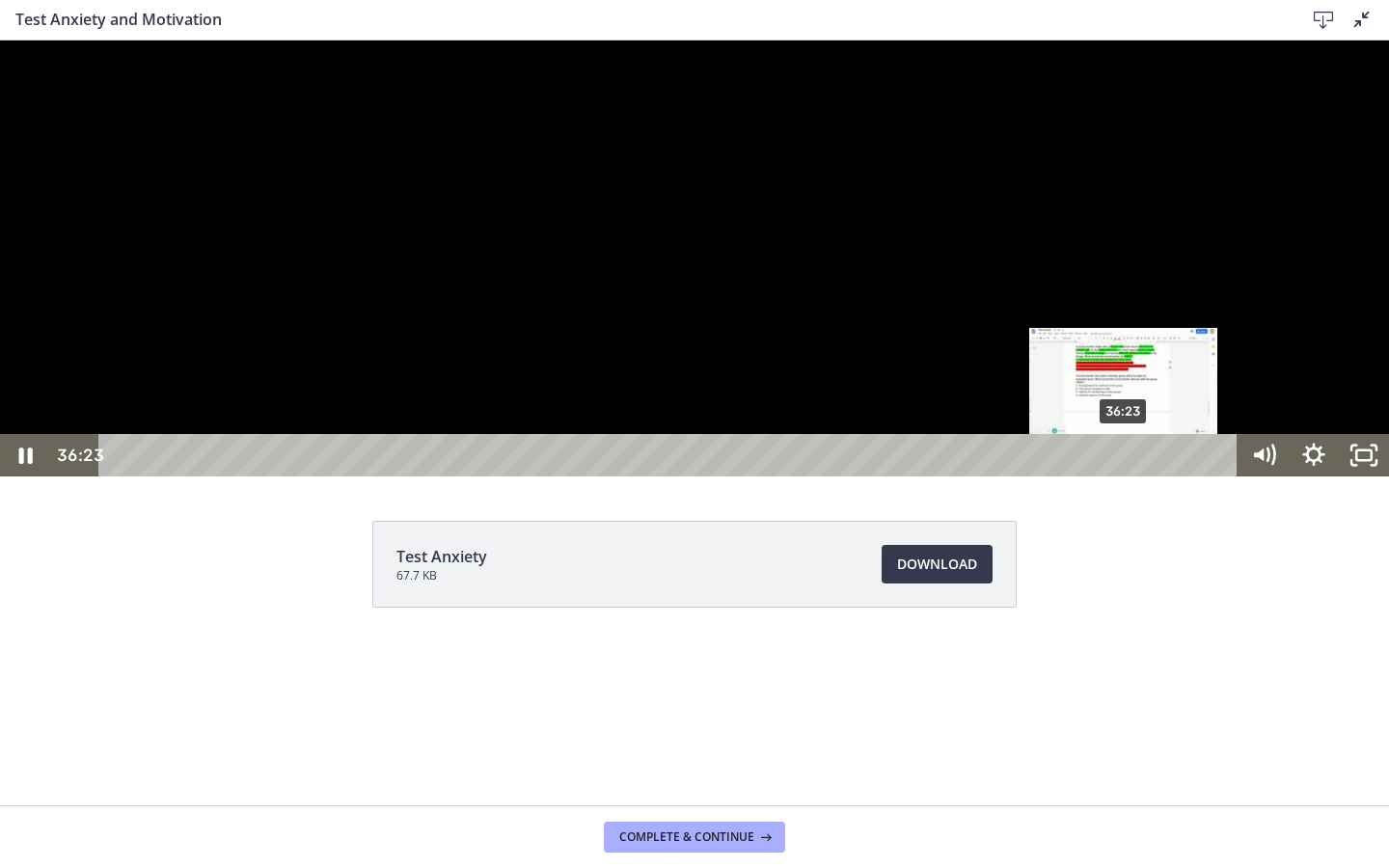 click on "36:23" at bounding box center [671, 455] 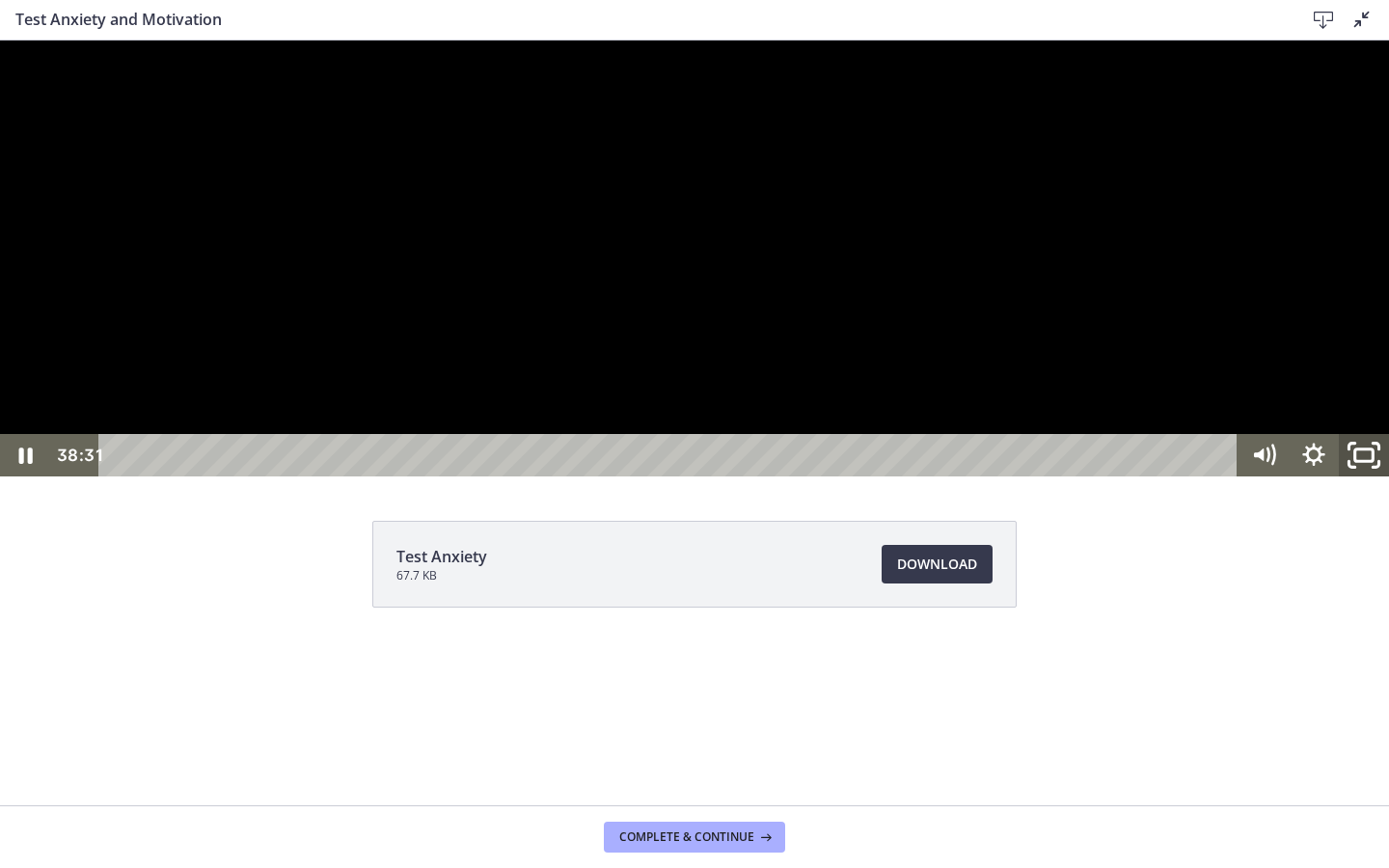 click 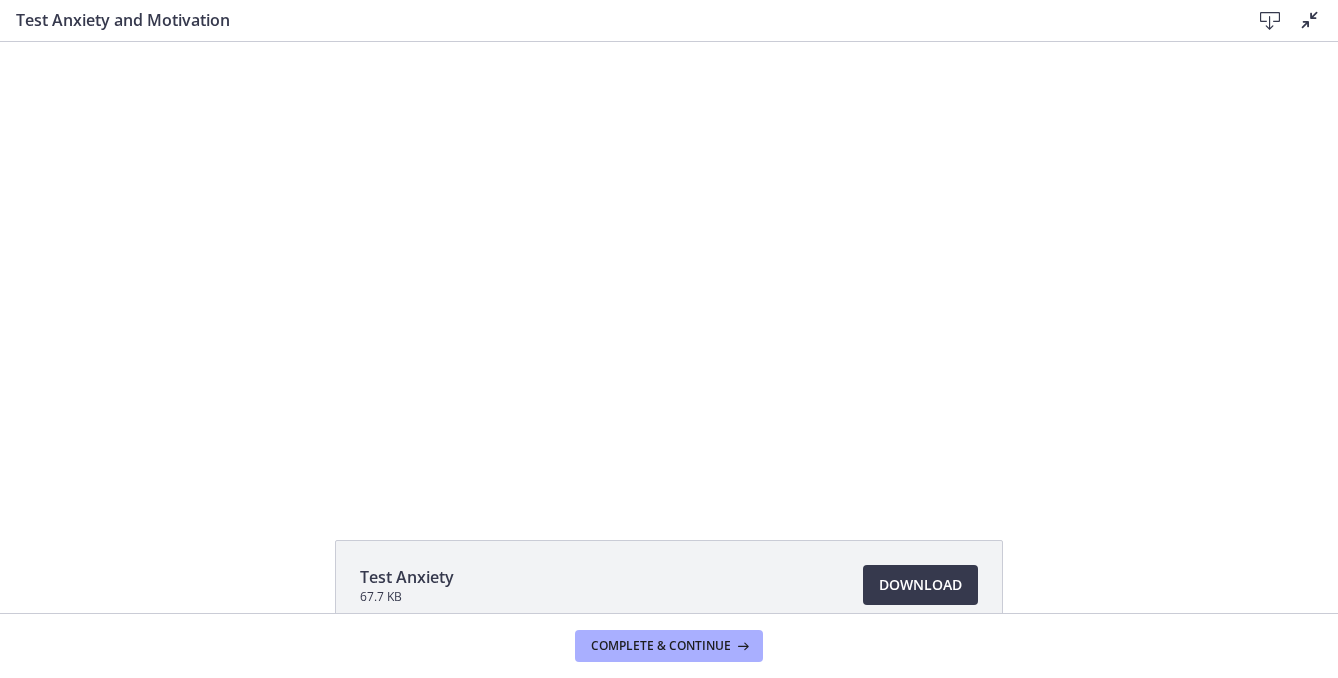 scroll, scrollTop: 113, scrollLeft: 0, axis: vertical 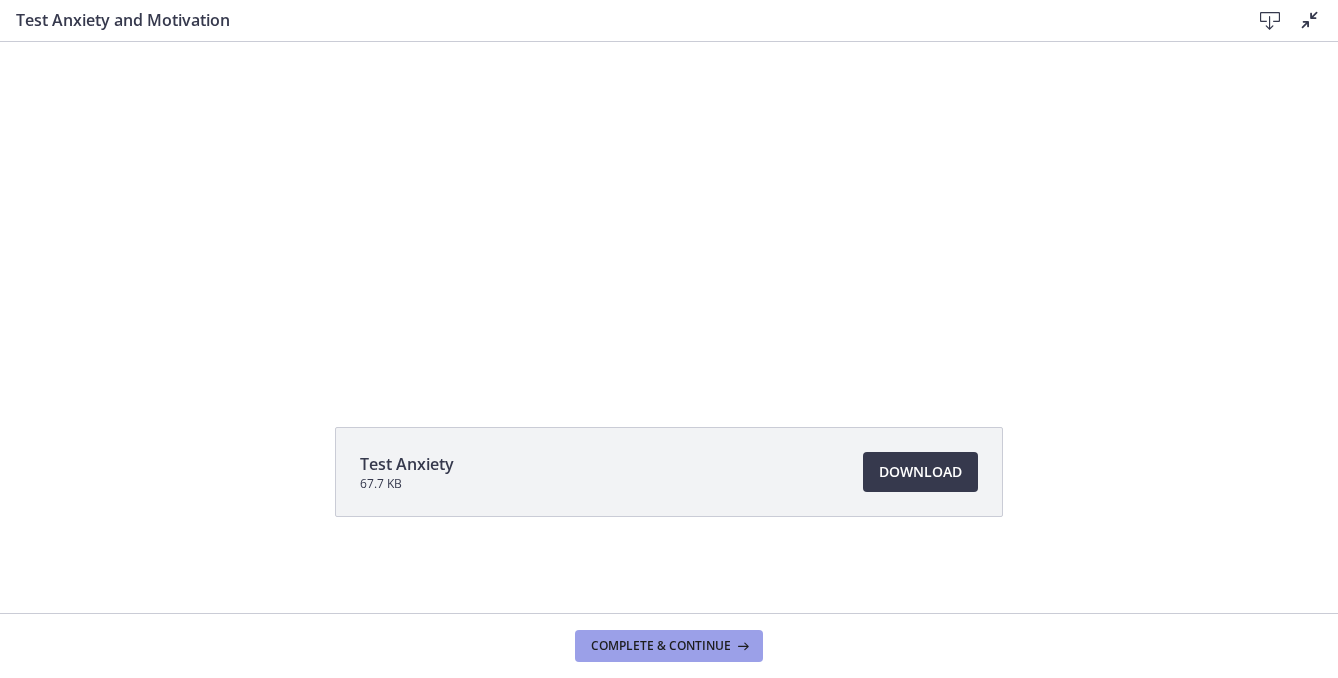 click on "Complete & continue" at bounding box center (669, 646) 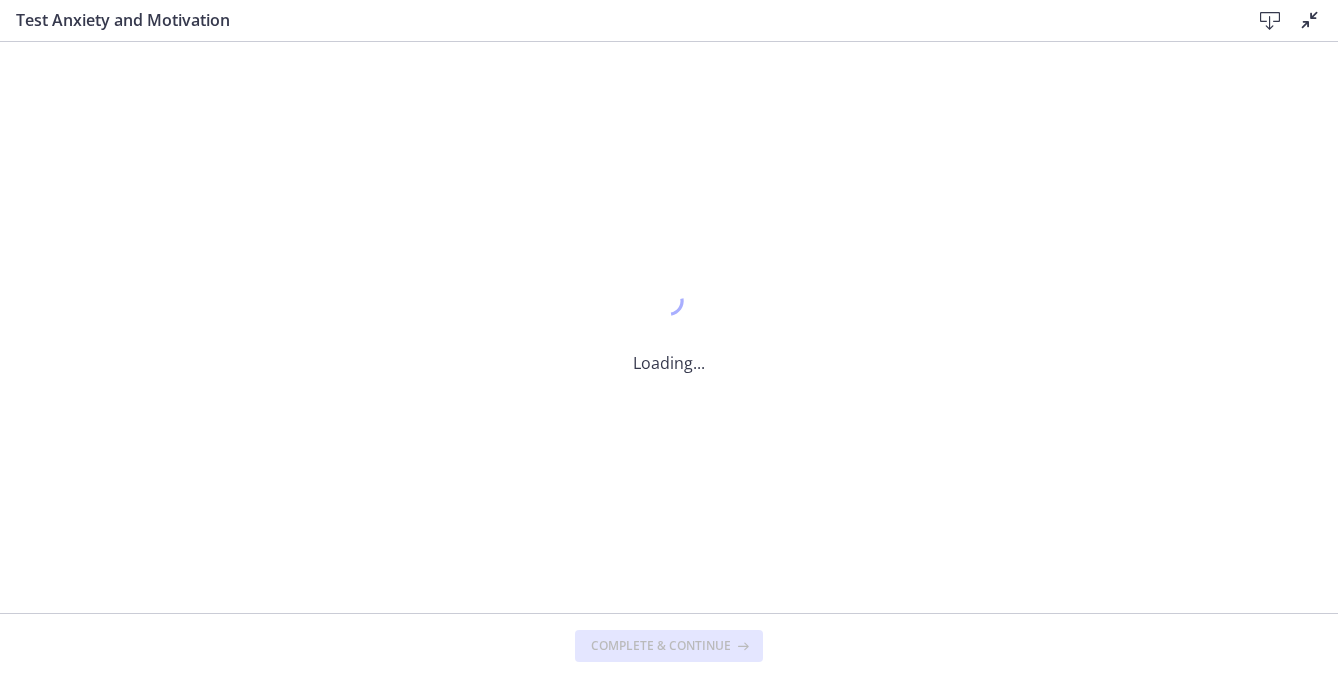scroll, scrollTop: 0, scrollLeft: 0, axis: both 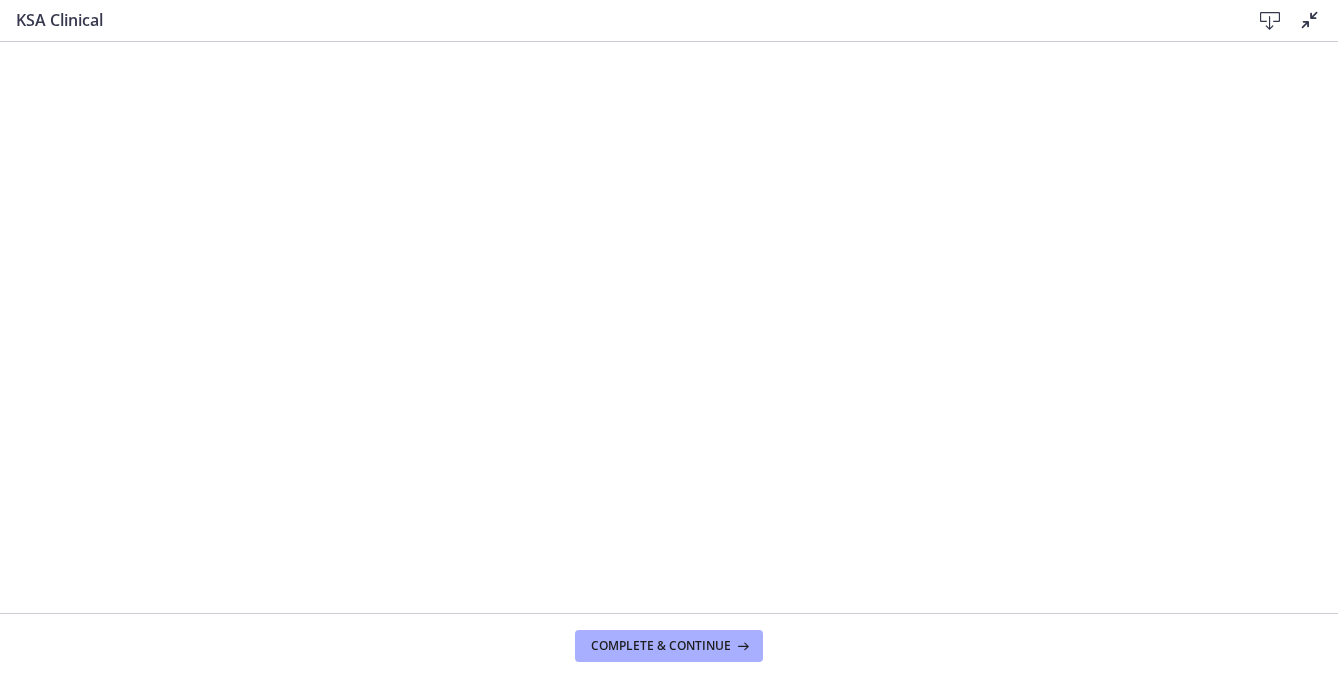 click at bounding box center (1270, 21) 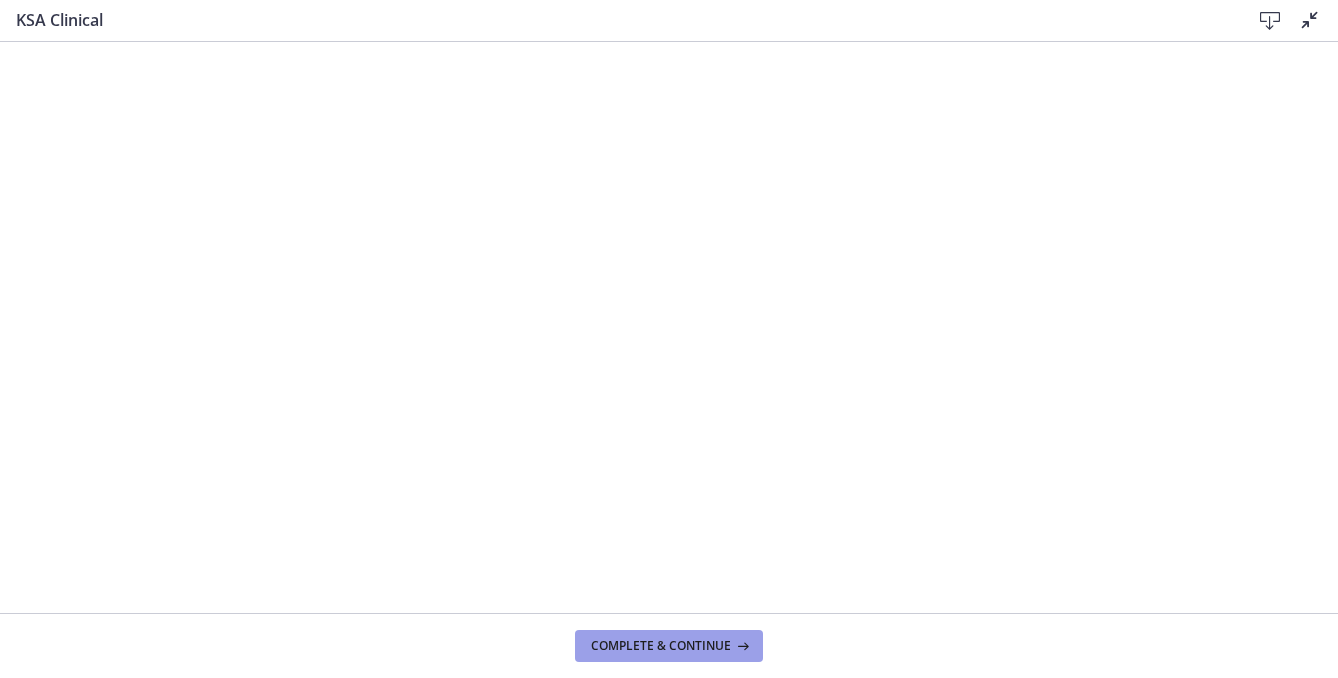 click on "Complete & continue" at bounding box center (661, 646) 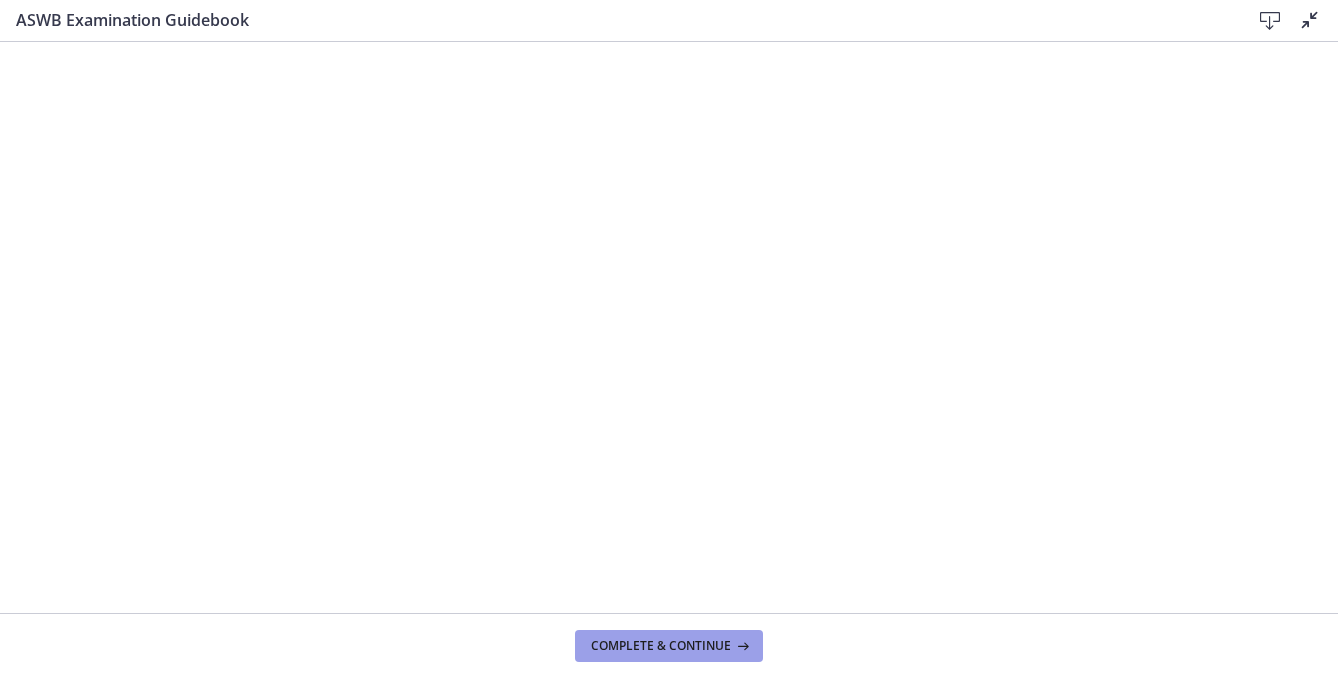 click at bounding box center [741, 646] 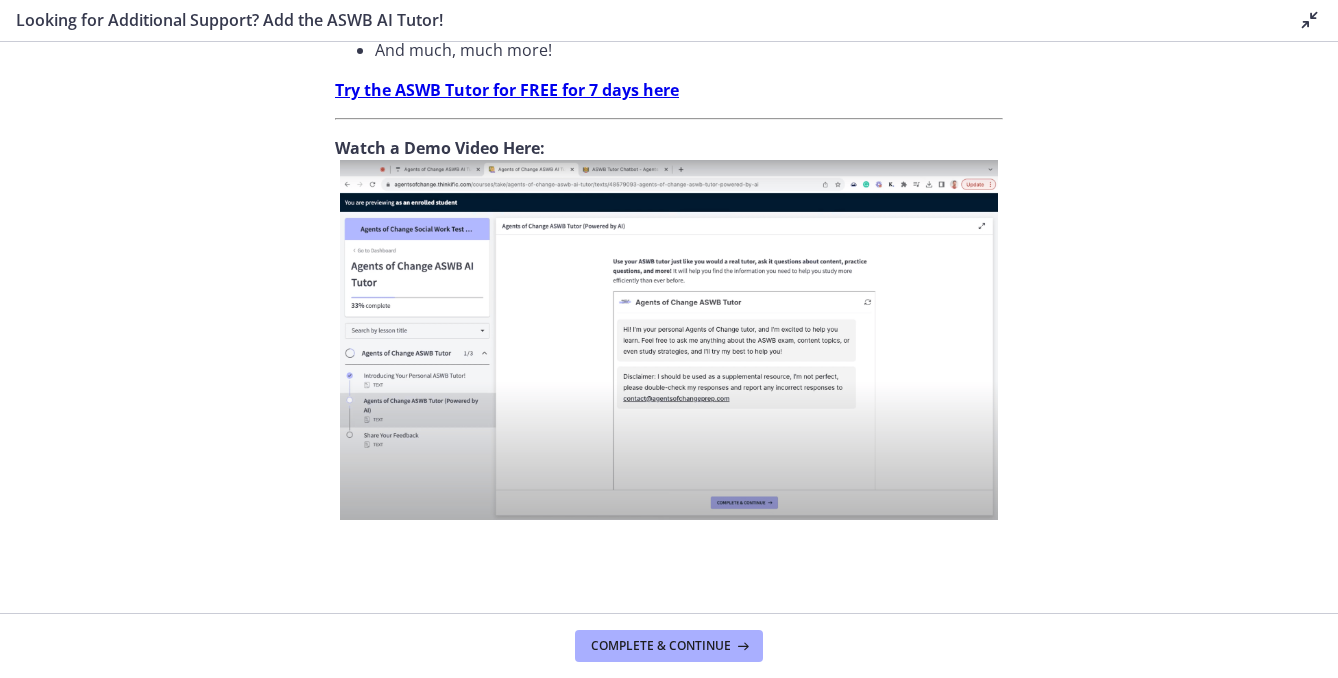 scroll, scrollTop: 780, scrollLeft: 0, axis: vertical 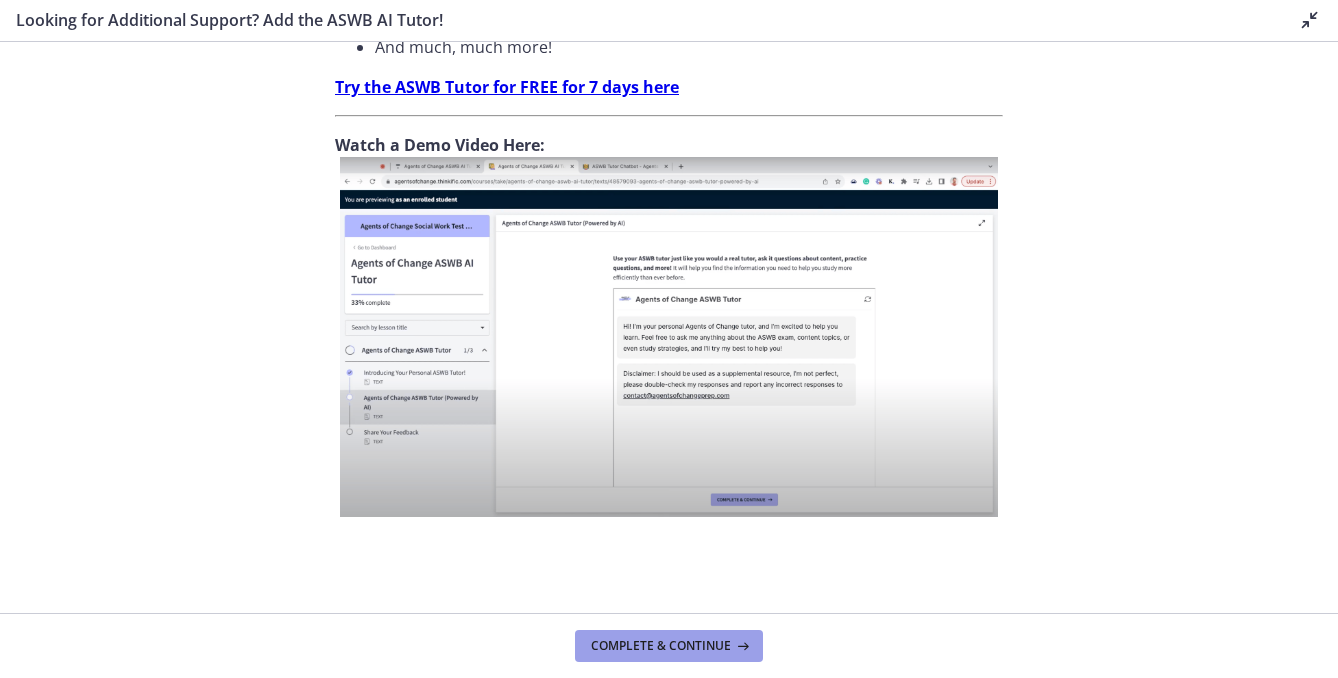 click at bounding box center [741, 646] 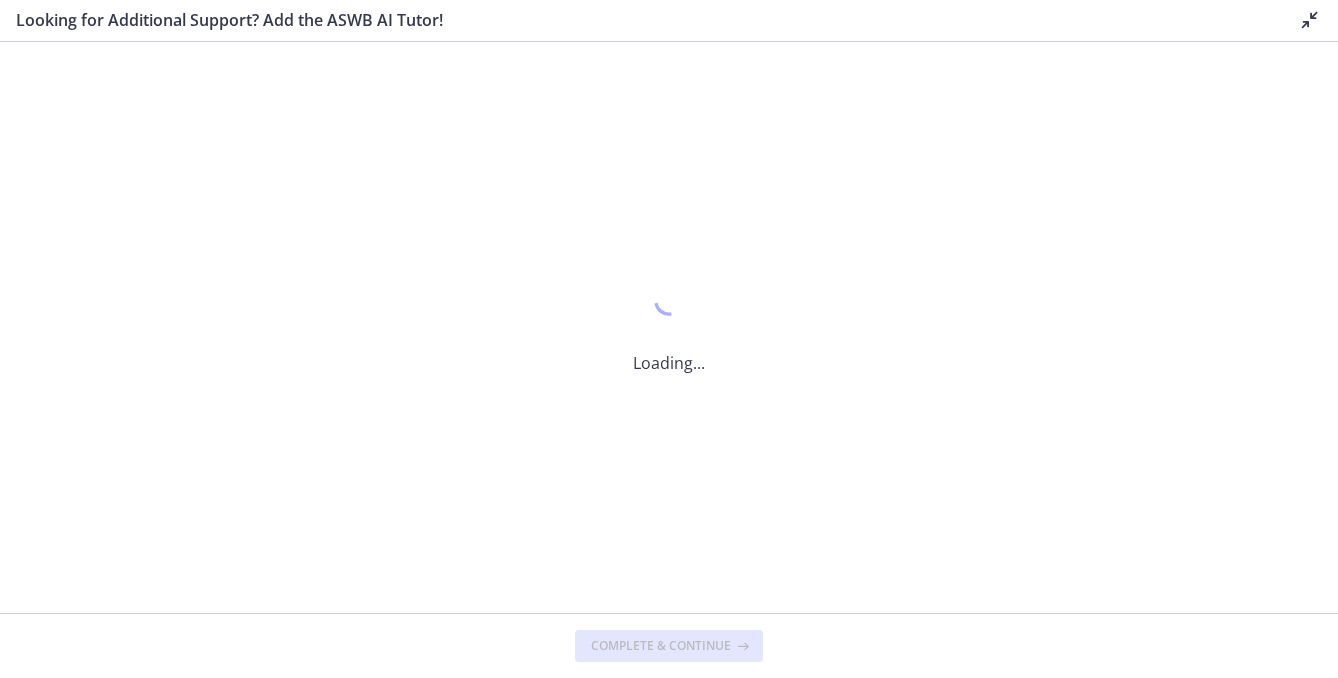 scroll, scrollTop: 0, scrollLeft: 0, axis: both 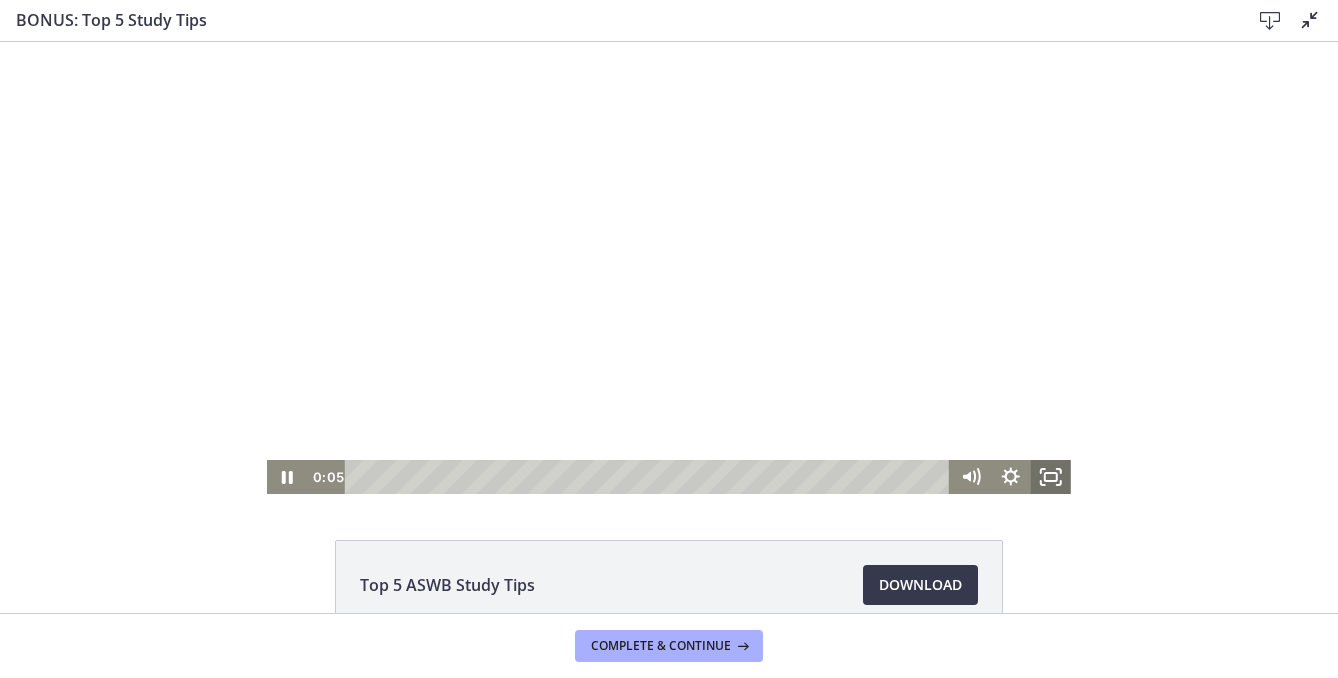 click 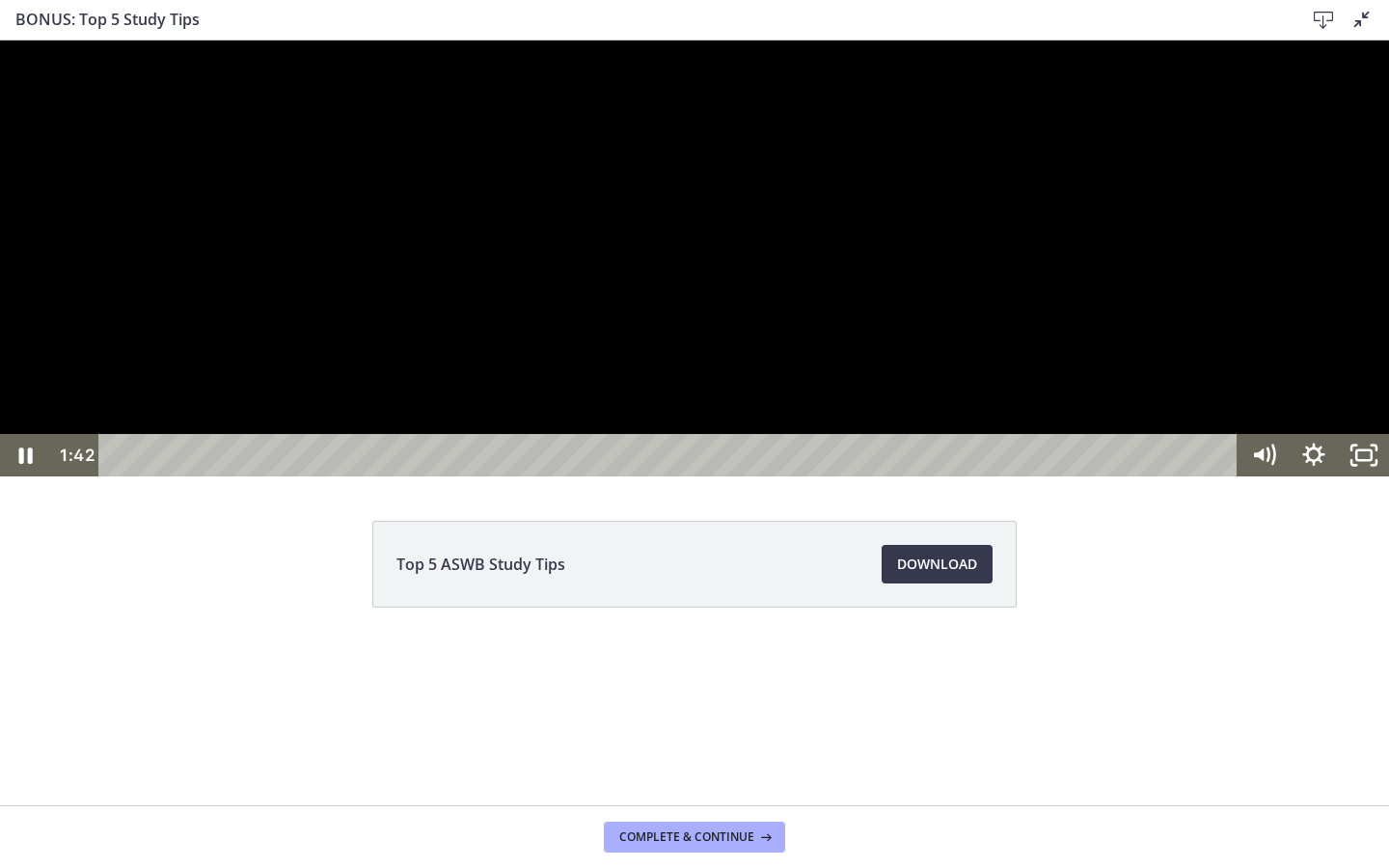 click at bounding box center (671, 455) 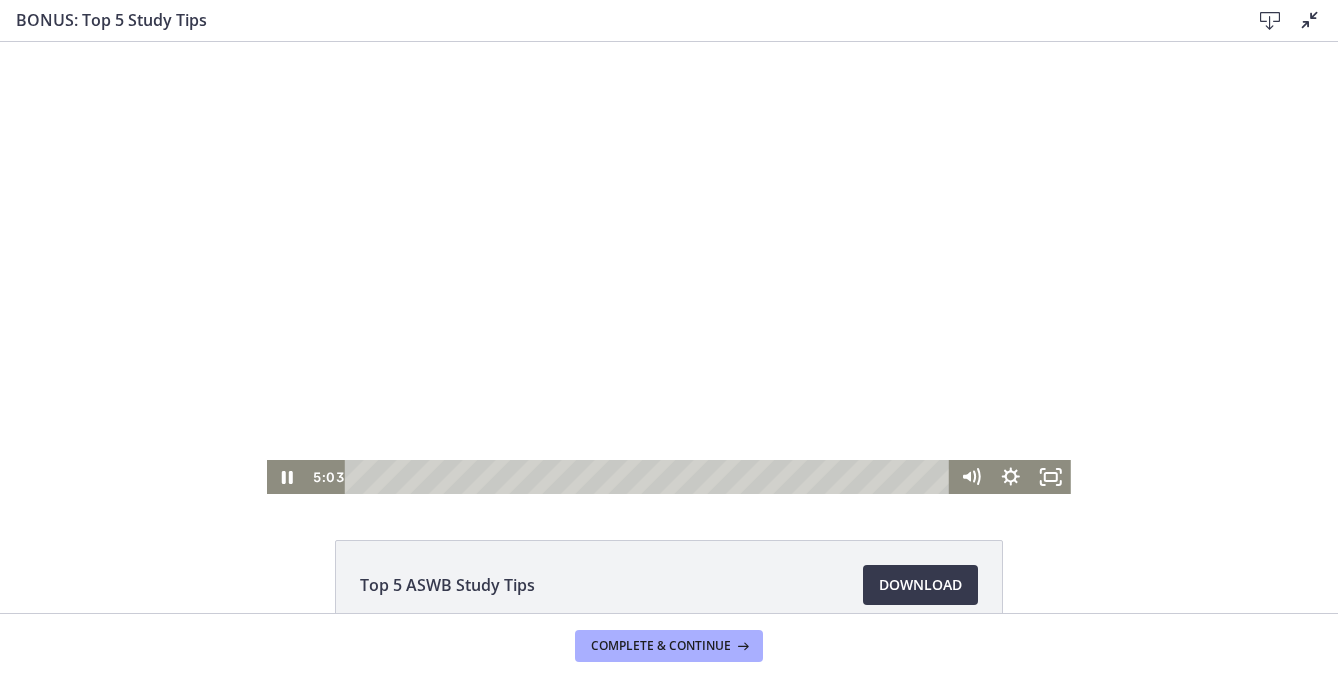 click on "Top 5 ASWB Study Tips
Download
Opens in a new window" 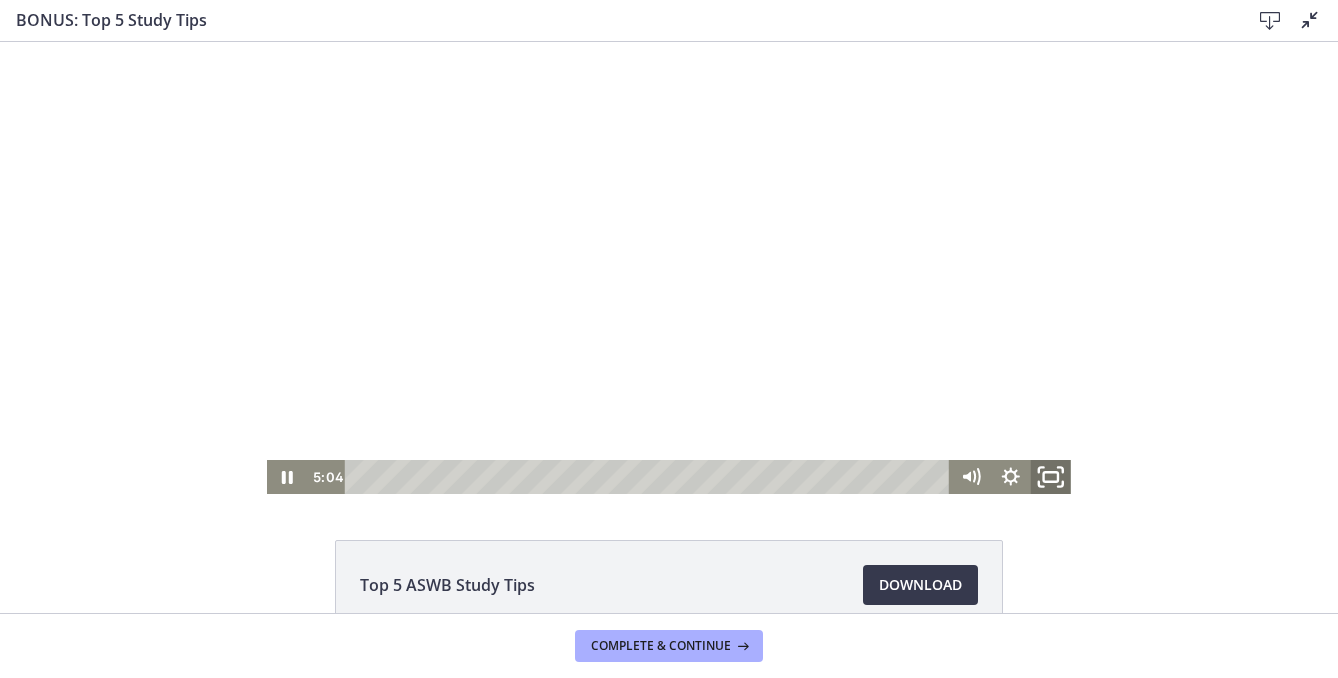 click 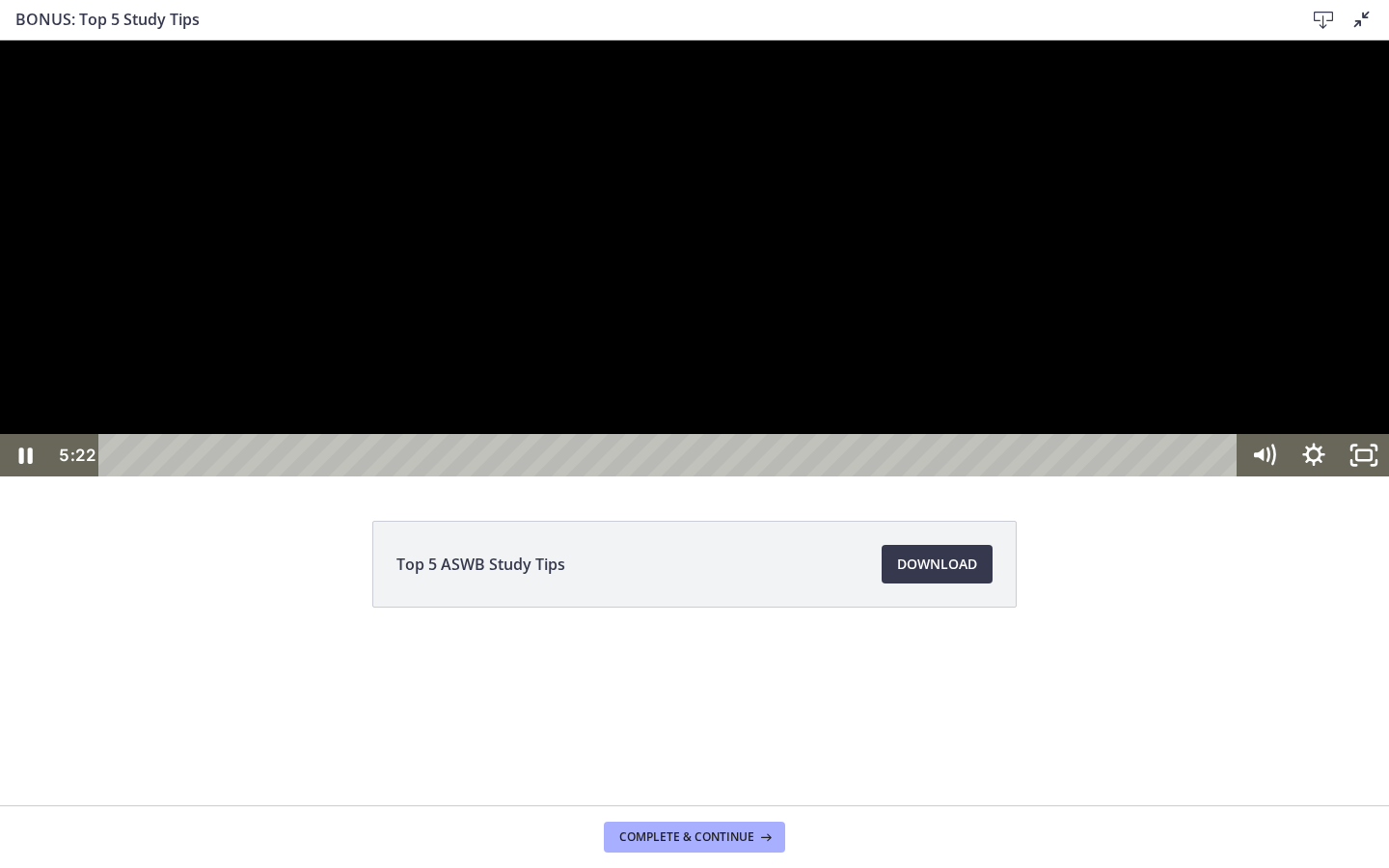 click at bounding box center [694, 258] 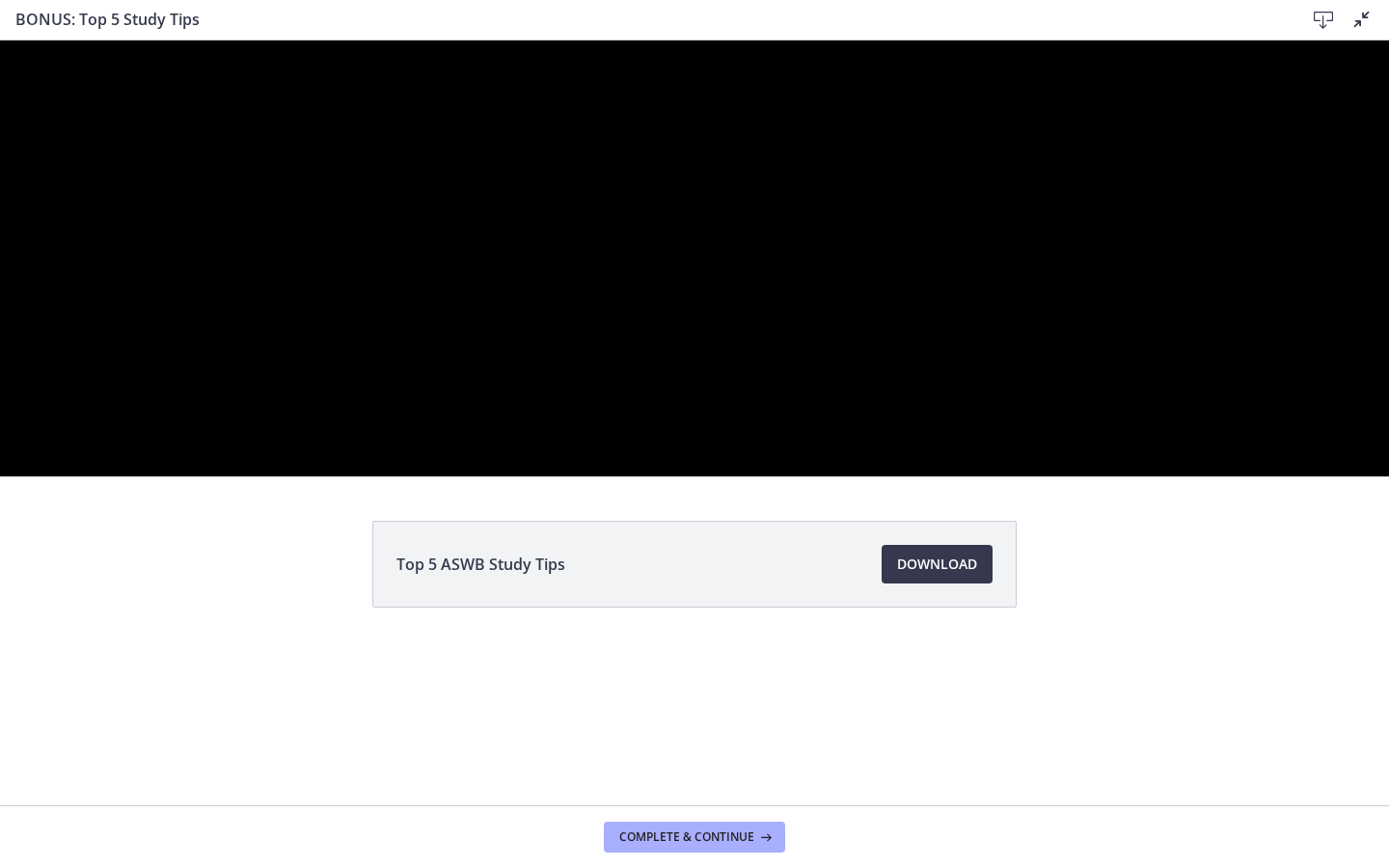 type 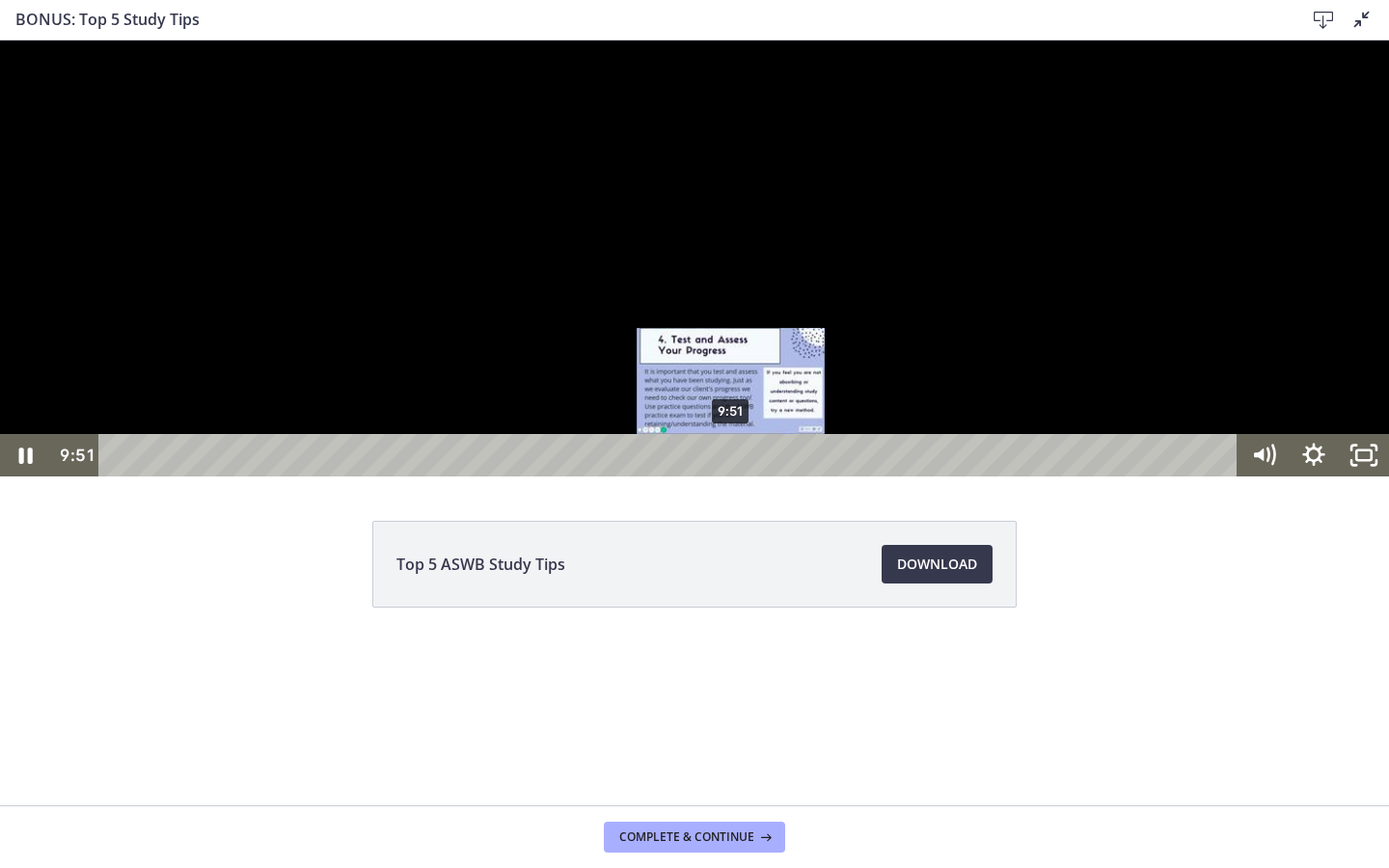 click on "9:51" at bounding box center (671, 455) 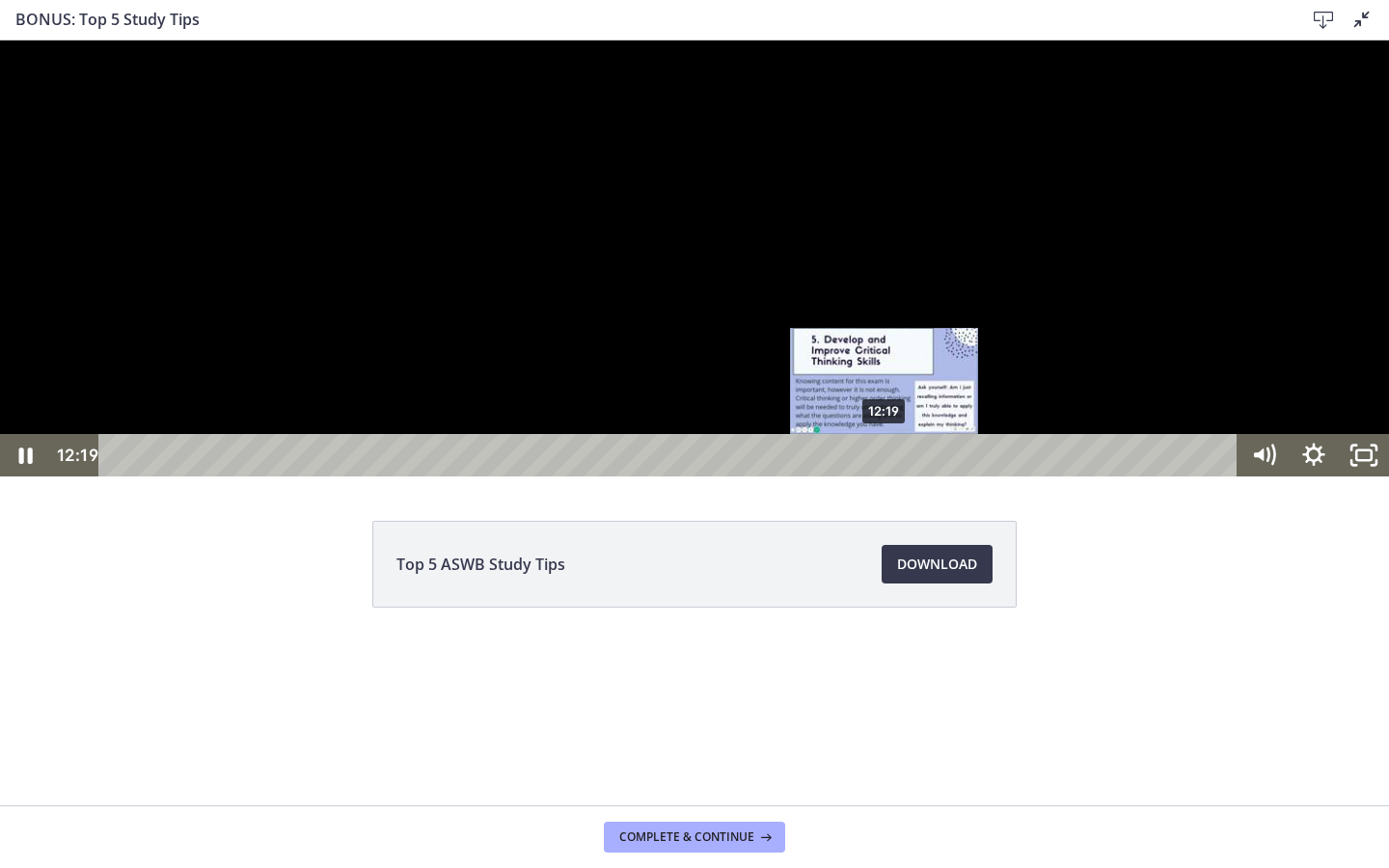 click on "12:19" at bounding box center (671, 455) 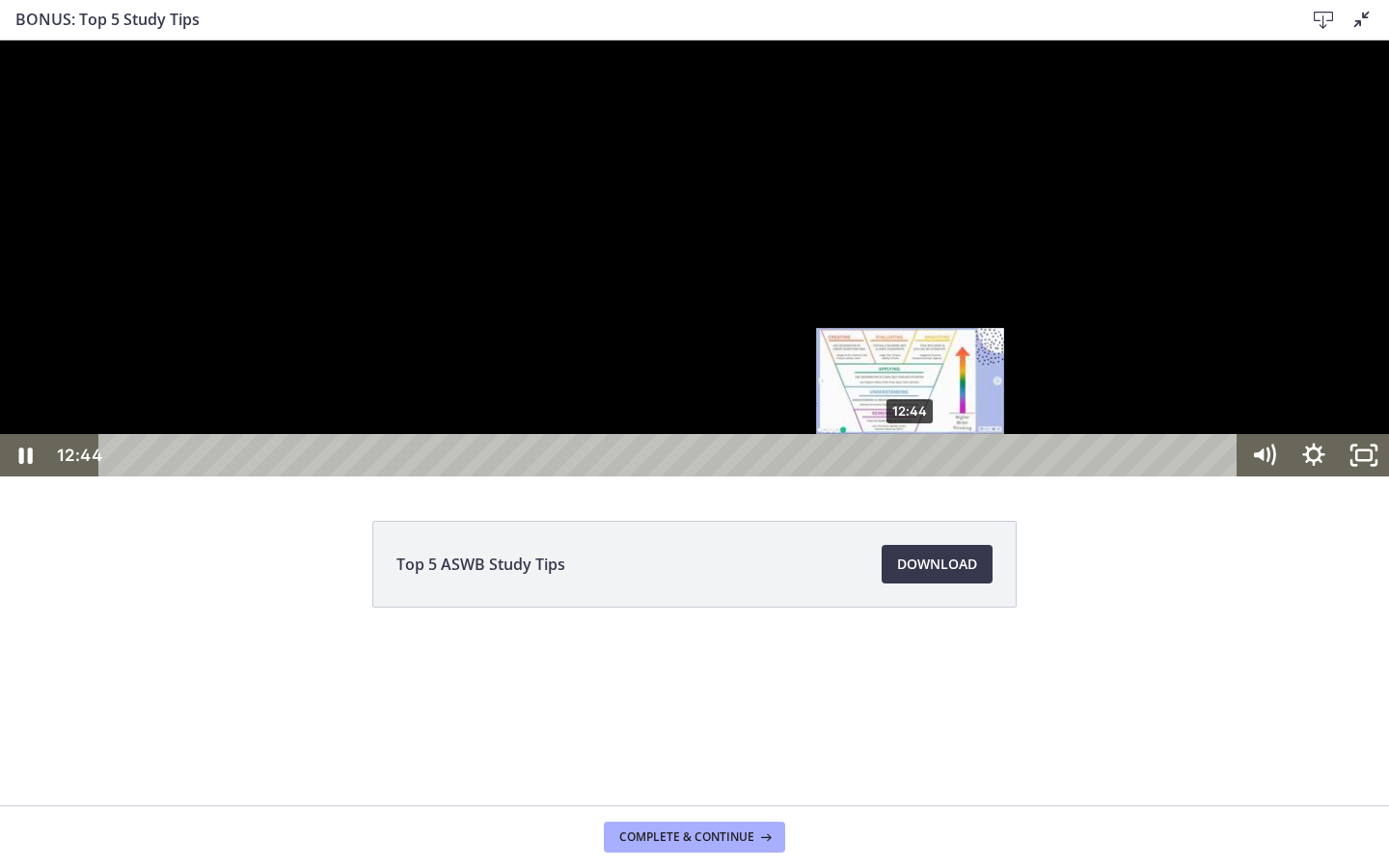 click on "12:44" at bounding box center [671, 455] 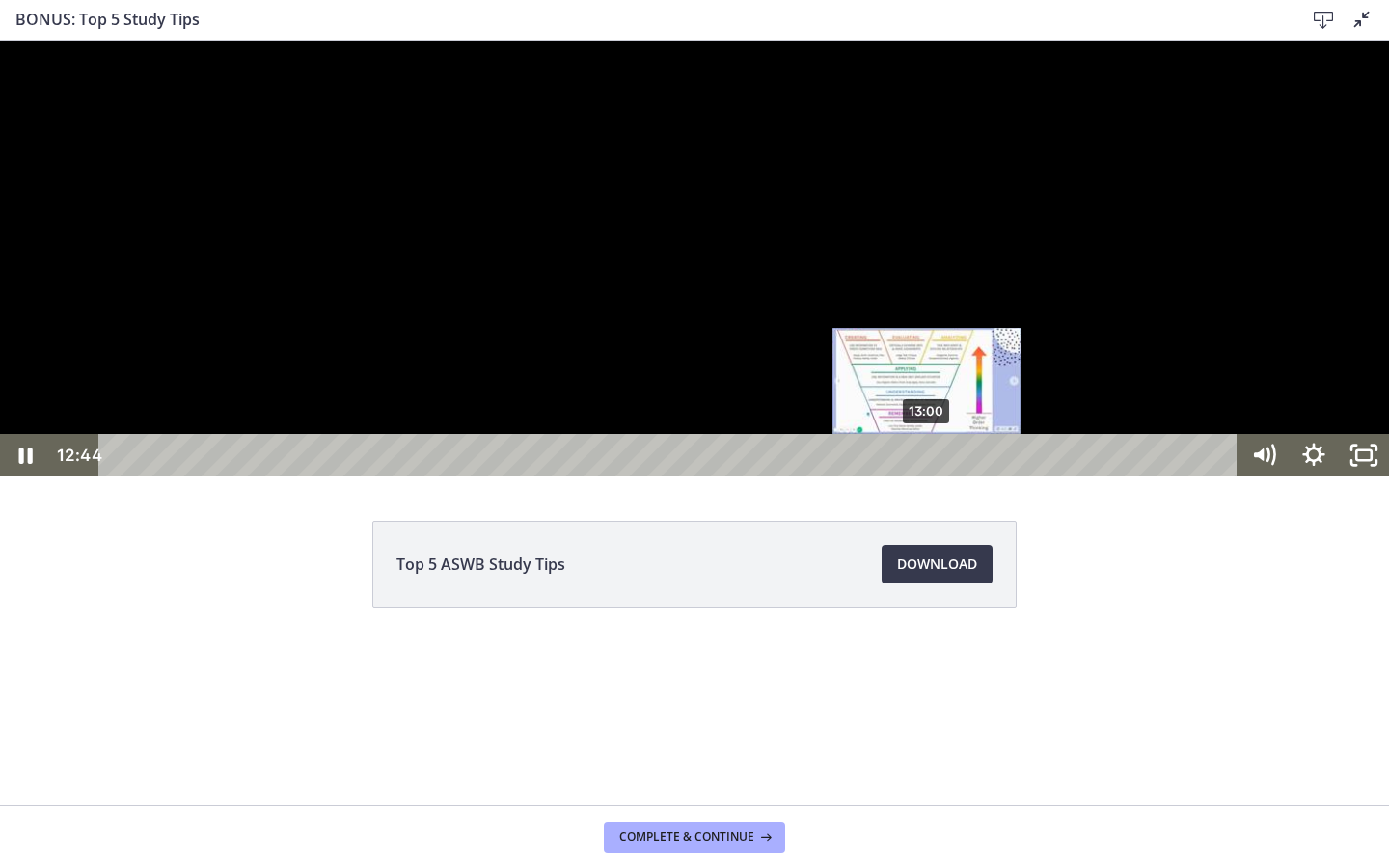 click on "13:00" at bounding box center (671, 455) 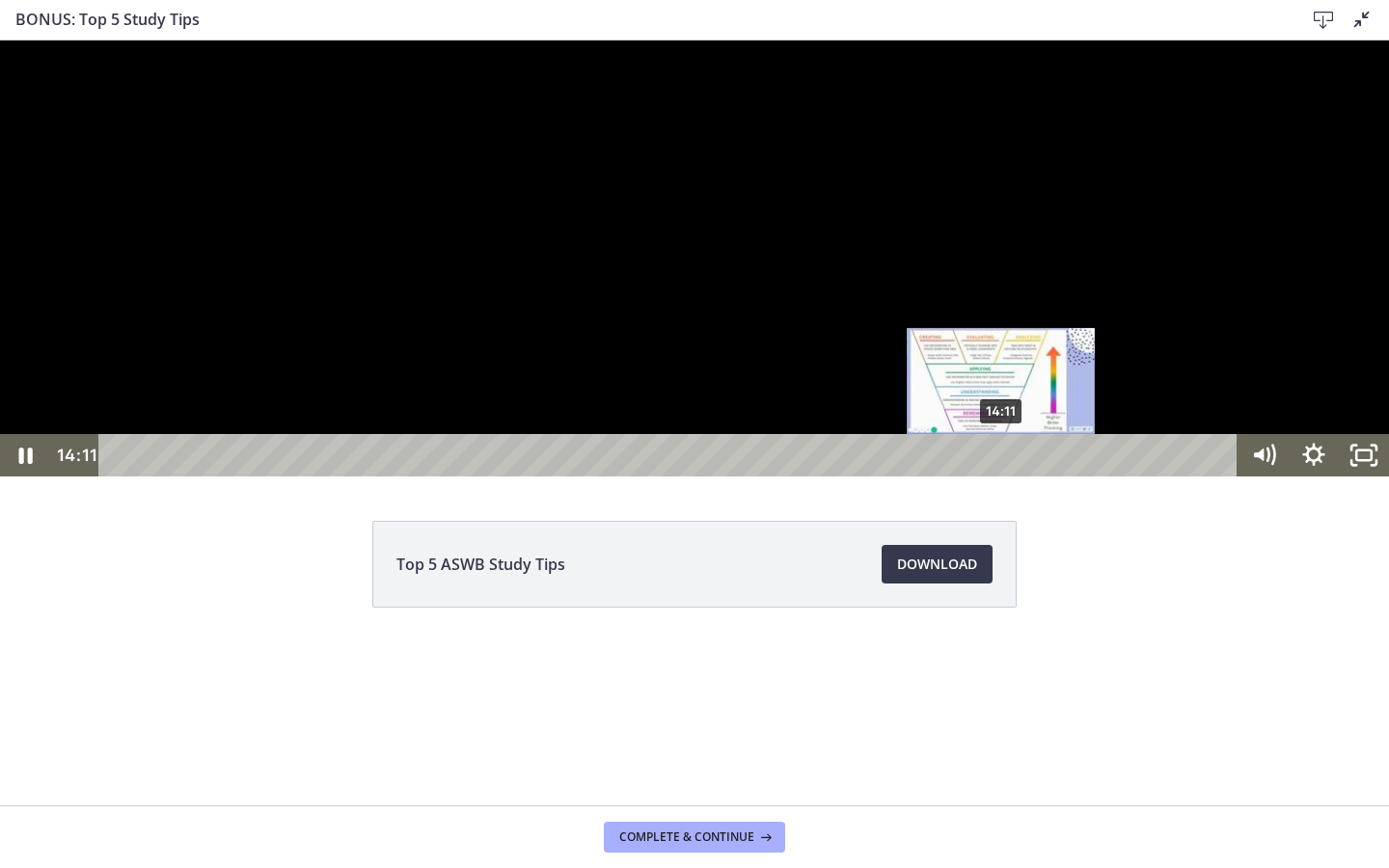 click on "14:11" at bounding box center [671, 455] 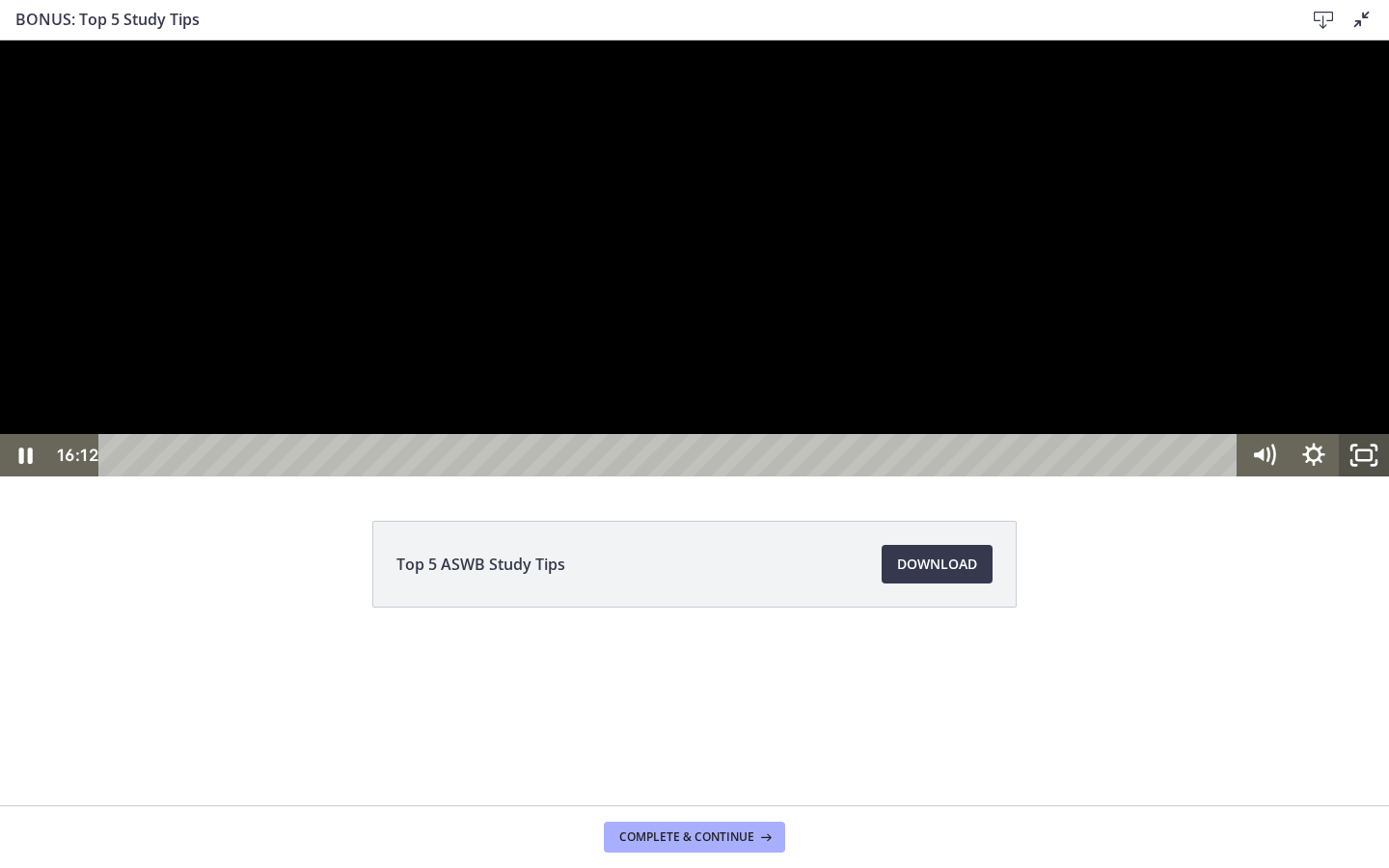 click 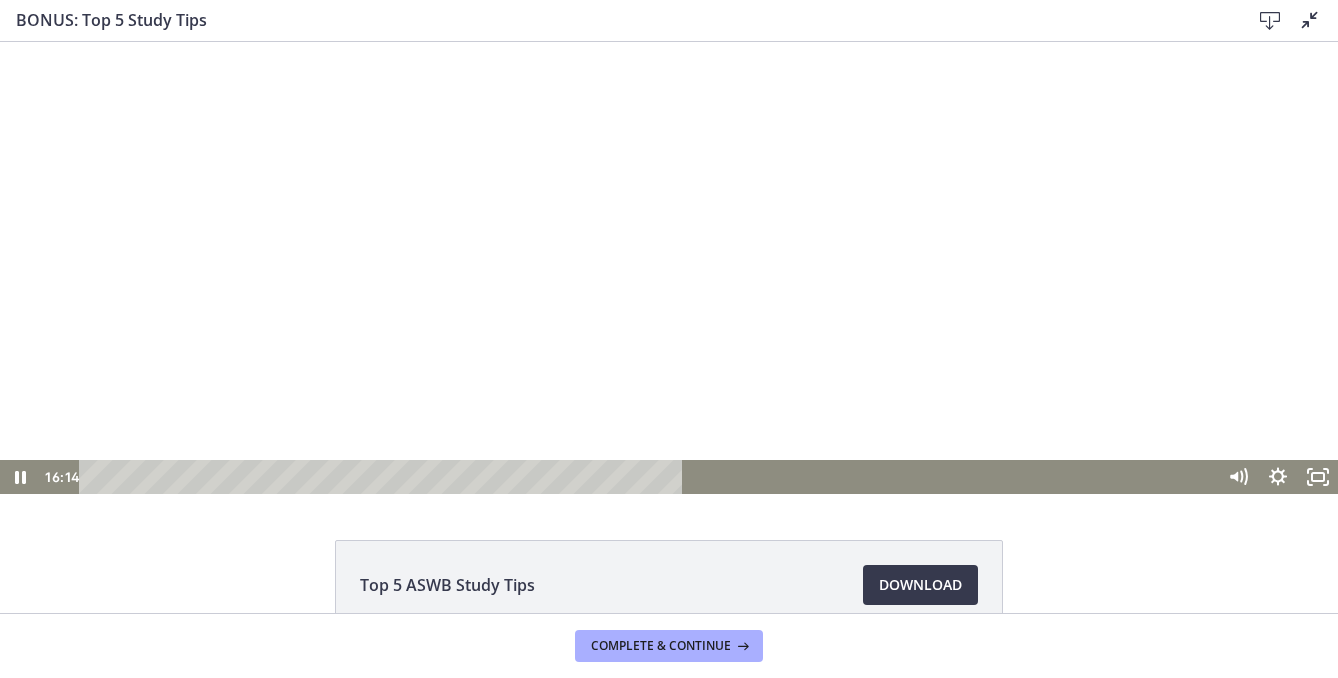 scroll, scrollTop: 113, scrollLeft: 0, axis: vertical 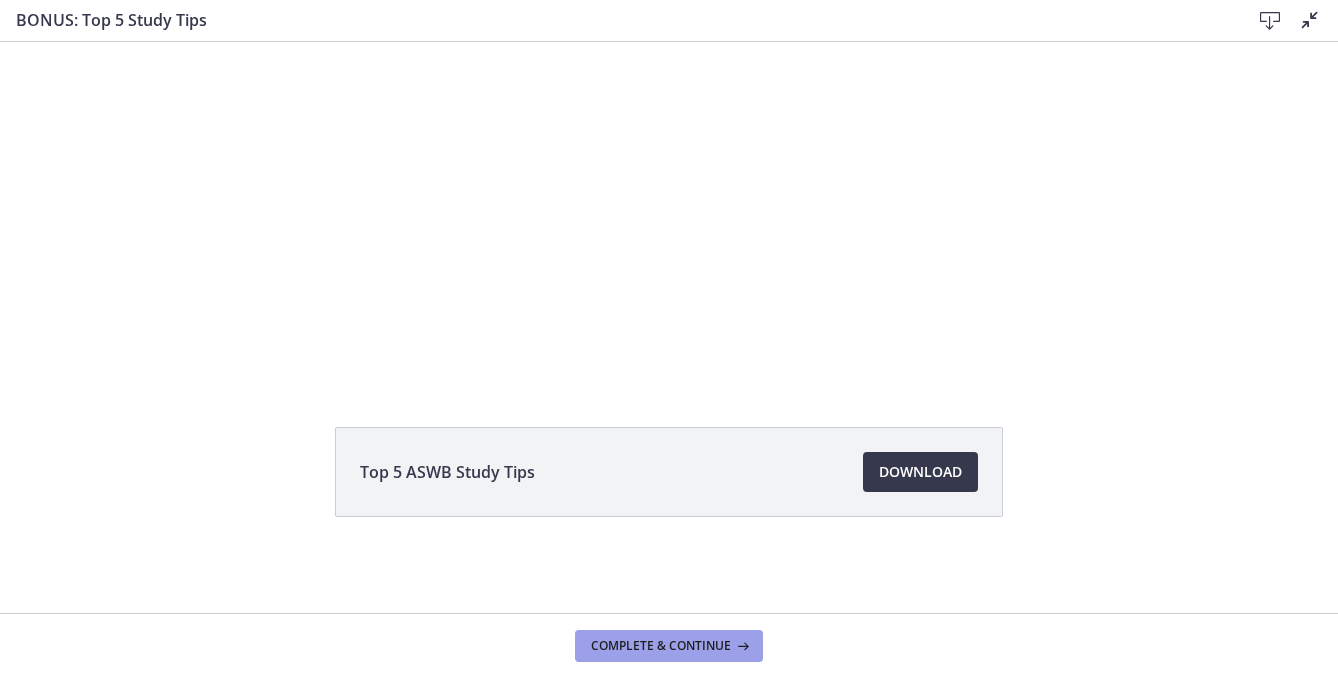 click on "Complete & continue" at bounding box center [661, 646] 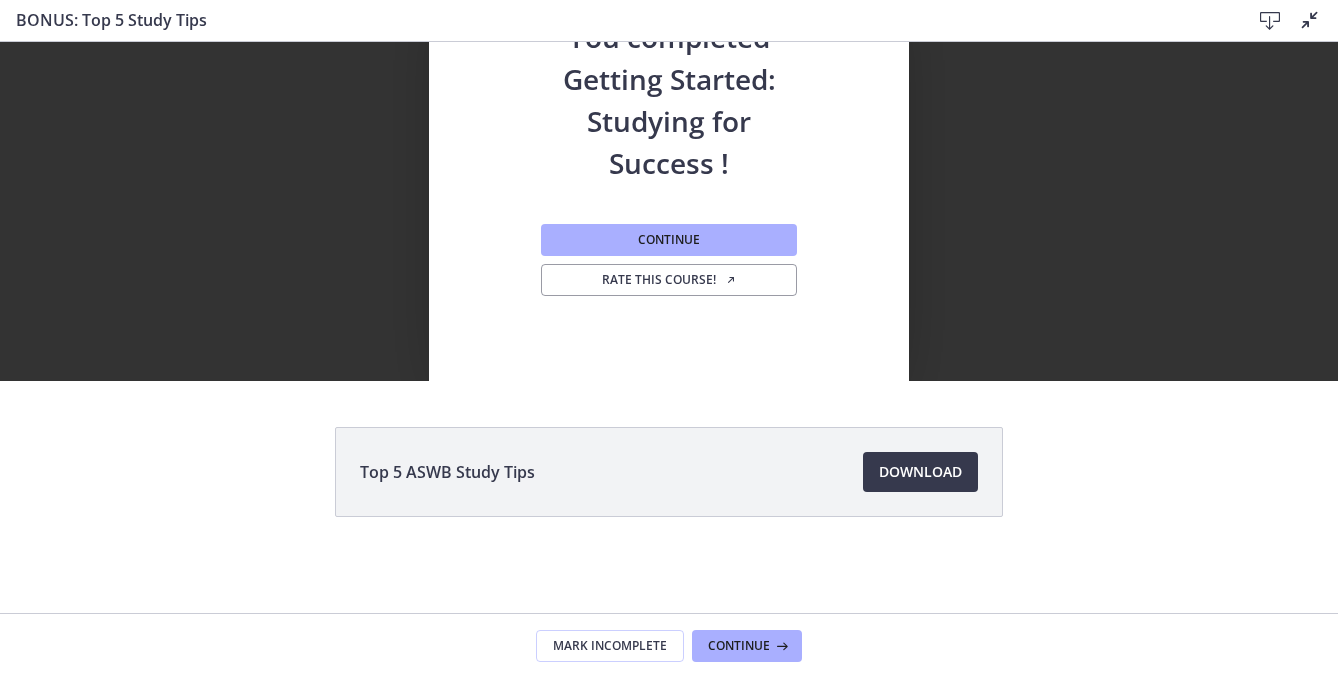 scroll, scrollTop: 0, scrollLeft: 0, axis: both 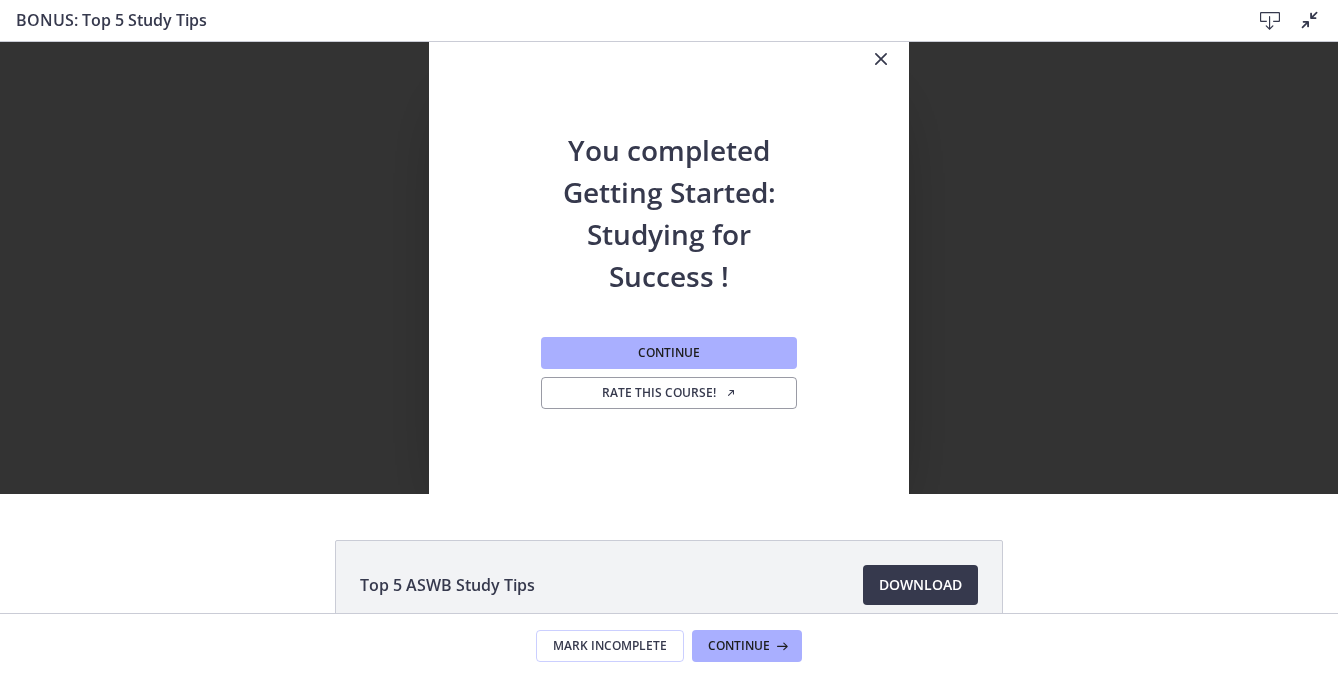 click on "Continue
Rate this course!" at bounding box center [669, 401] 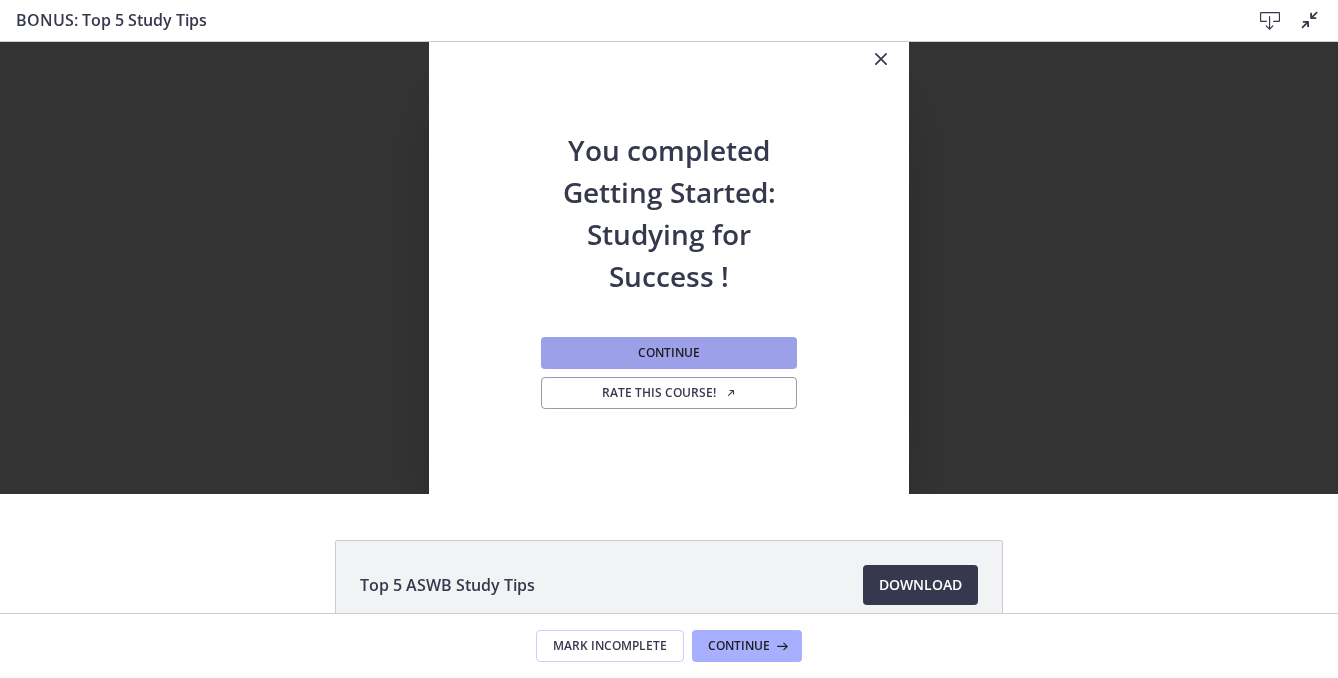 click on "Continue" at bounding box center (669, 353) 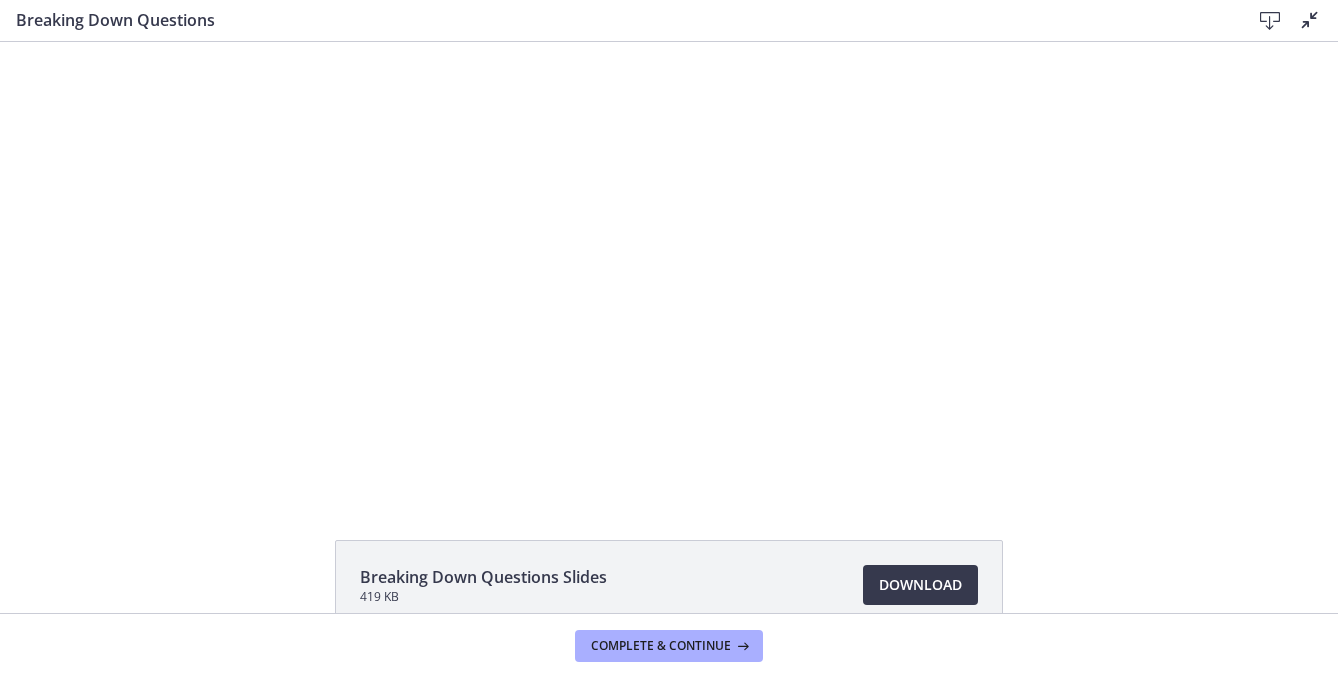 scroll, scrollTop: 0, scrollLeft: 0, axis: both 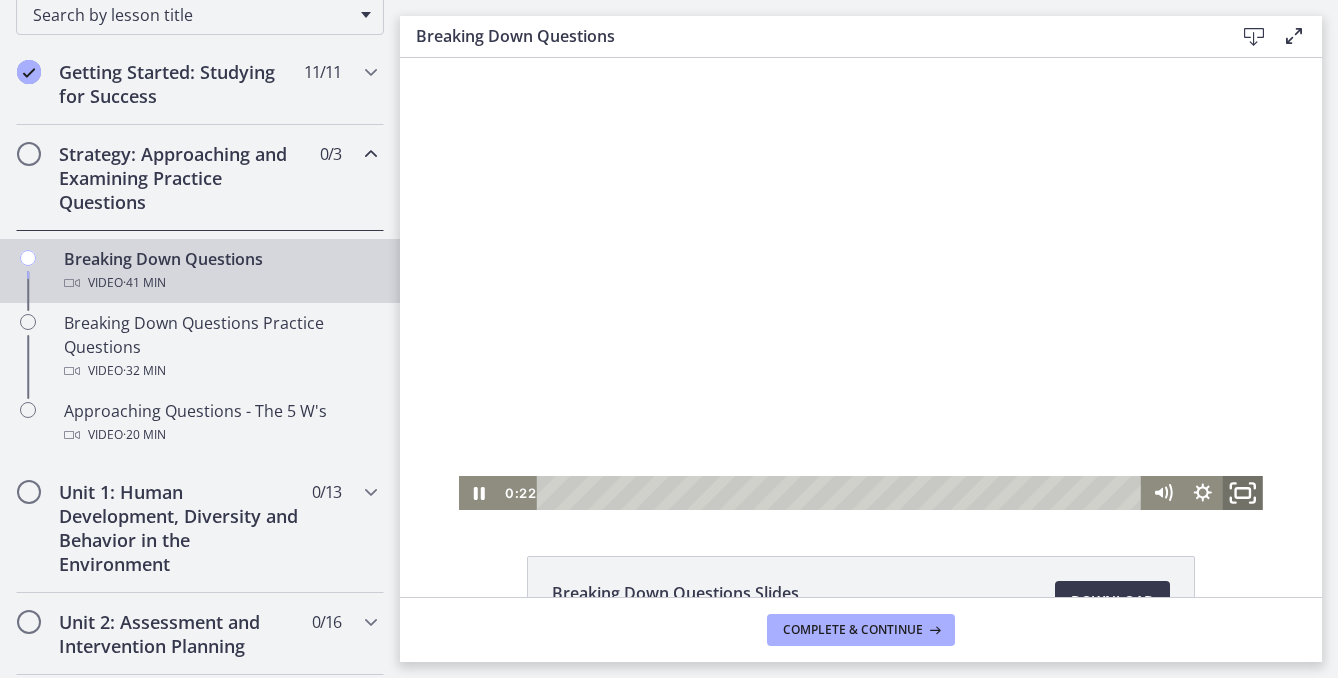 click 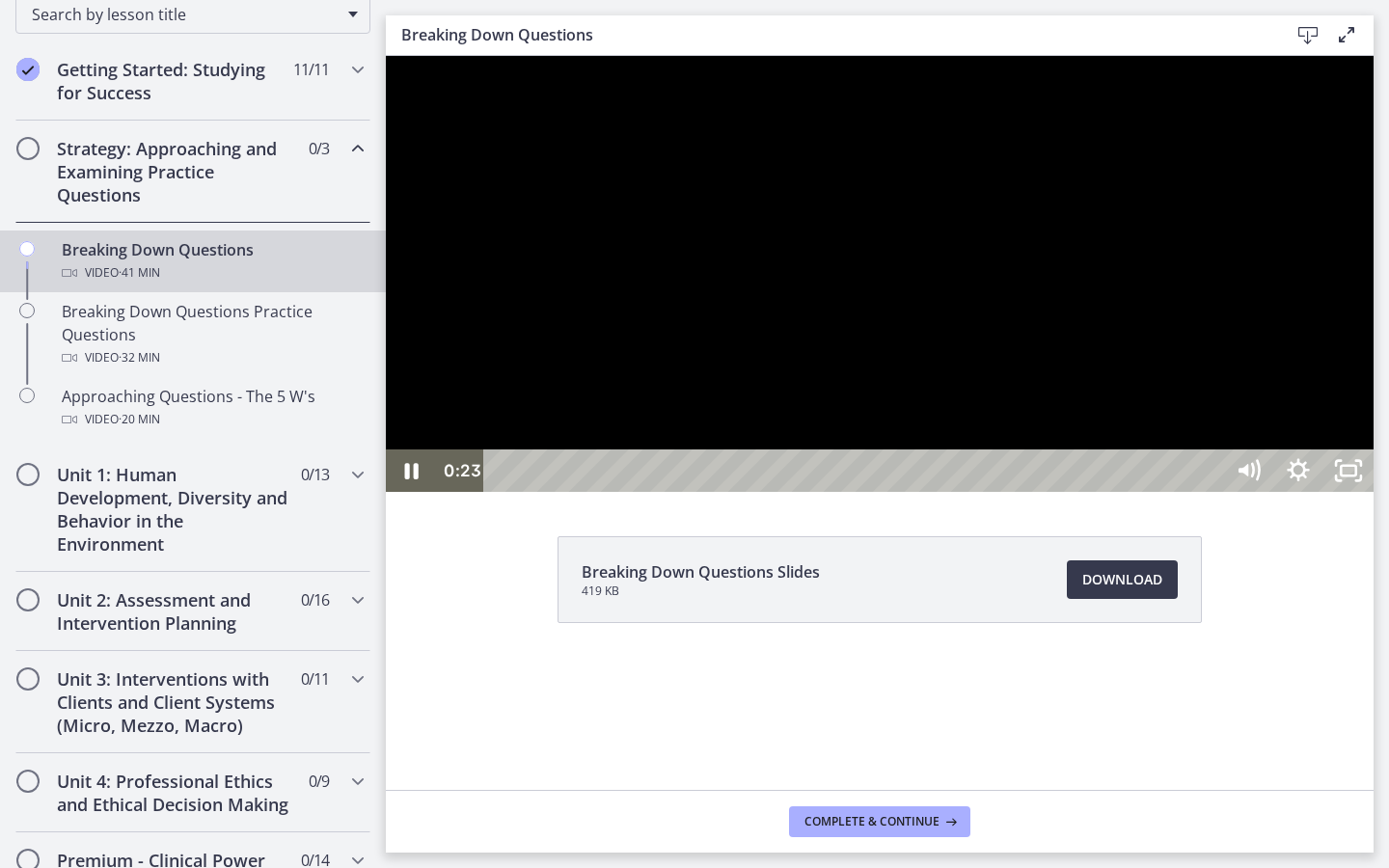 click at bounding box center (857, 471) 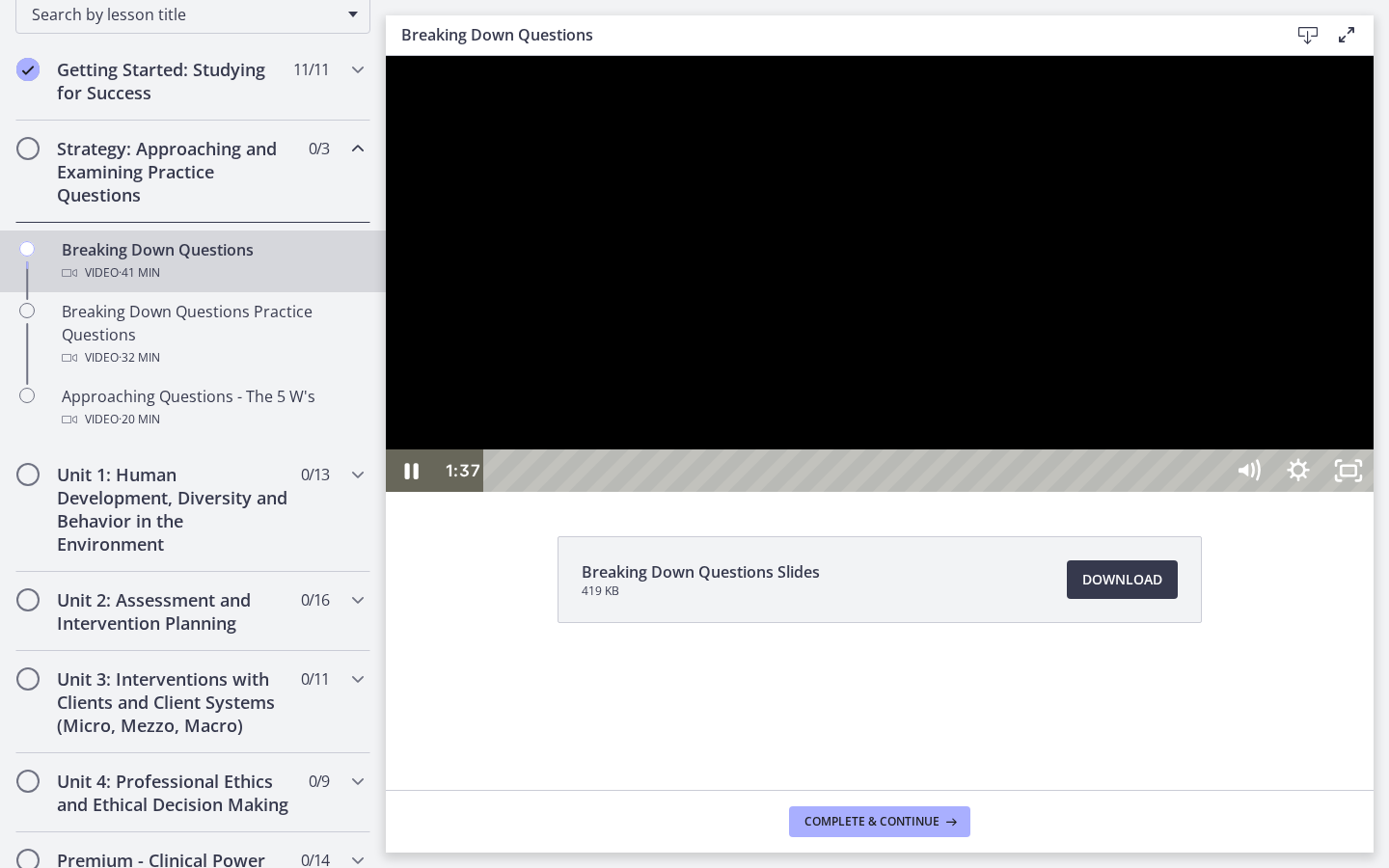 click at bounding box center [857, 471] 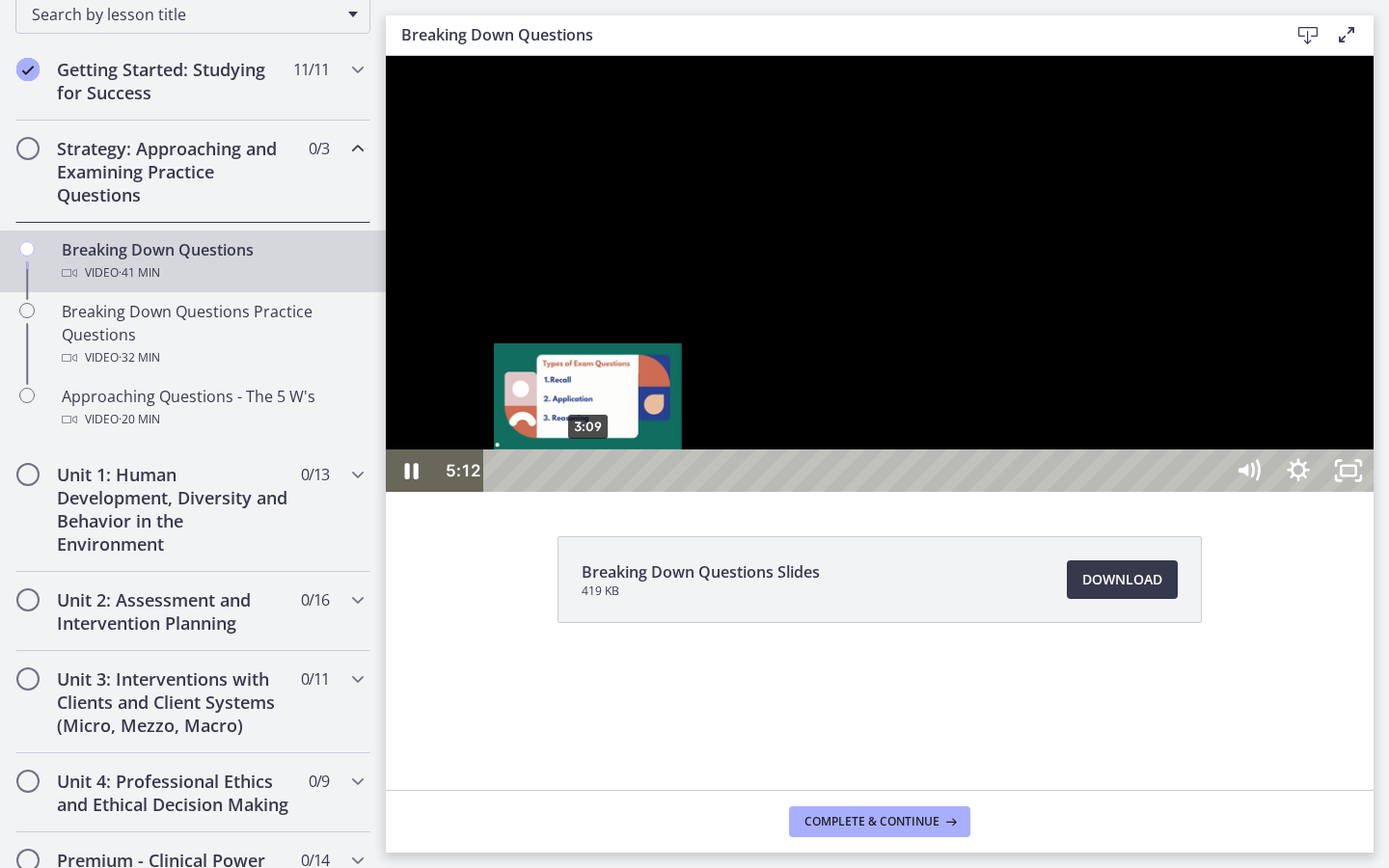 click on "3:09" at bounding box center (857, 471) 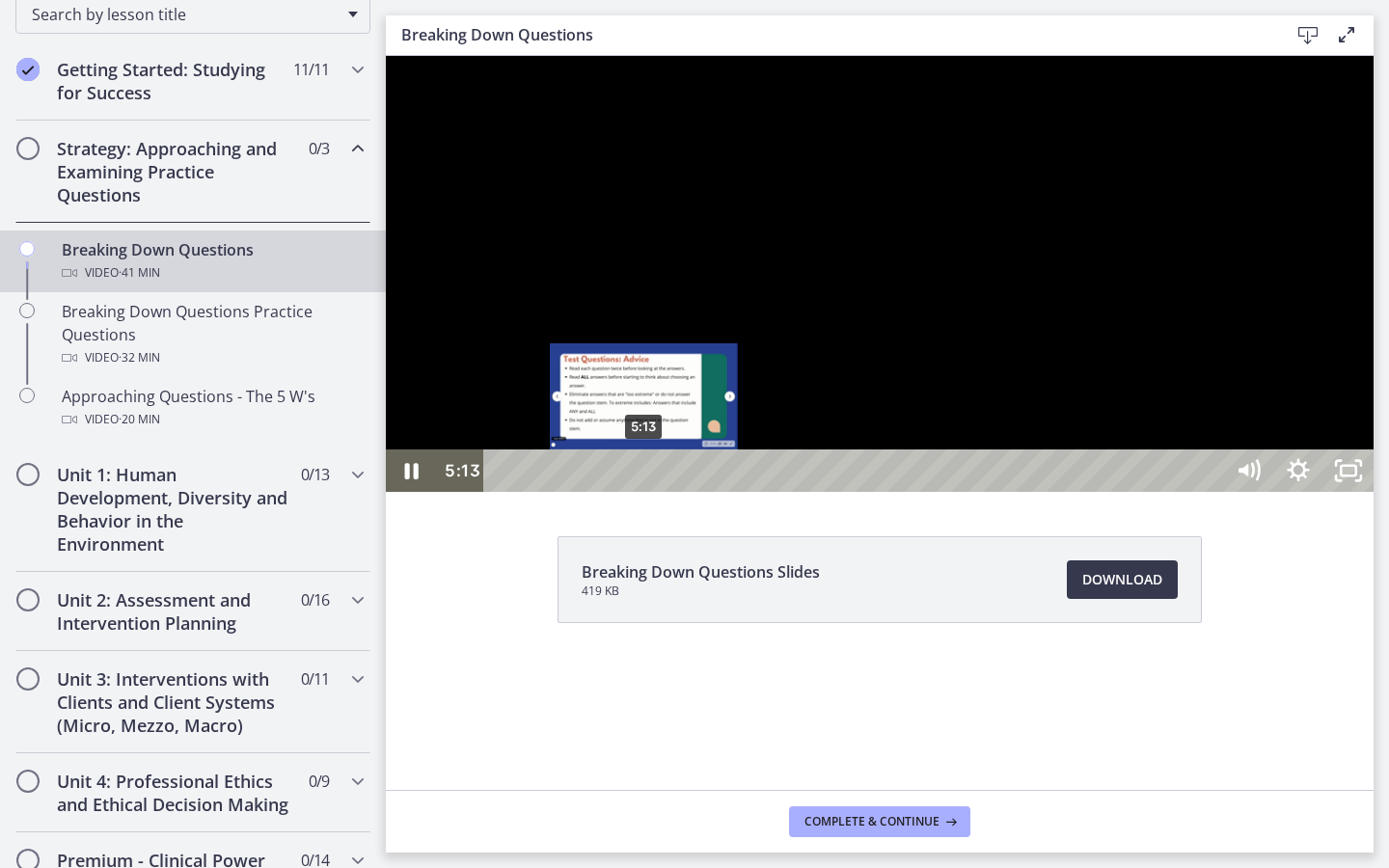 click on "5:13" at bounding box center [857, 471] 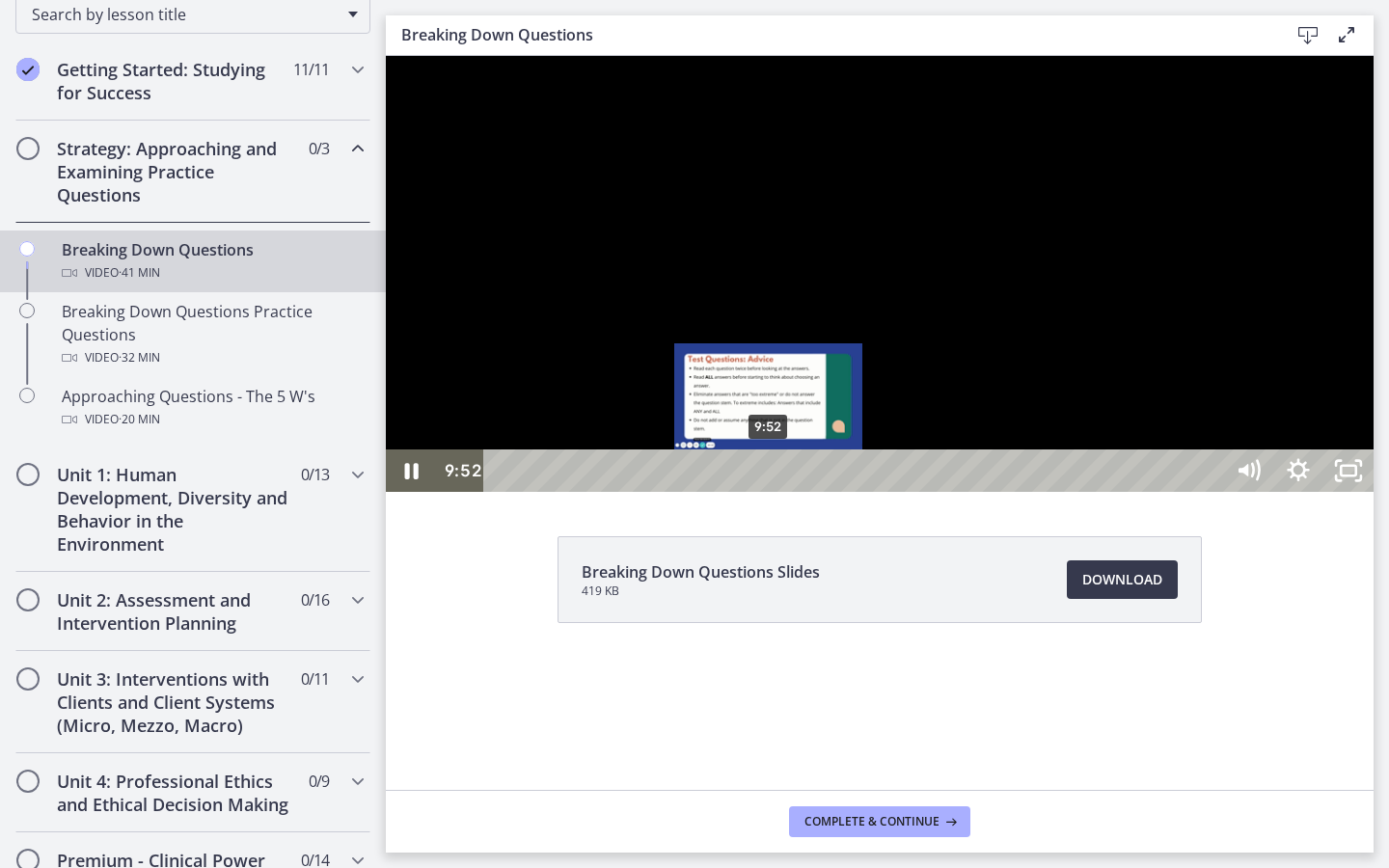click on "9:52" at bounding box center (857, 471) 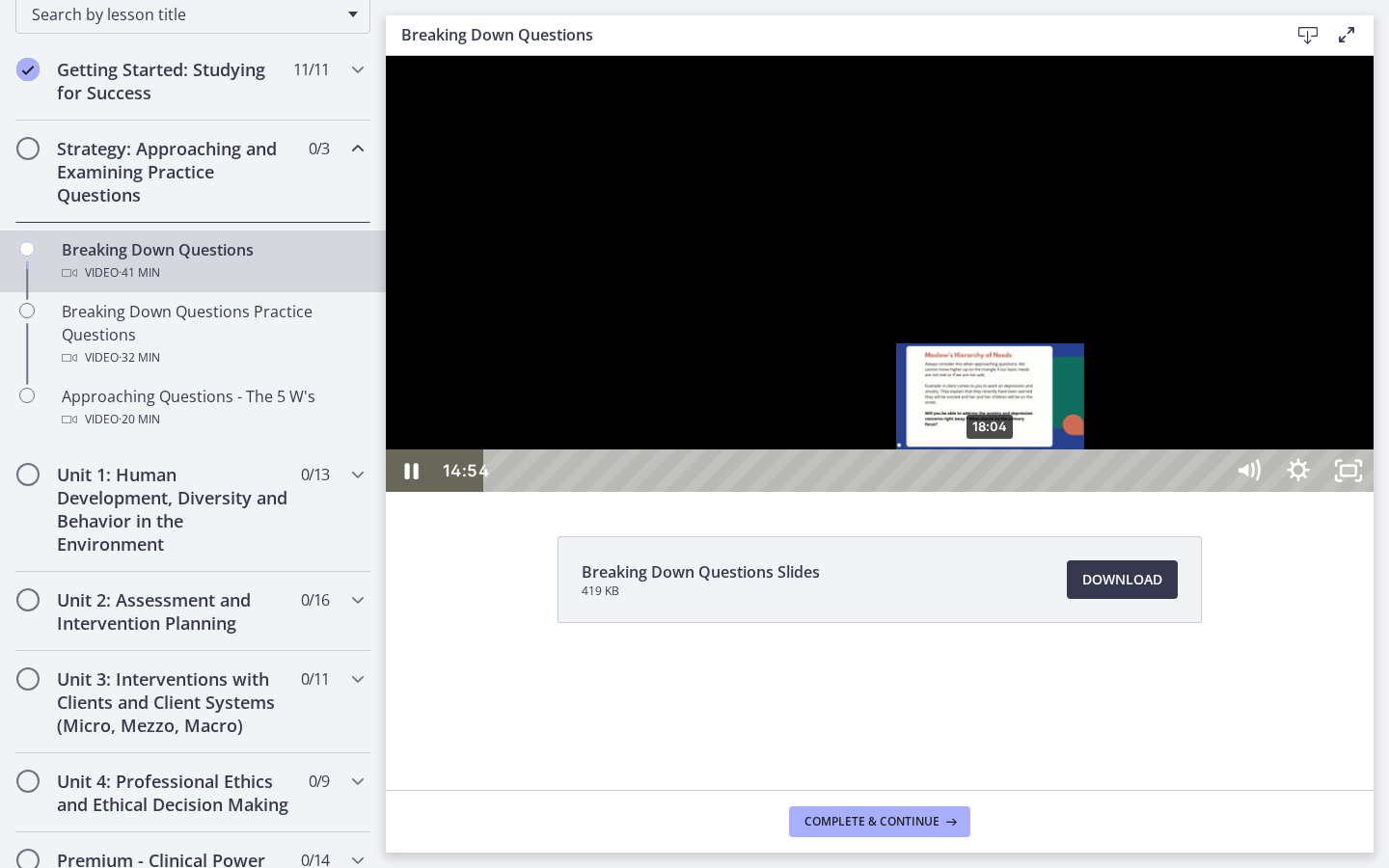 click on "18:04" at bounding box center (857, 471) 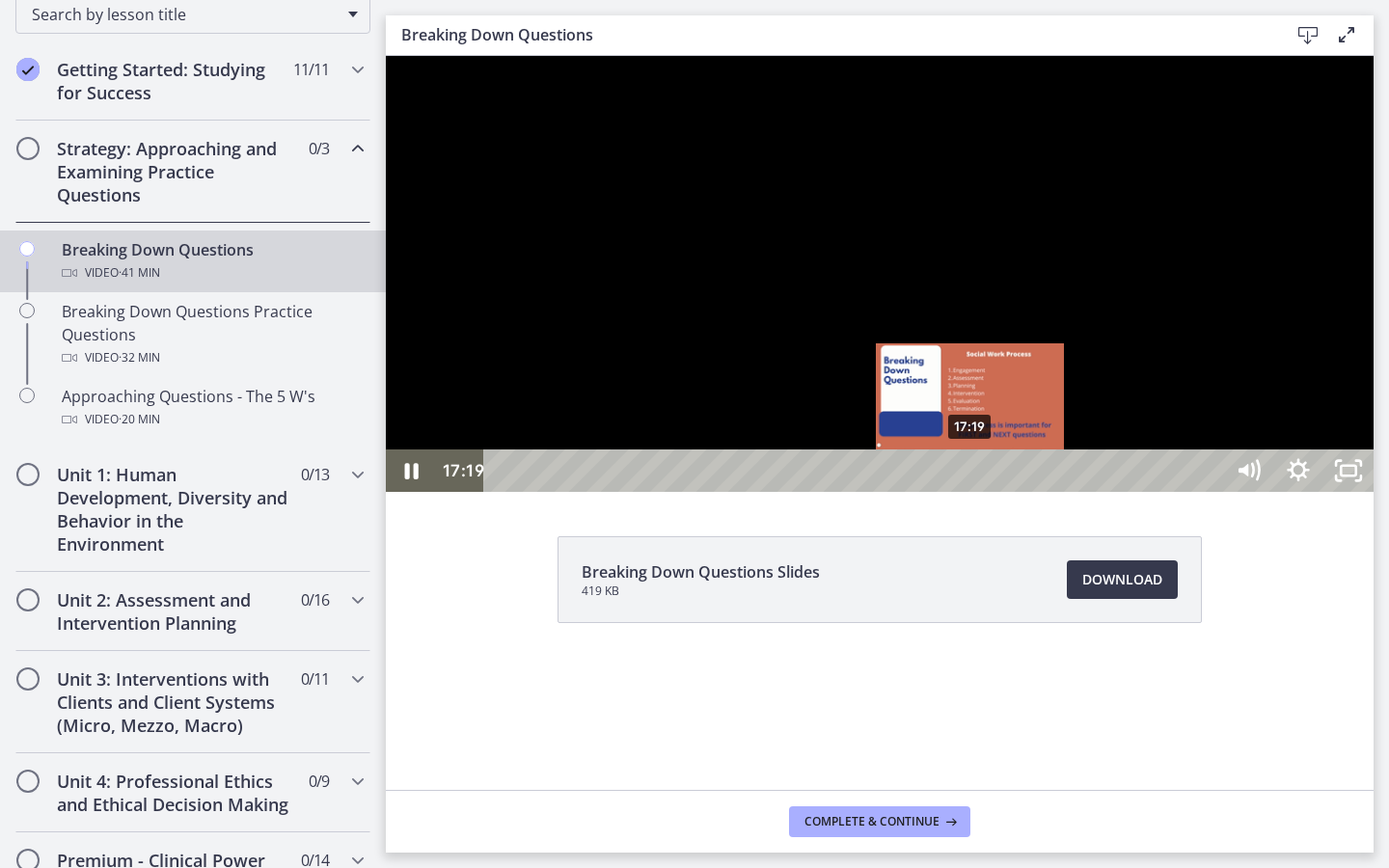 click on "17:19" at bounding box center [857, 471] 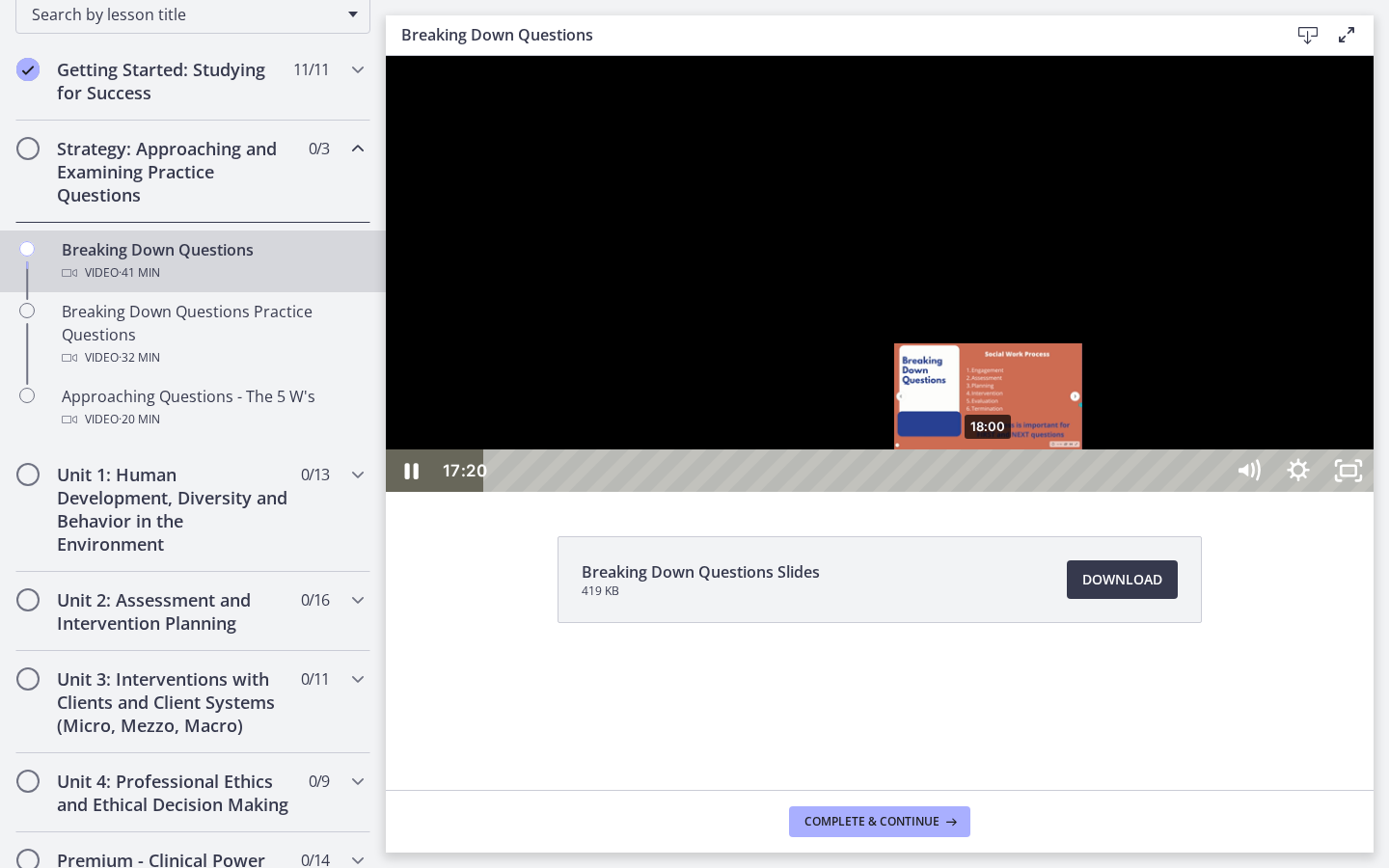 click on "18:00" at bounding box center (857, 471) 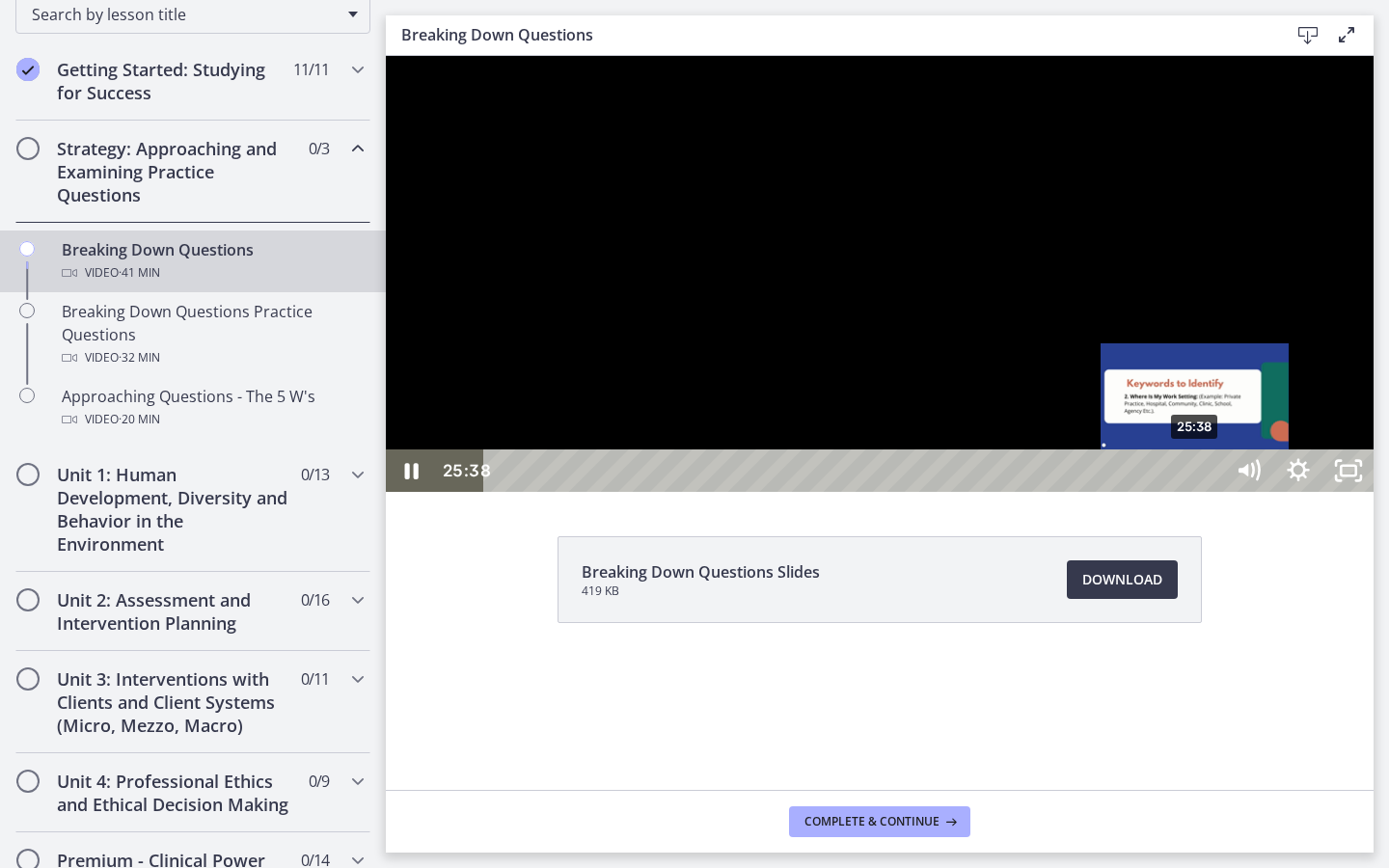 click on "25:38" at bounding box center (857, 471) 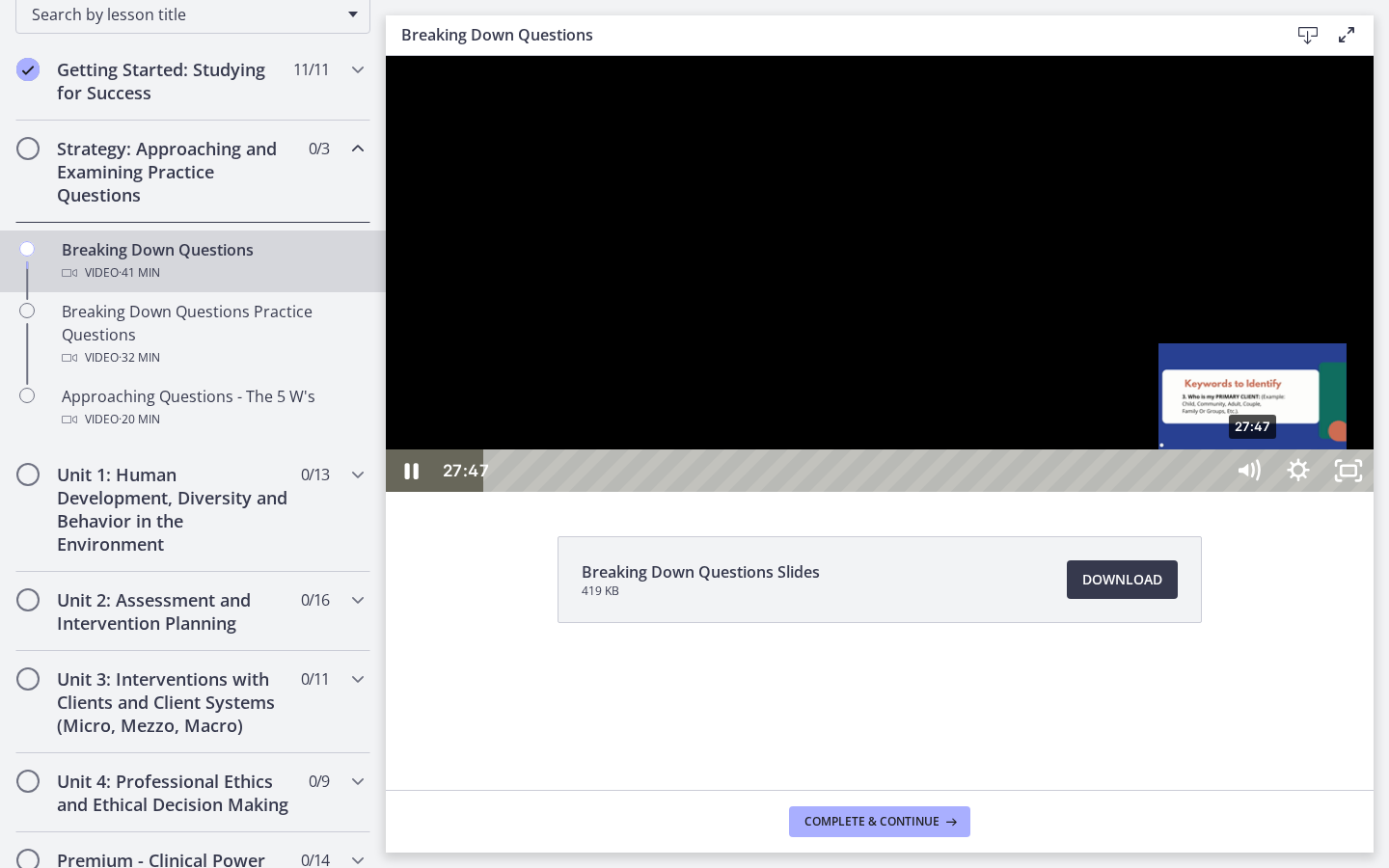 click on "27:47" at bounding box center (857, 471) 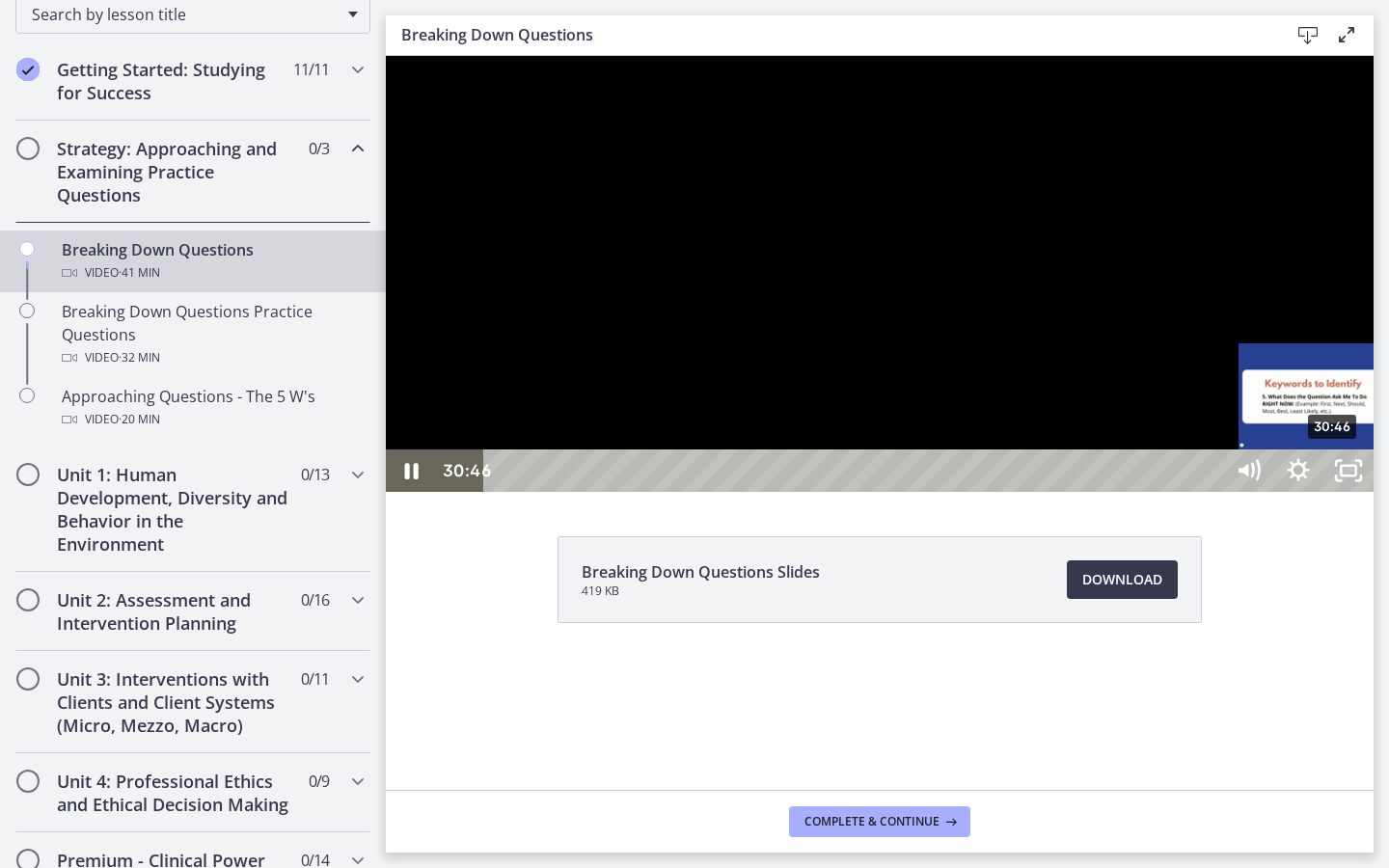 click on "30:46" at bounding box center [857, 471] 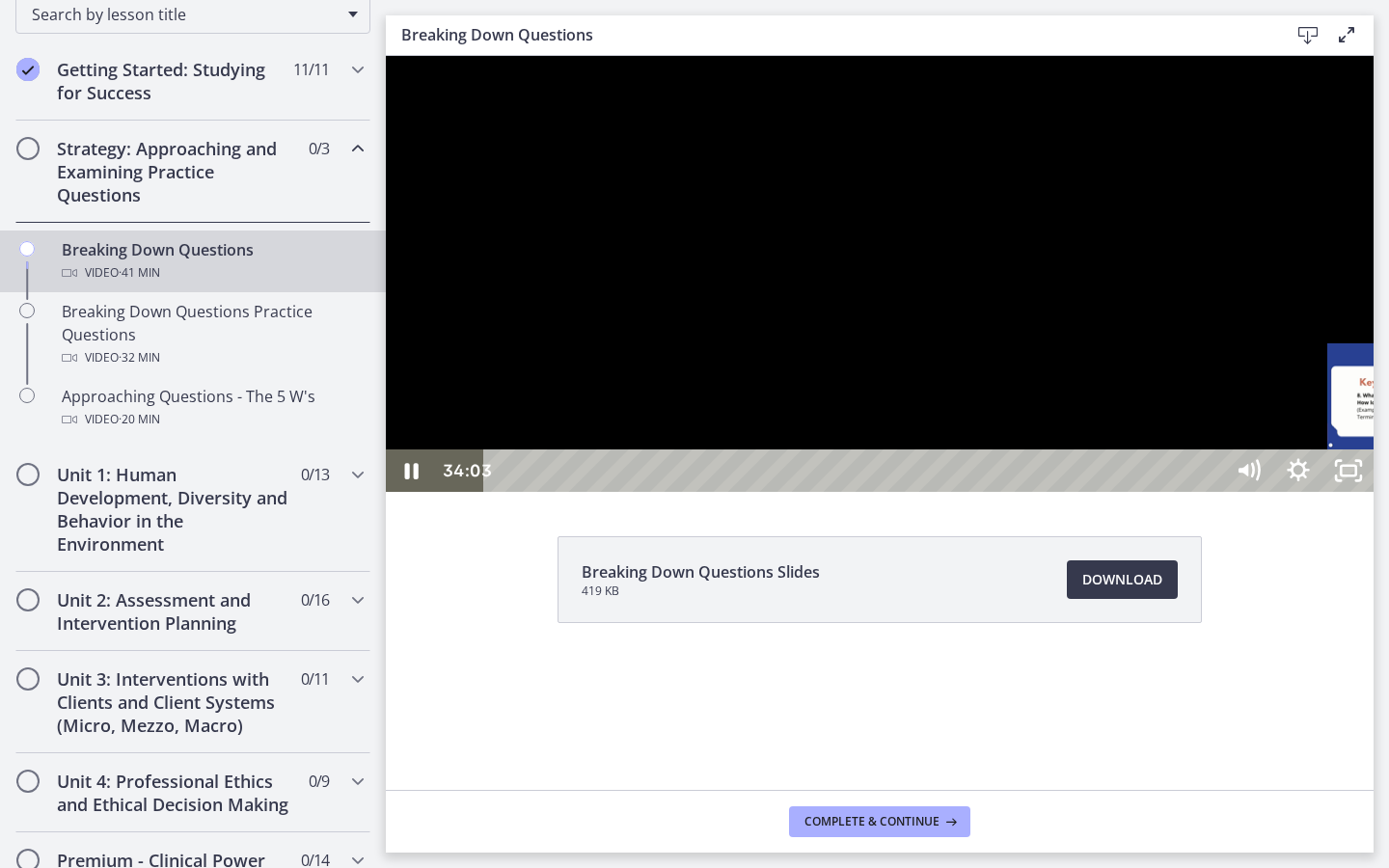 click on "34:03" at bounding box center [857, 471] 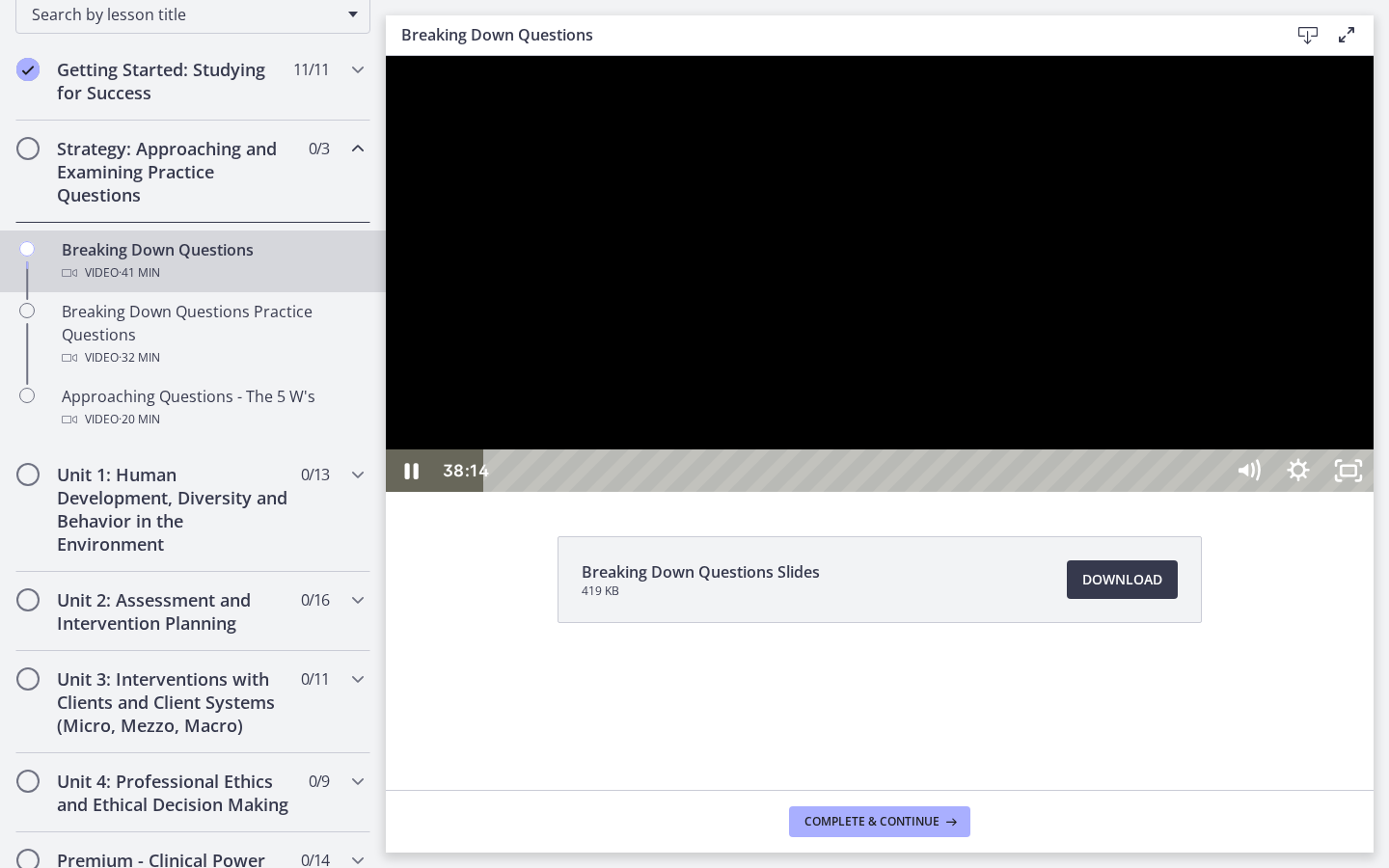 click on "38:14" at bounding box center (857, 471) 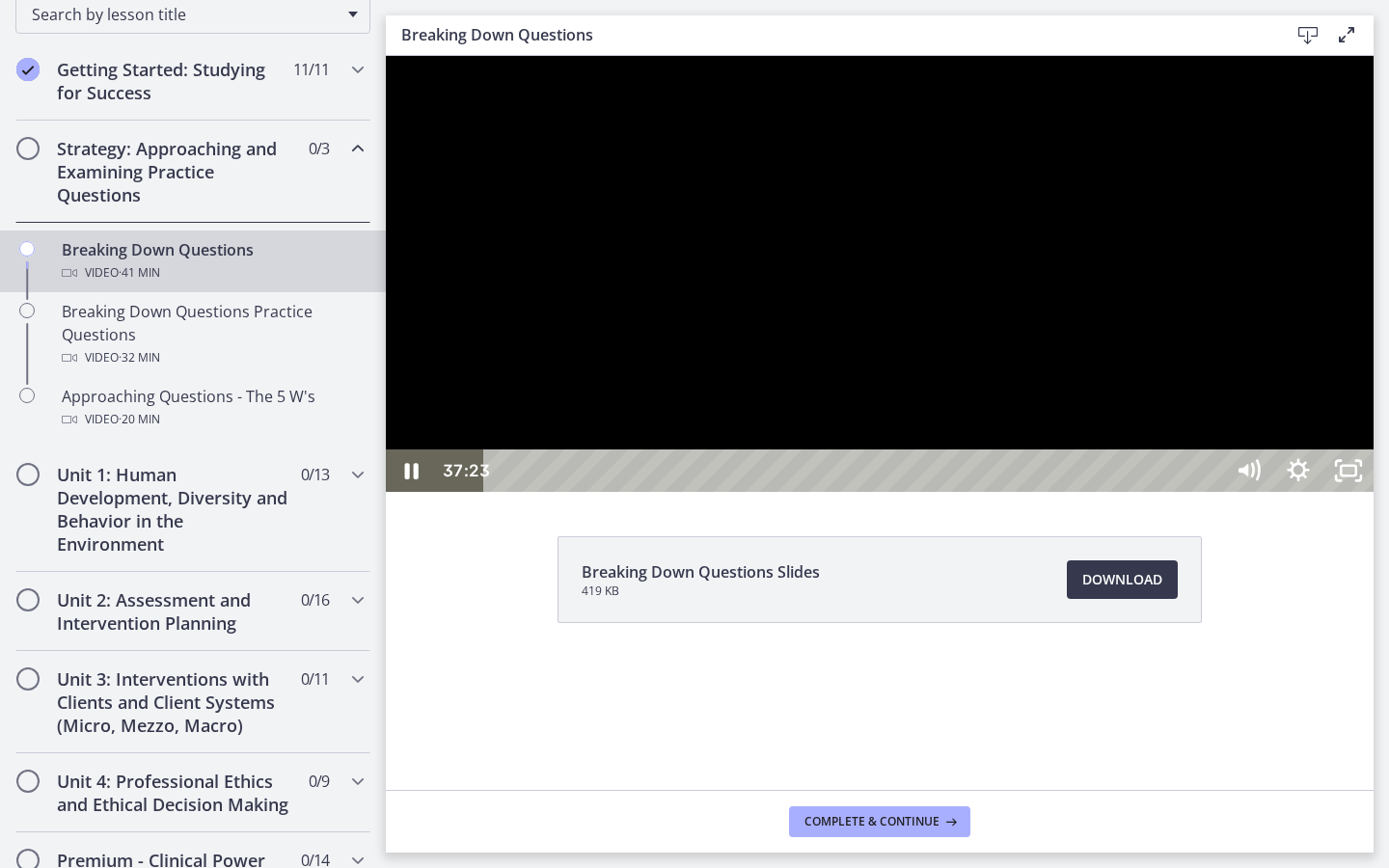 click on "37:23" at bounding box center (857, 471) 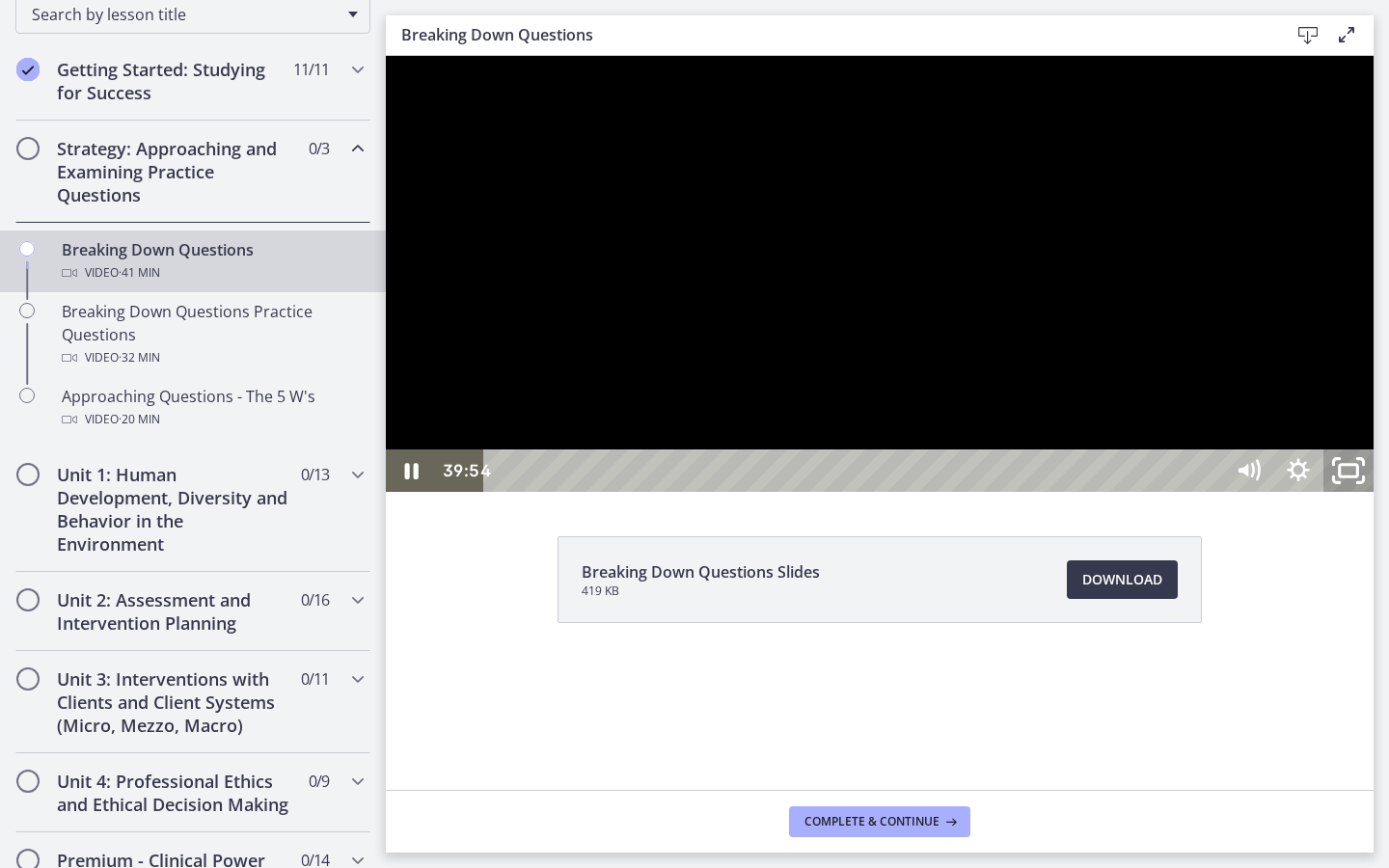 click 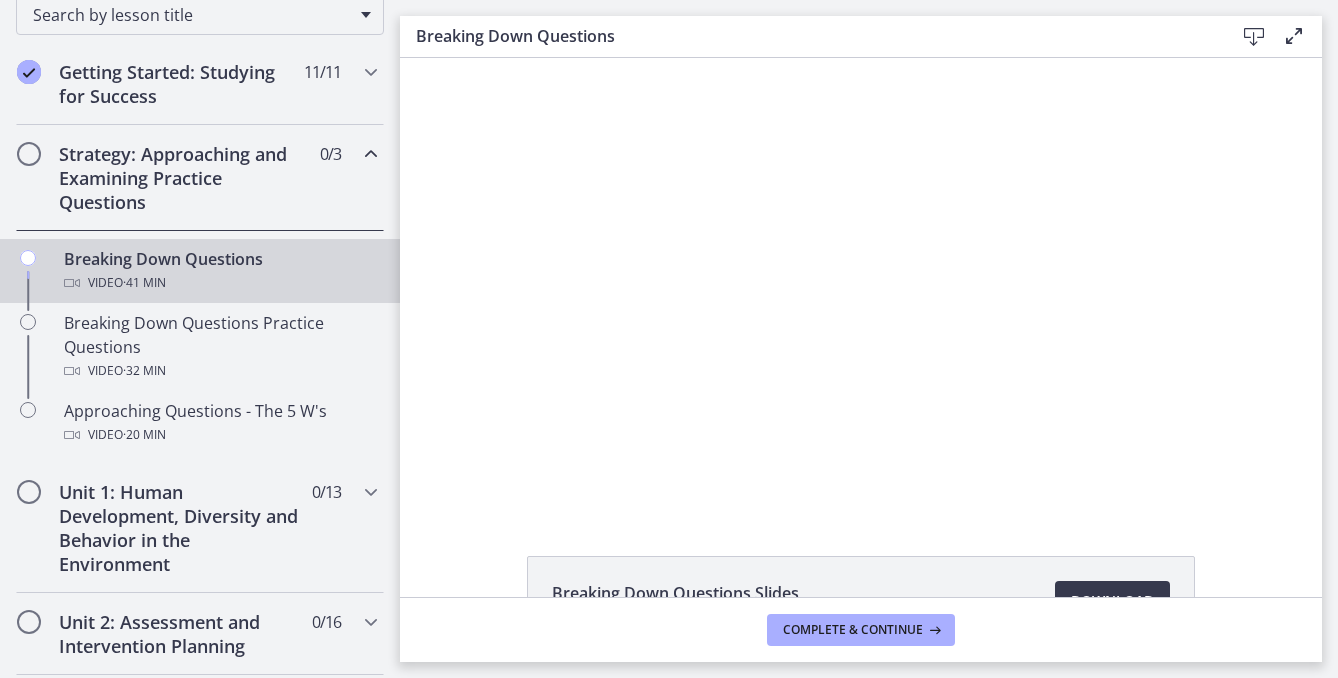scroll, scrollTop: 145, scrollLeft: 0, axis: vertical 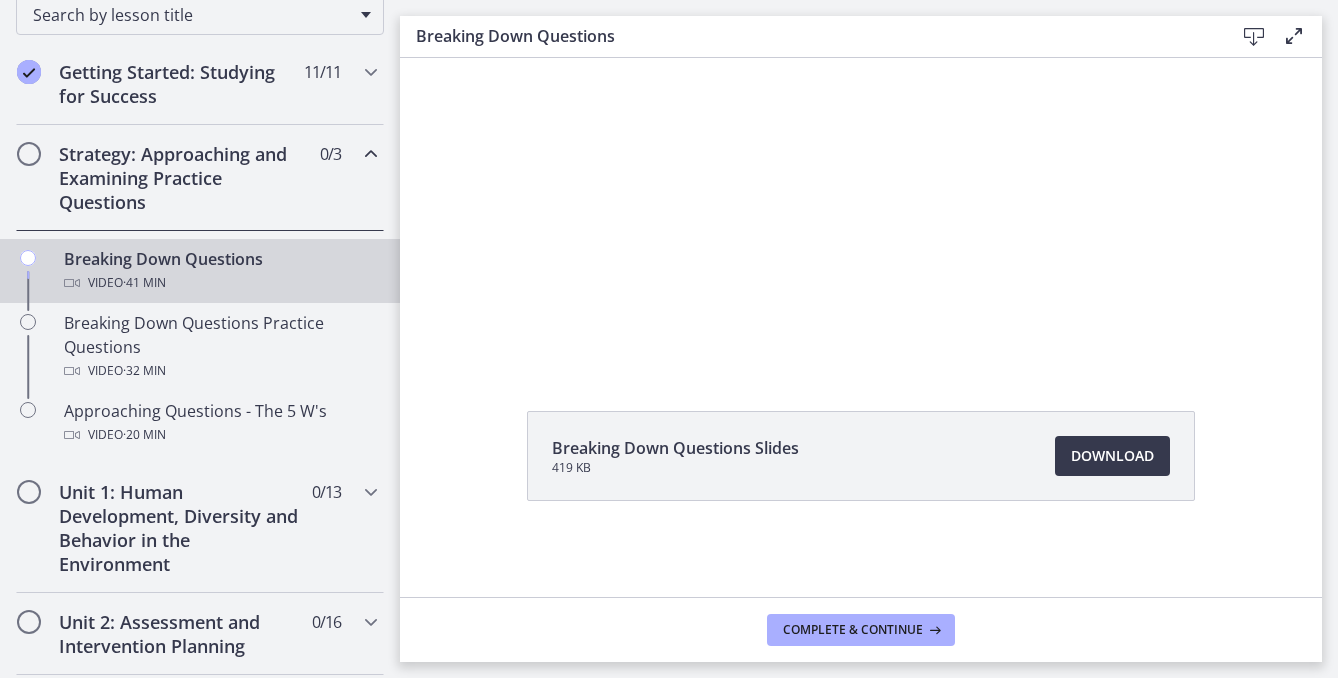 click on "Complete & continue" at bounding box center (861, 629) 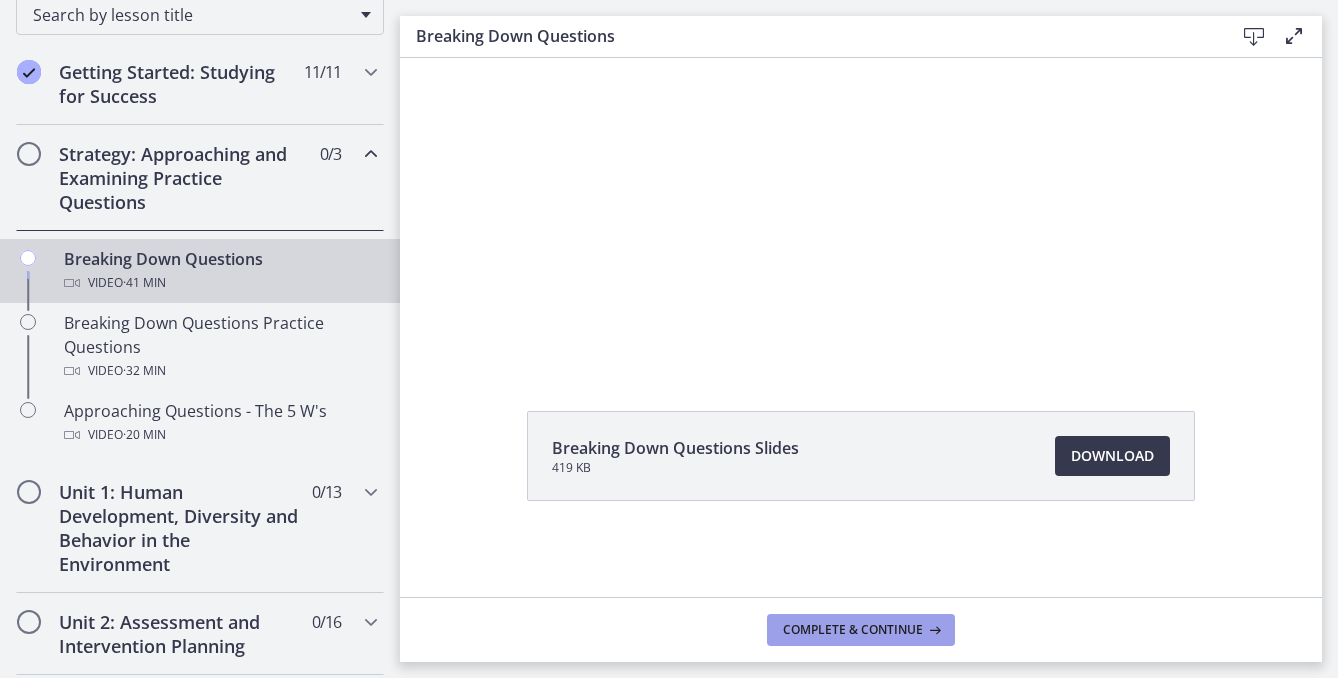 click on "Complete & continue" at bounding box center (853, 630) 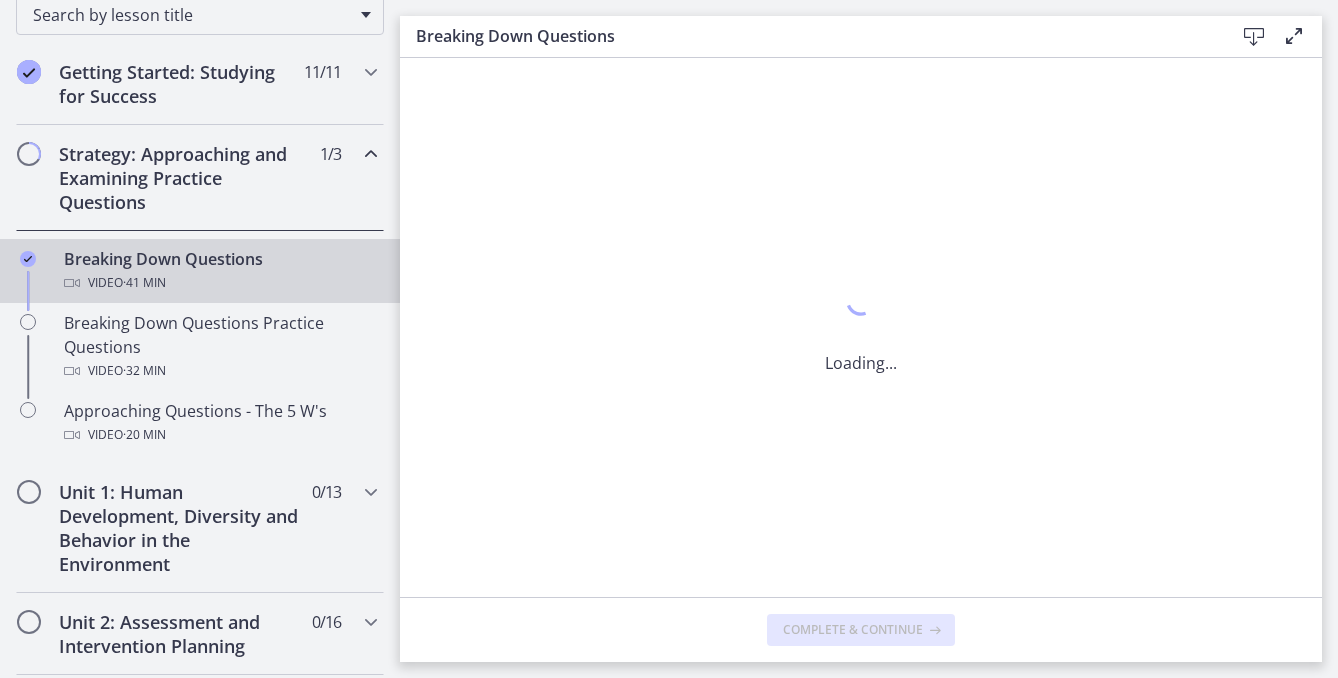 scroll, scrollTop: 0, scrollLeft: 0, axis: both 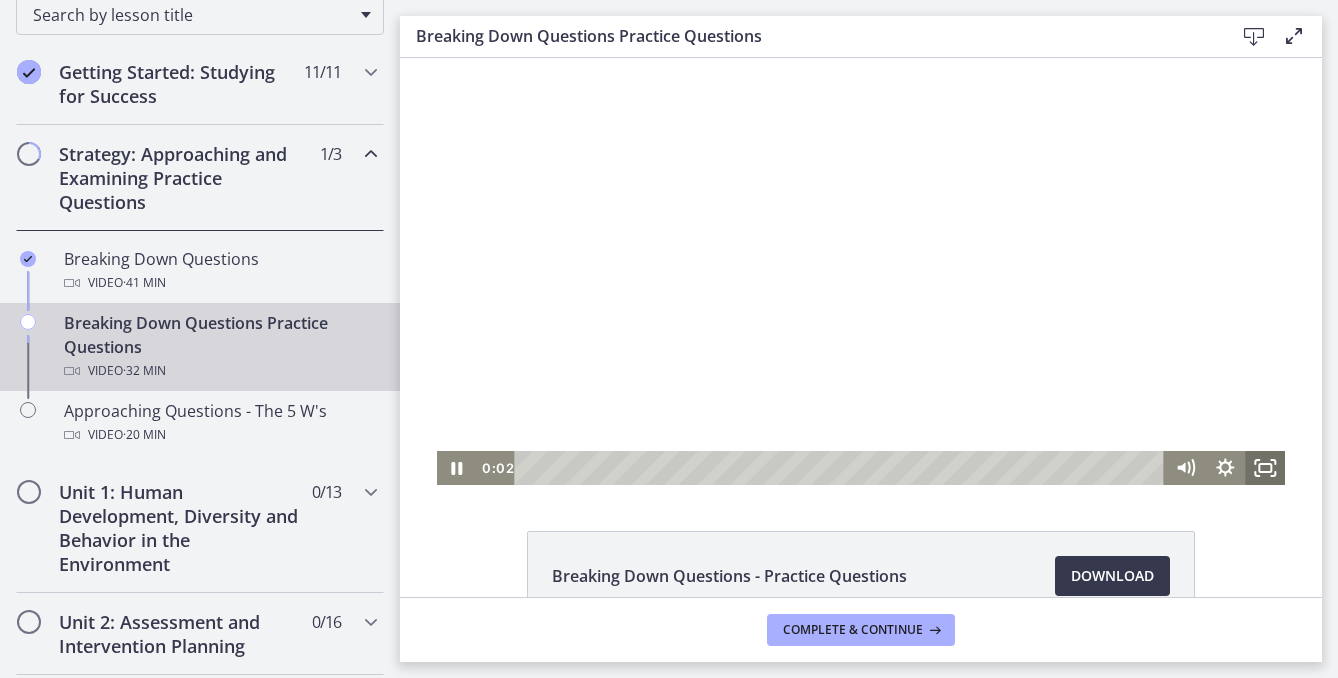 click 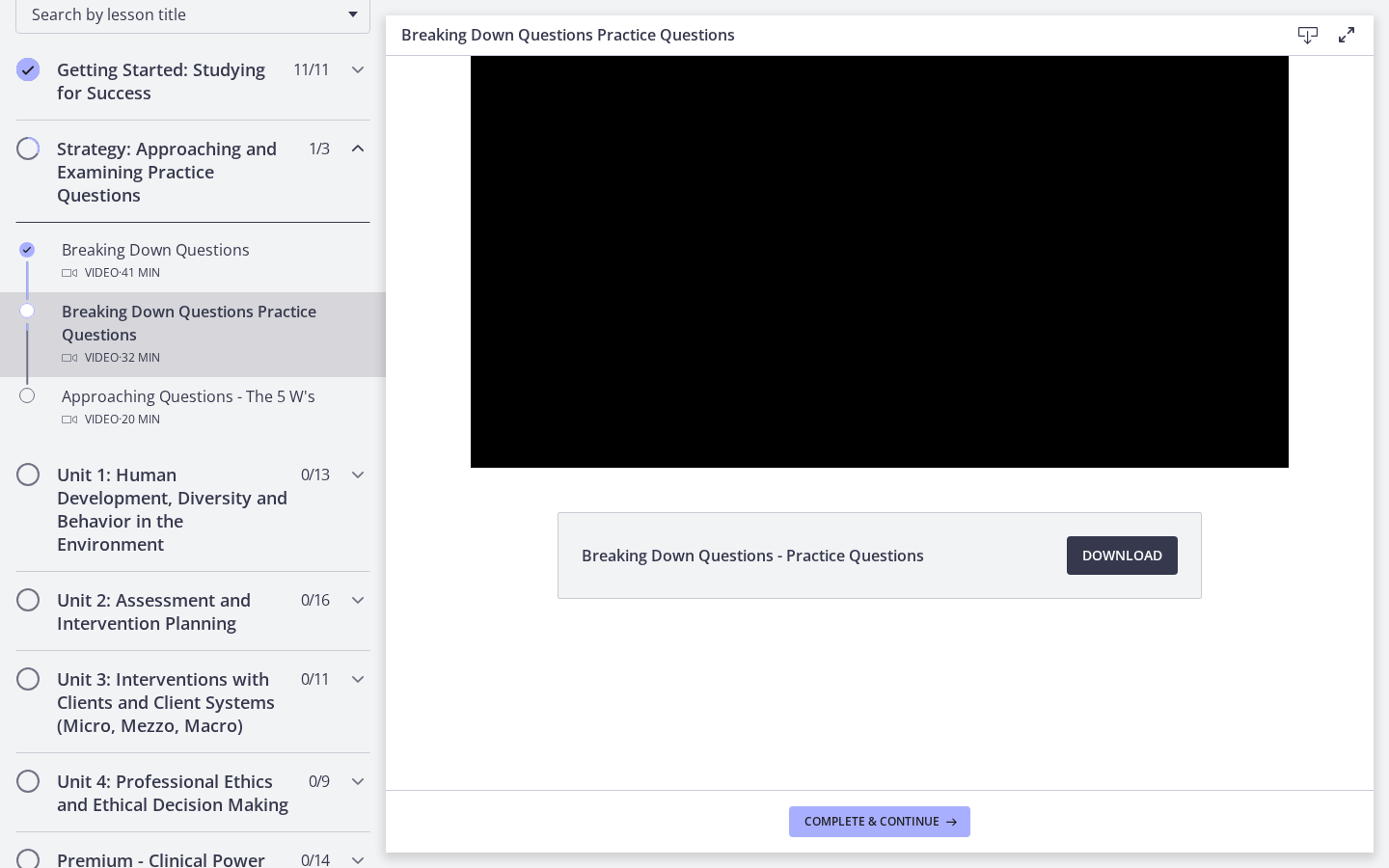 type 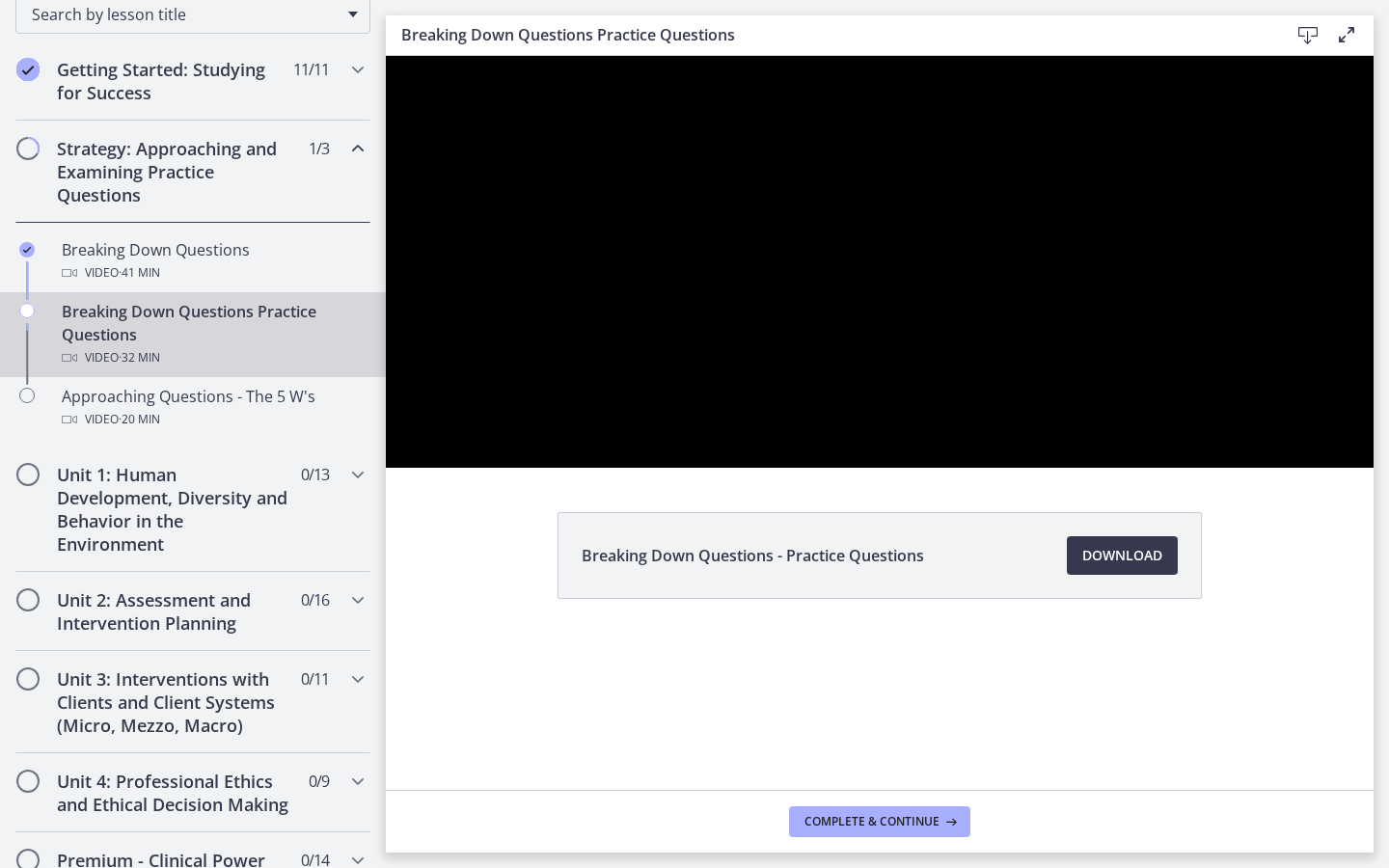 click at bounding box center (1348, 447) 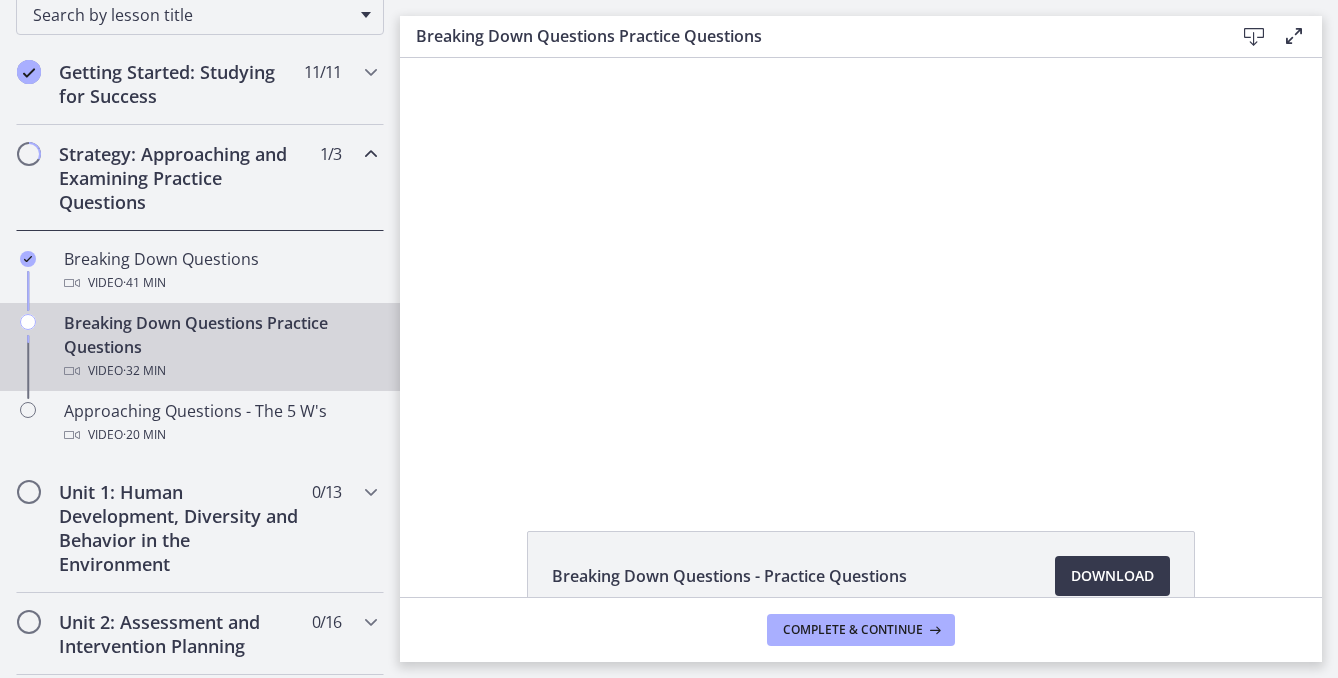 click 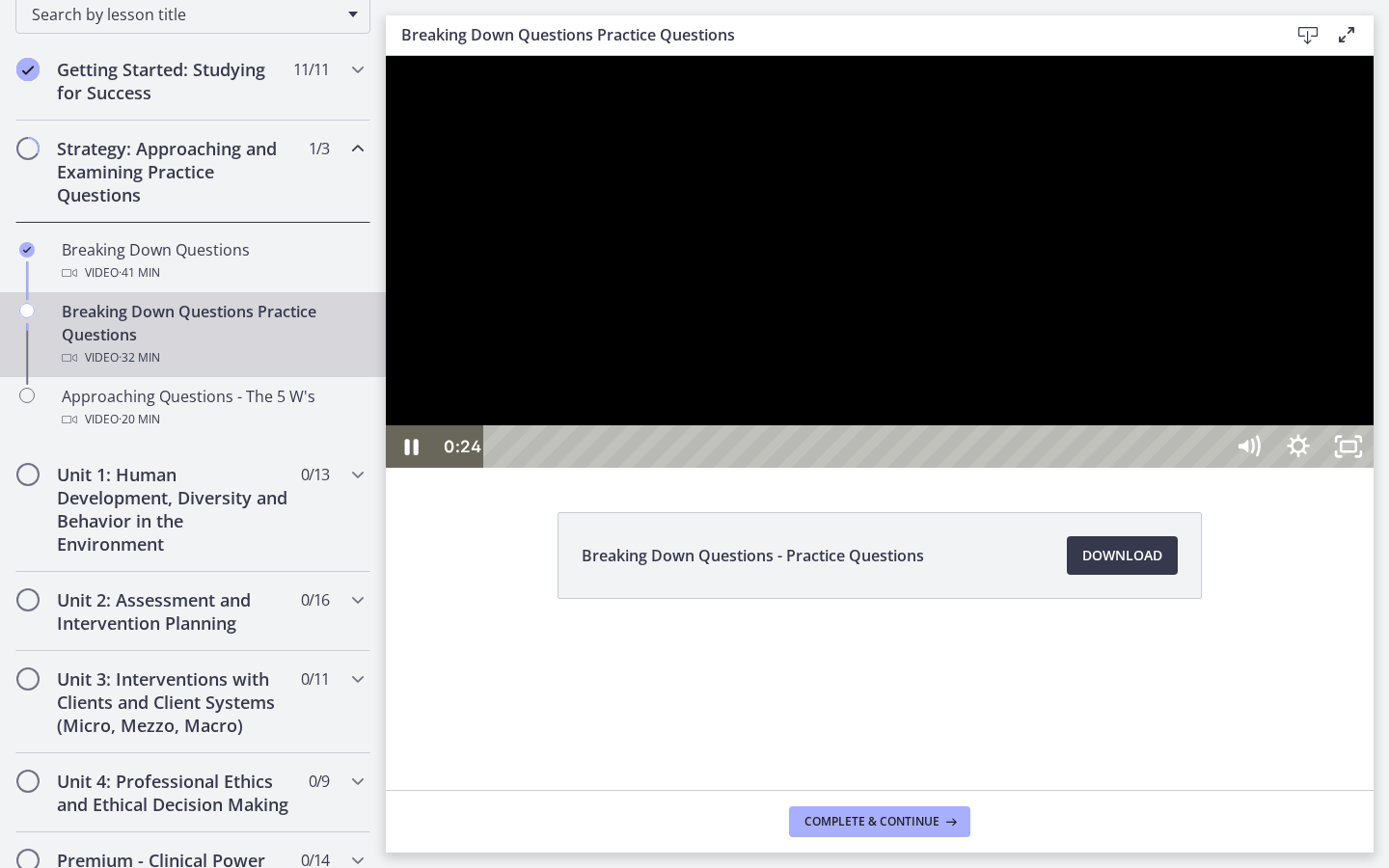 click at bounding box center [880, 261] 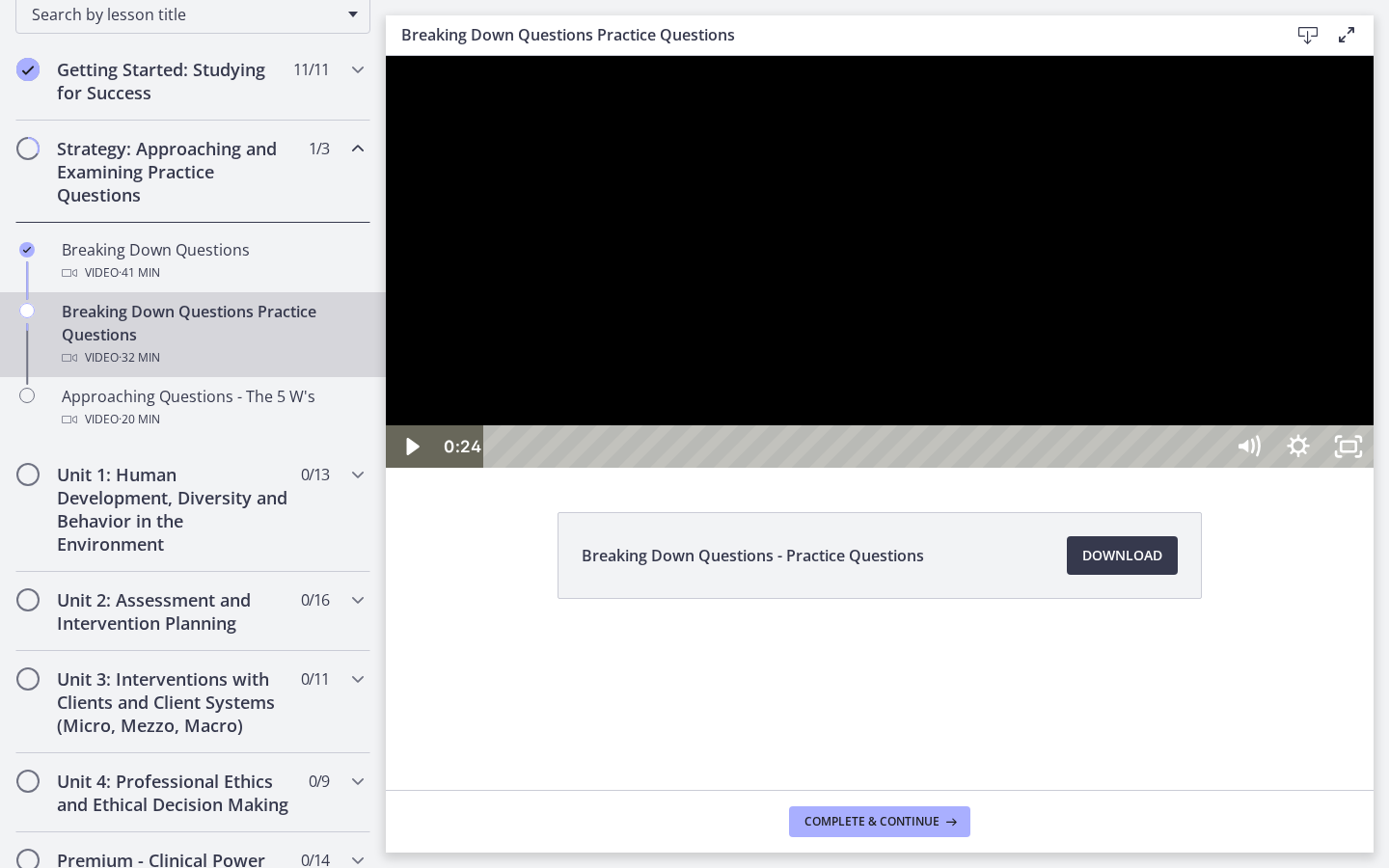 click at bounding box center [880, 261] 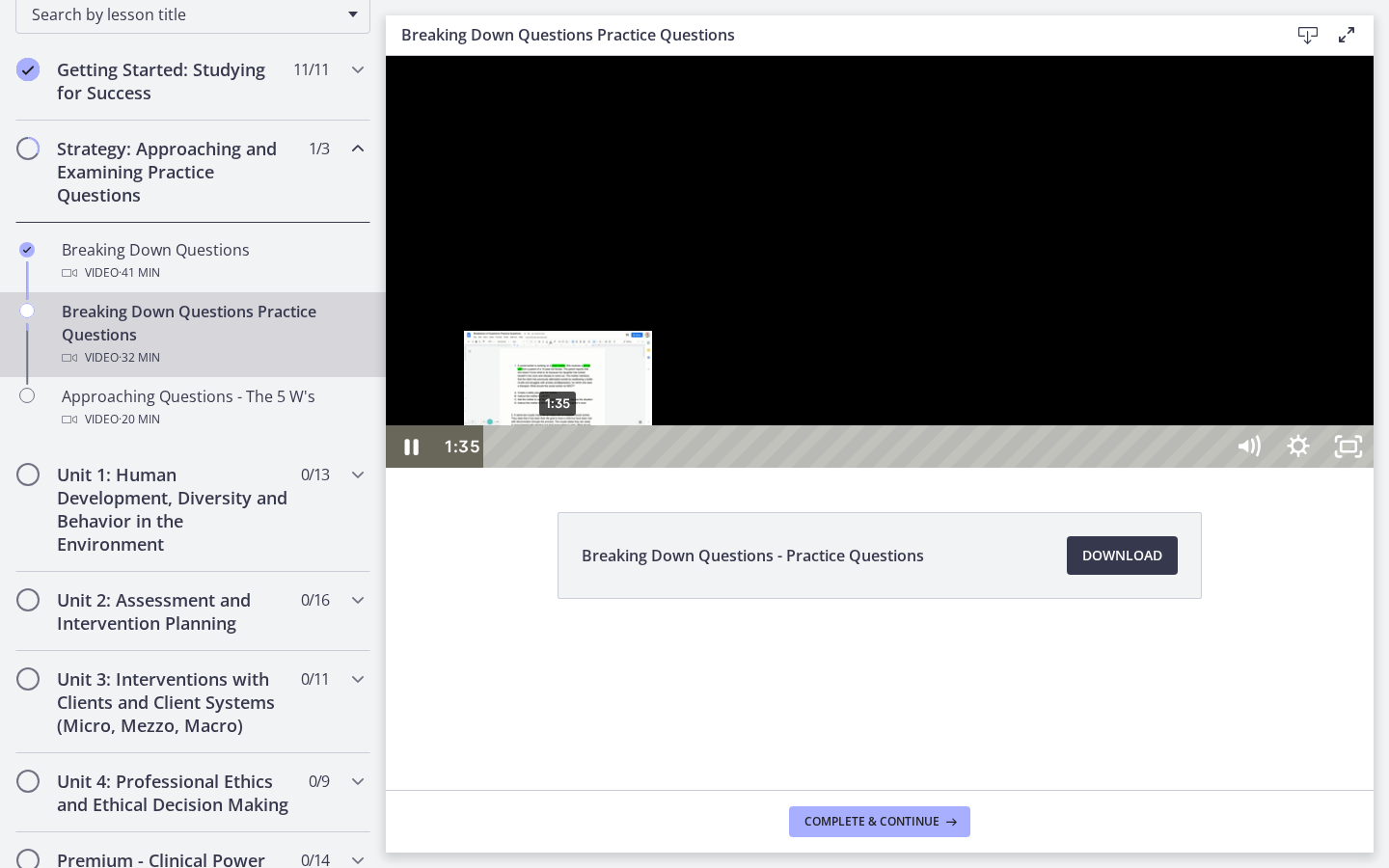click on "1:35" at bounding box center (857, 447) 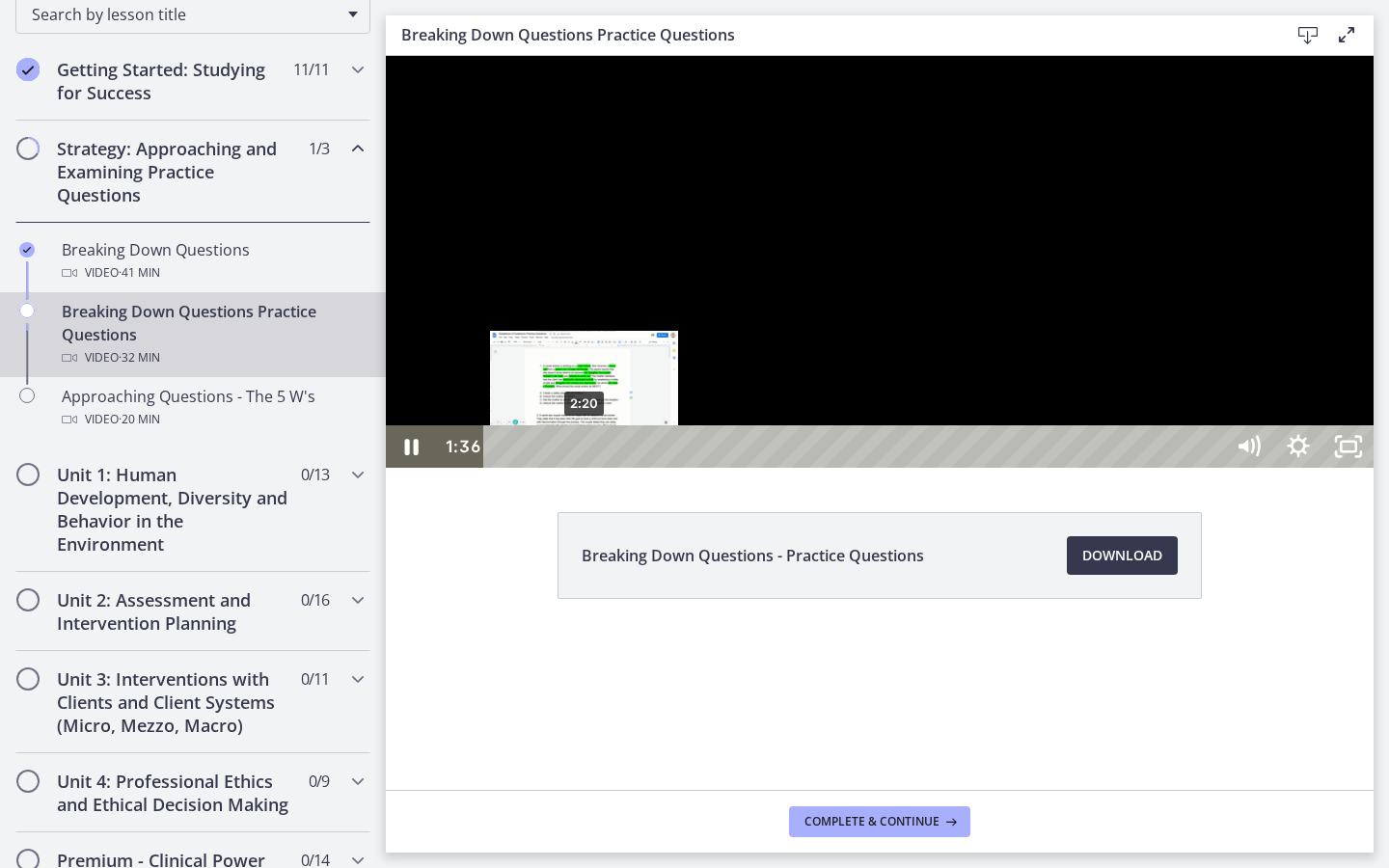 click on "2:20" at bounding box center [857, 447] 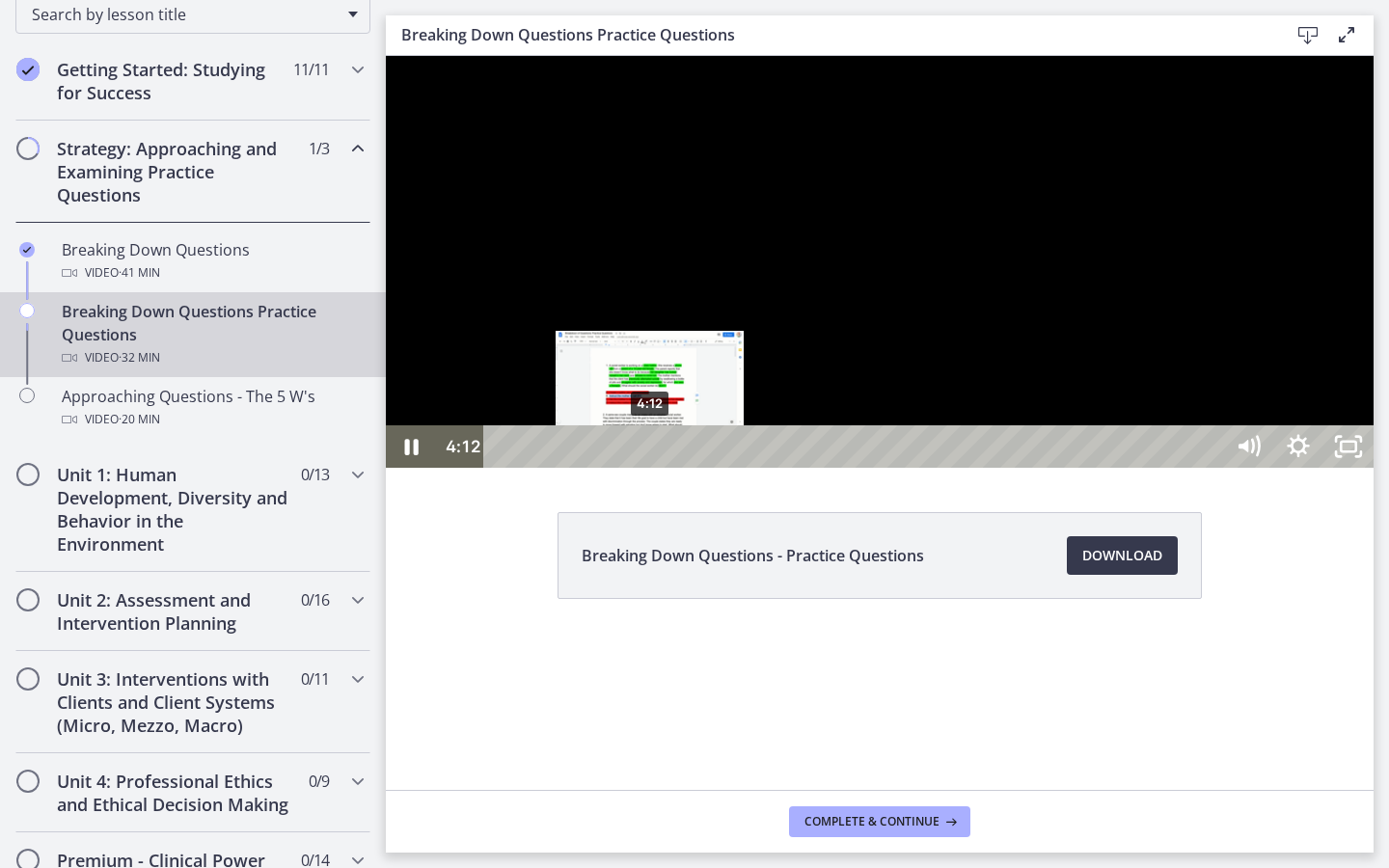click on "4:12" at bounding box center [857, 447] 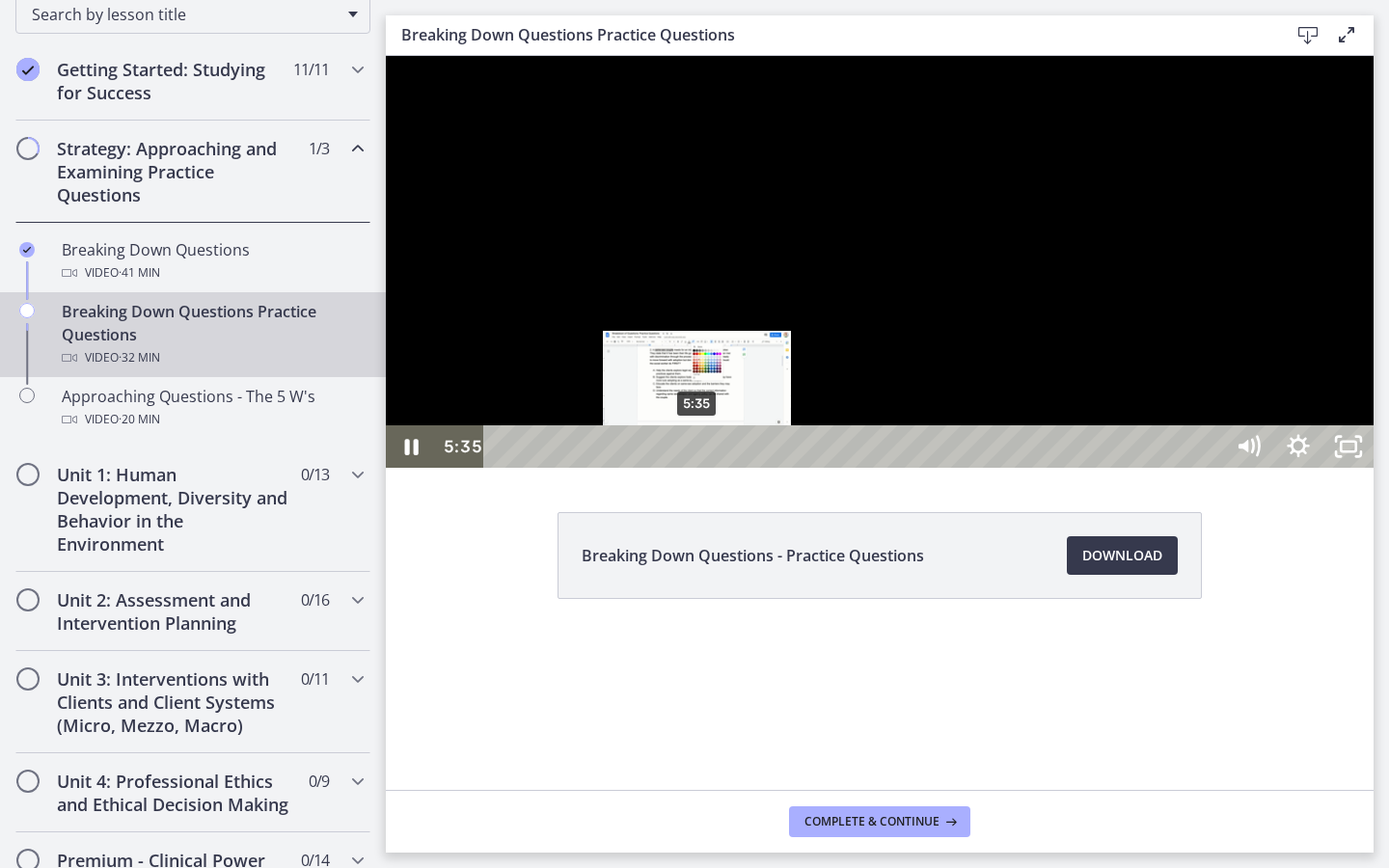 click on "5:35" at bounding box center [857, 447] 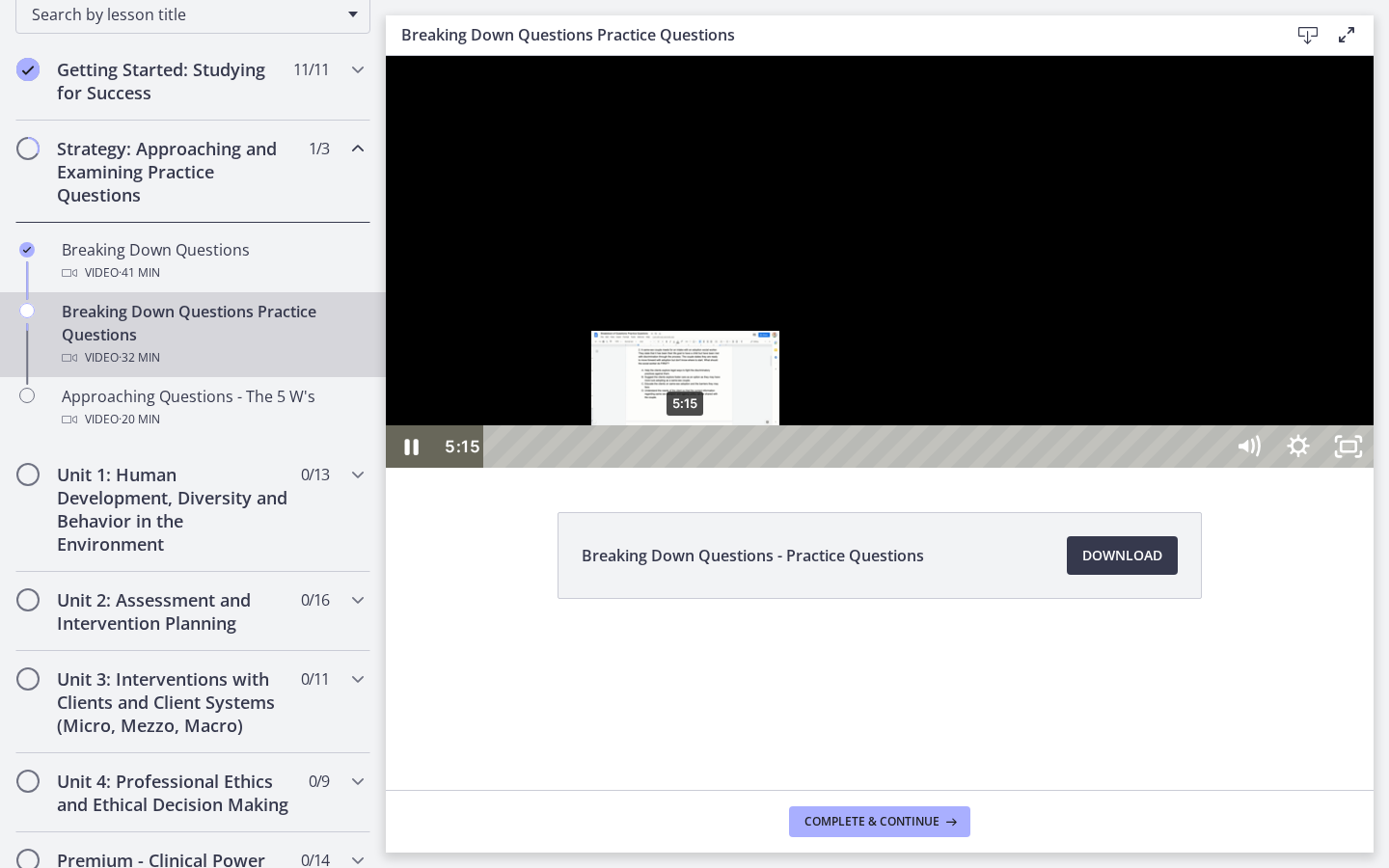 click on "5:15" at bounding box center (857, 447) 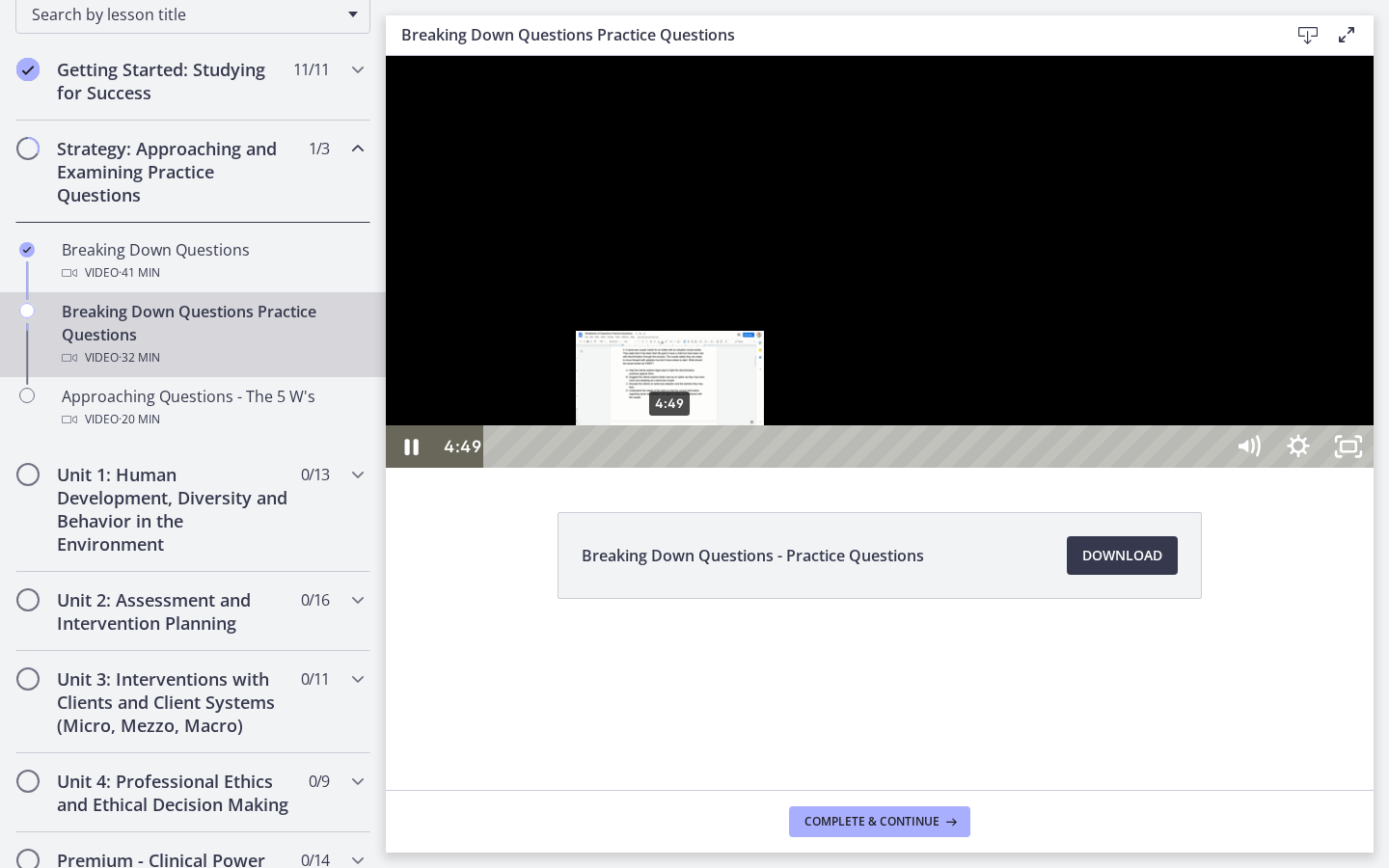 click on "4:49" at bounding box center [857, 447] 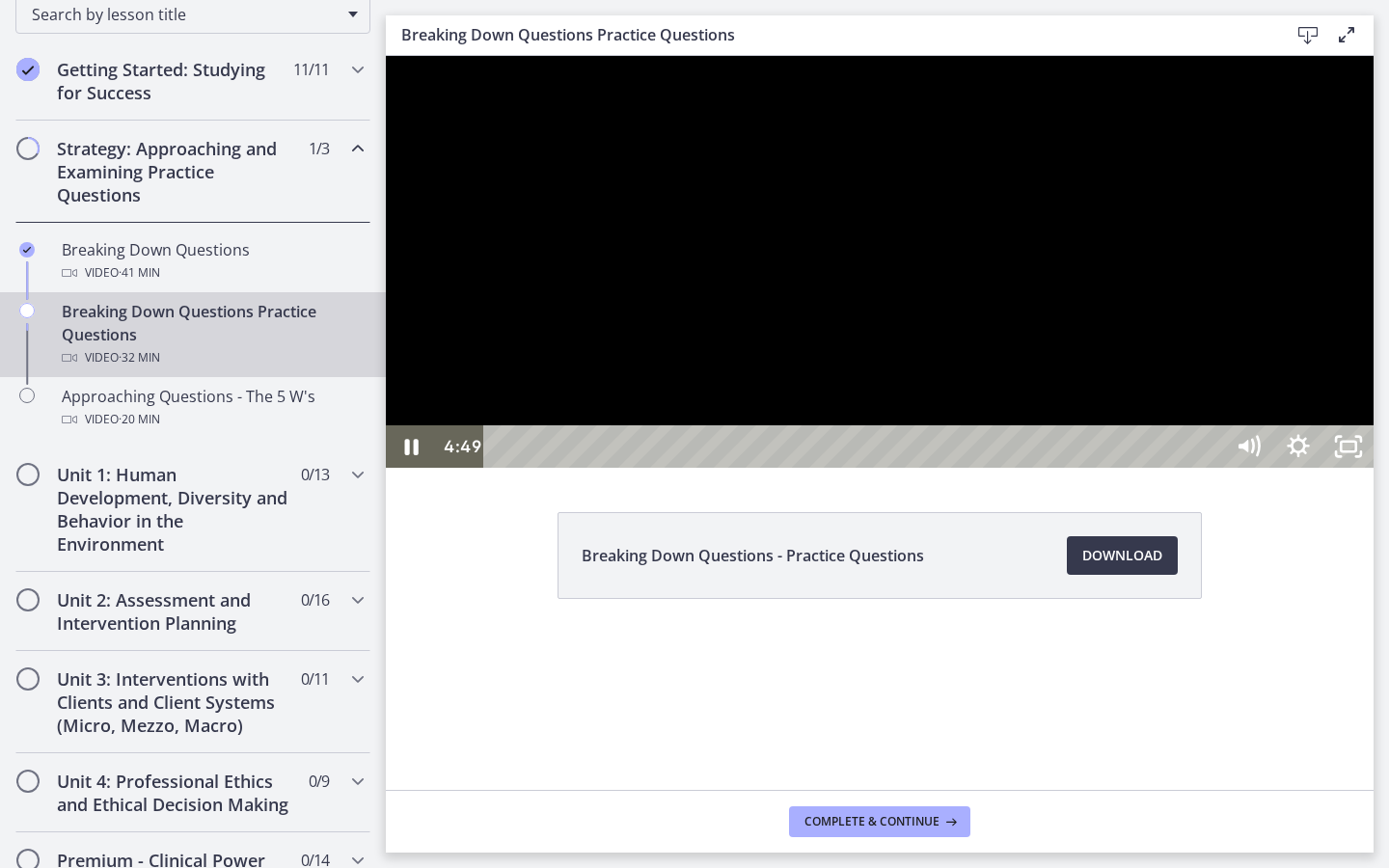 click at bounding box center [880, 261] 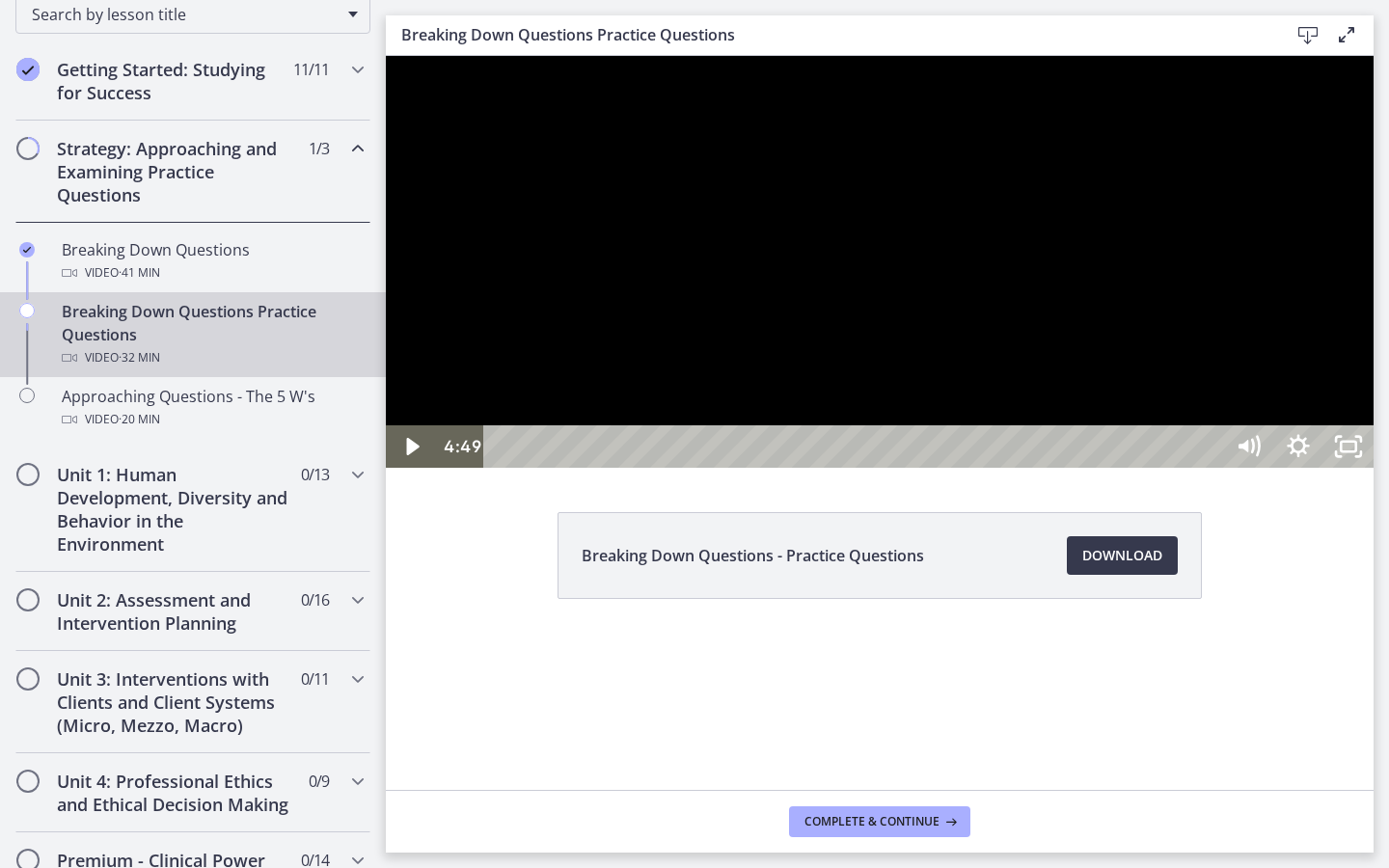 click at bounding box center (880, 261) 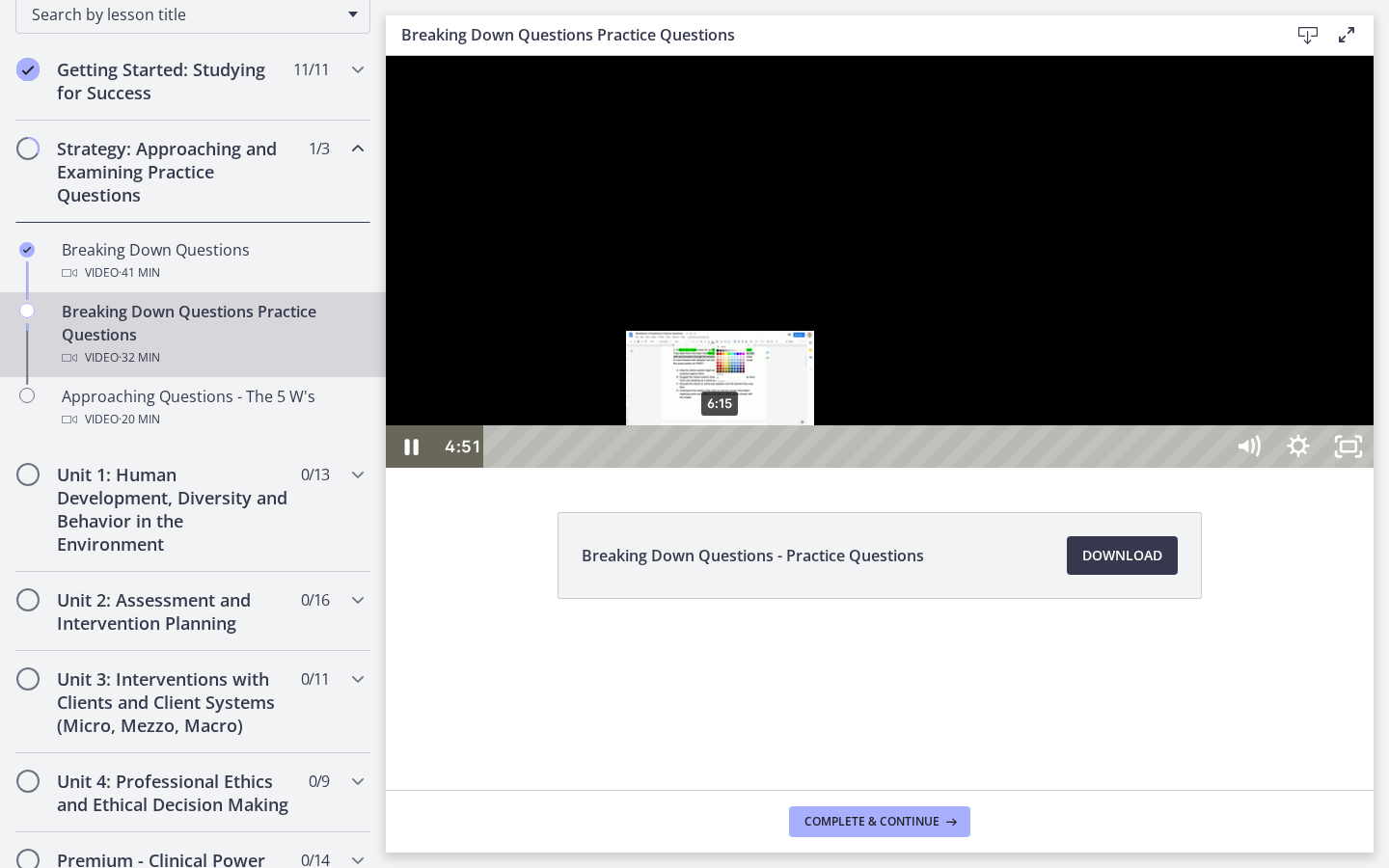 click on "6:15" at bounding box center [857, 447] 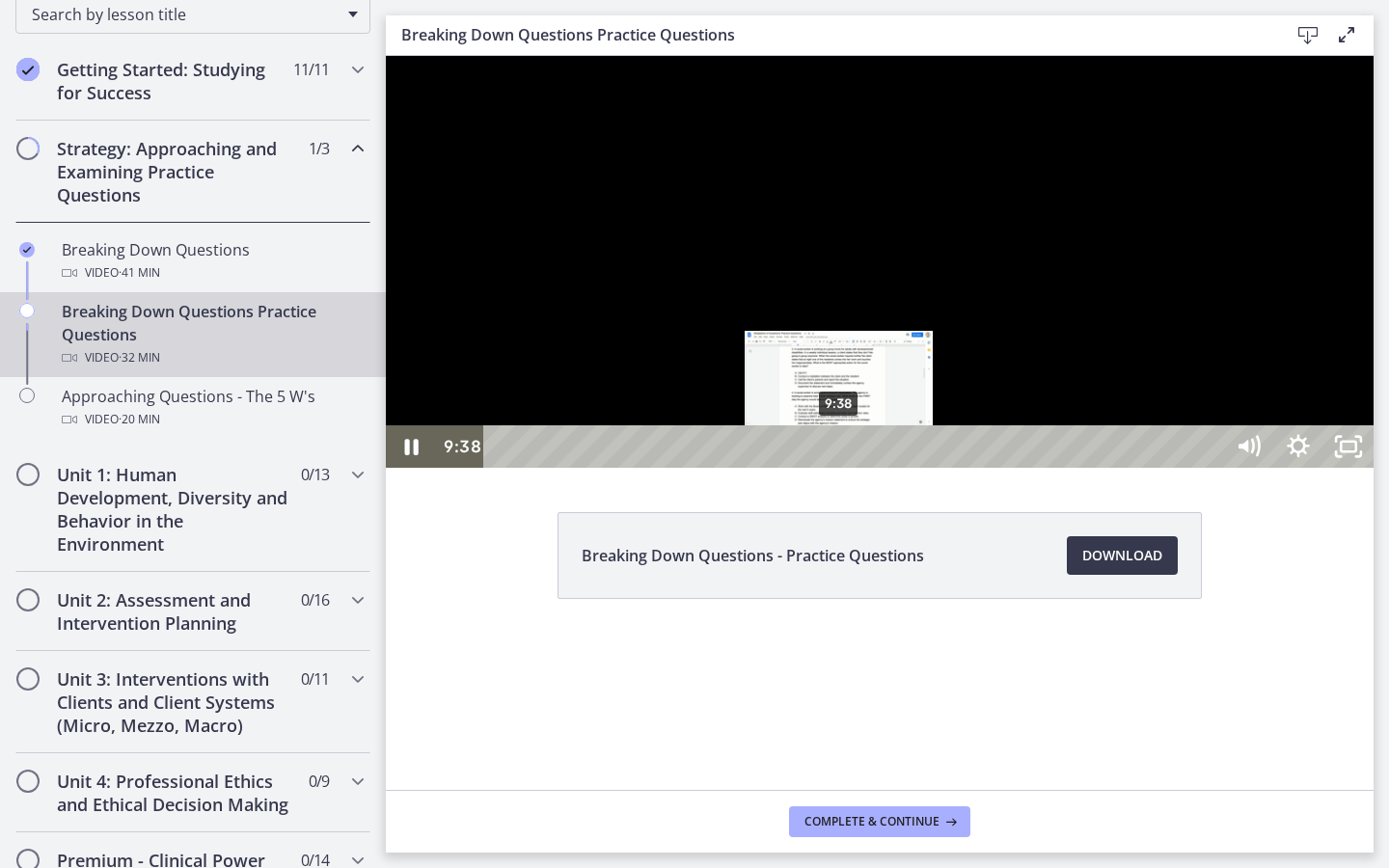click on "9:38" at bounding box center [857, 447] 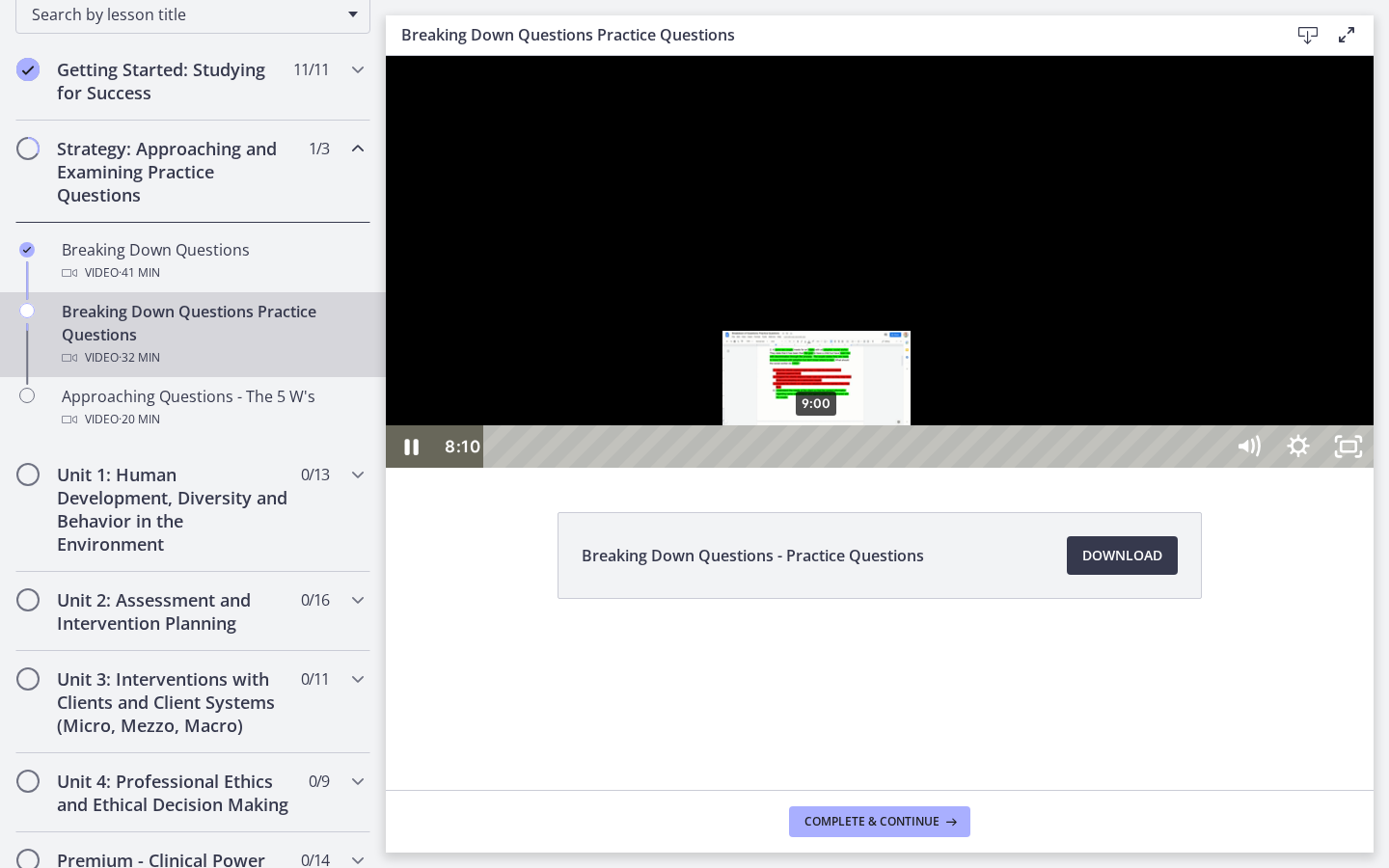 click on "9:00" at bounding box center (857, 447) 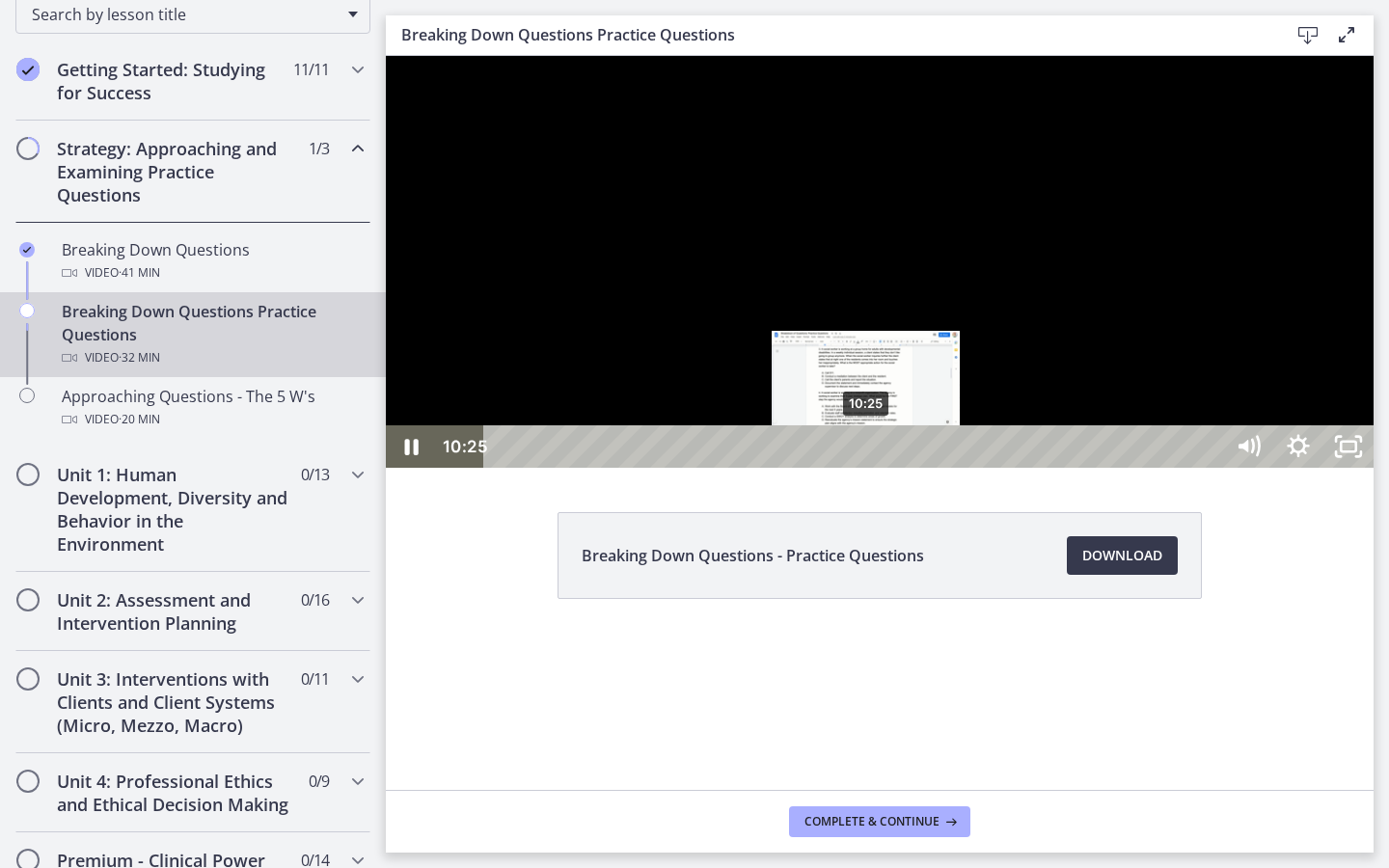 click on "10:25" at bounding box center [857, 447] 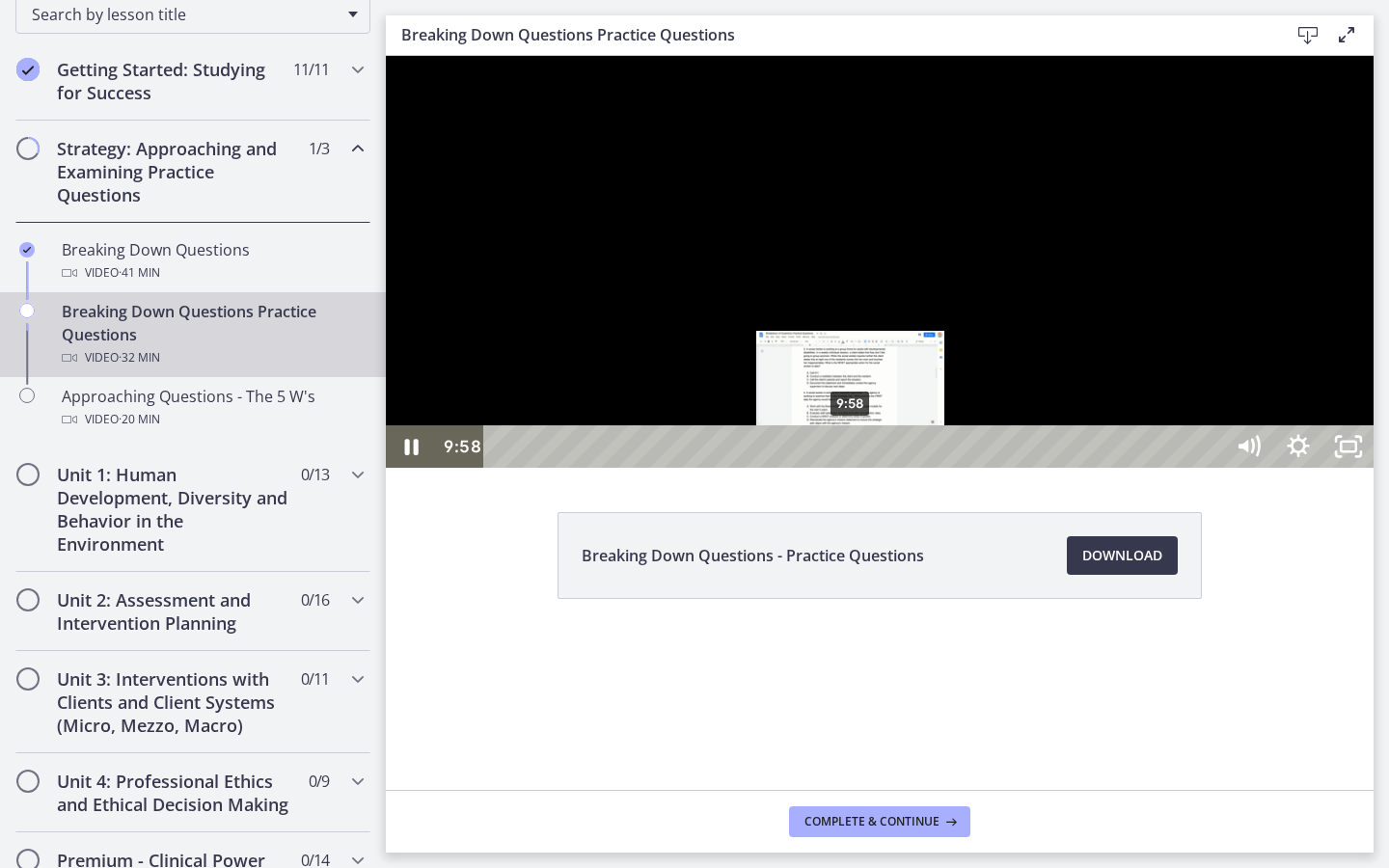 click on "9:58" at bounding box center (857, 447) 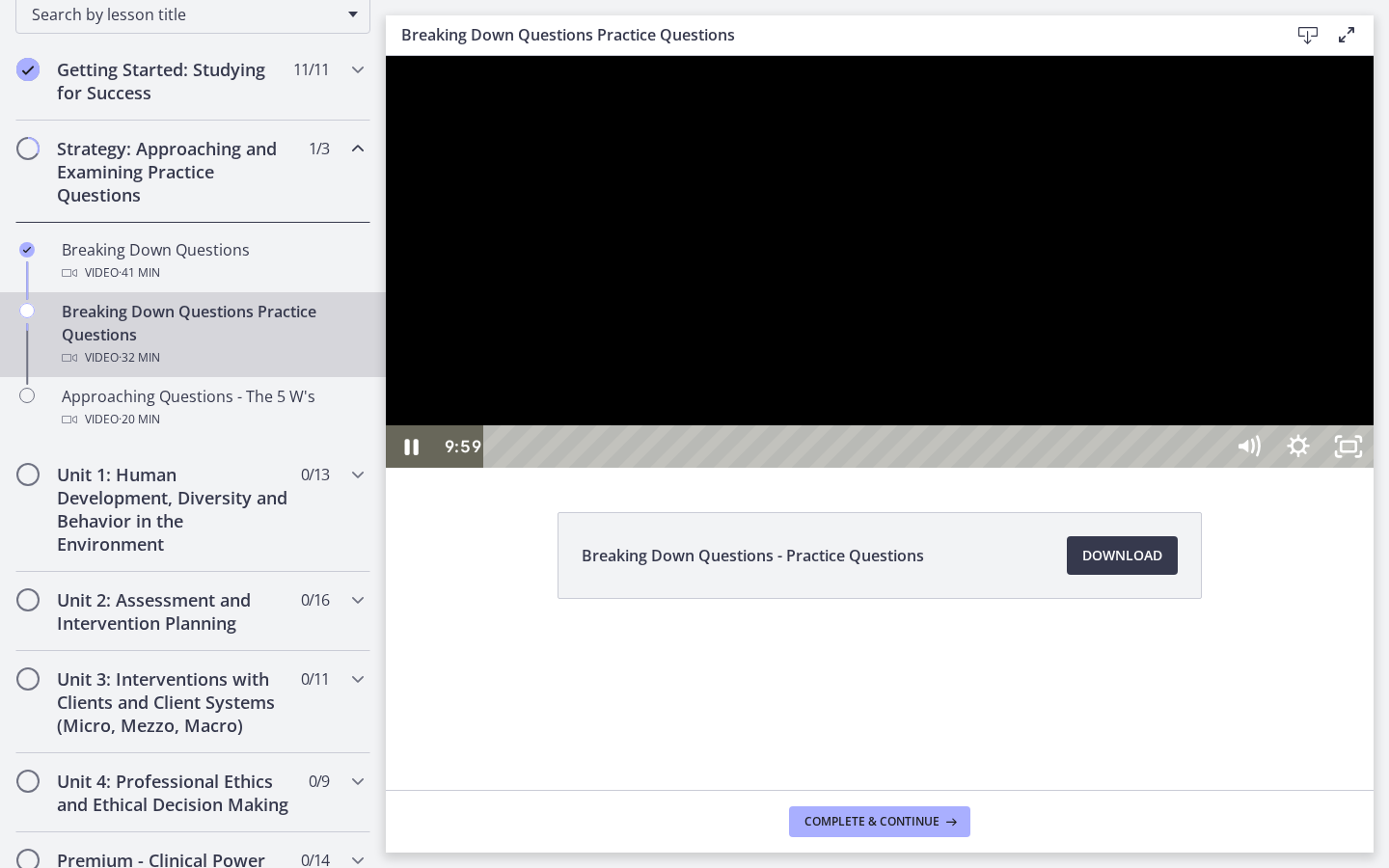 click at bounding box center (880, 261) 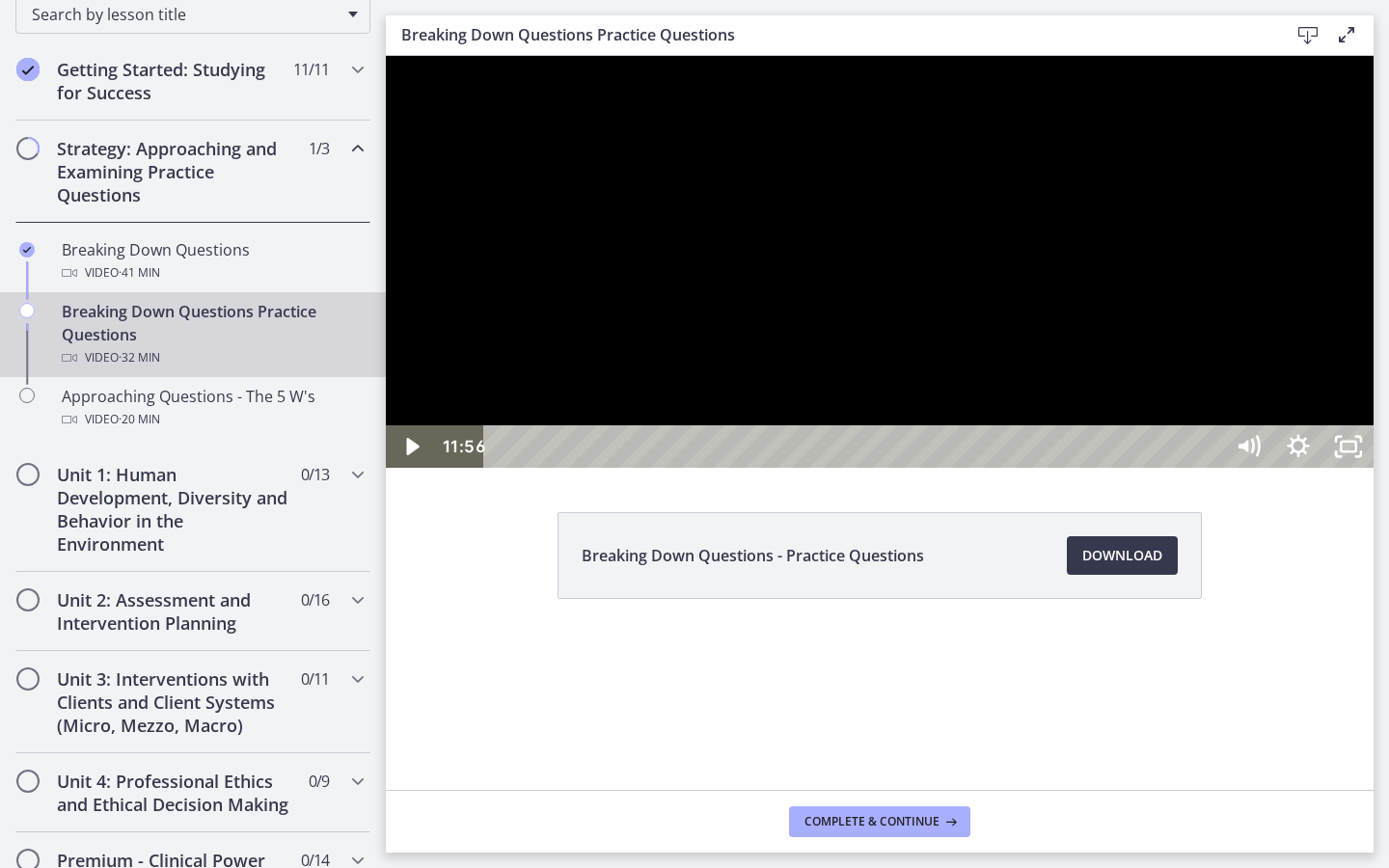 click at bounding box center [880, 261] 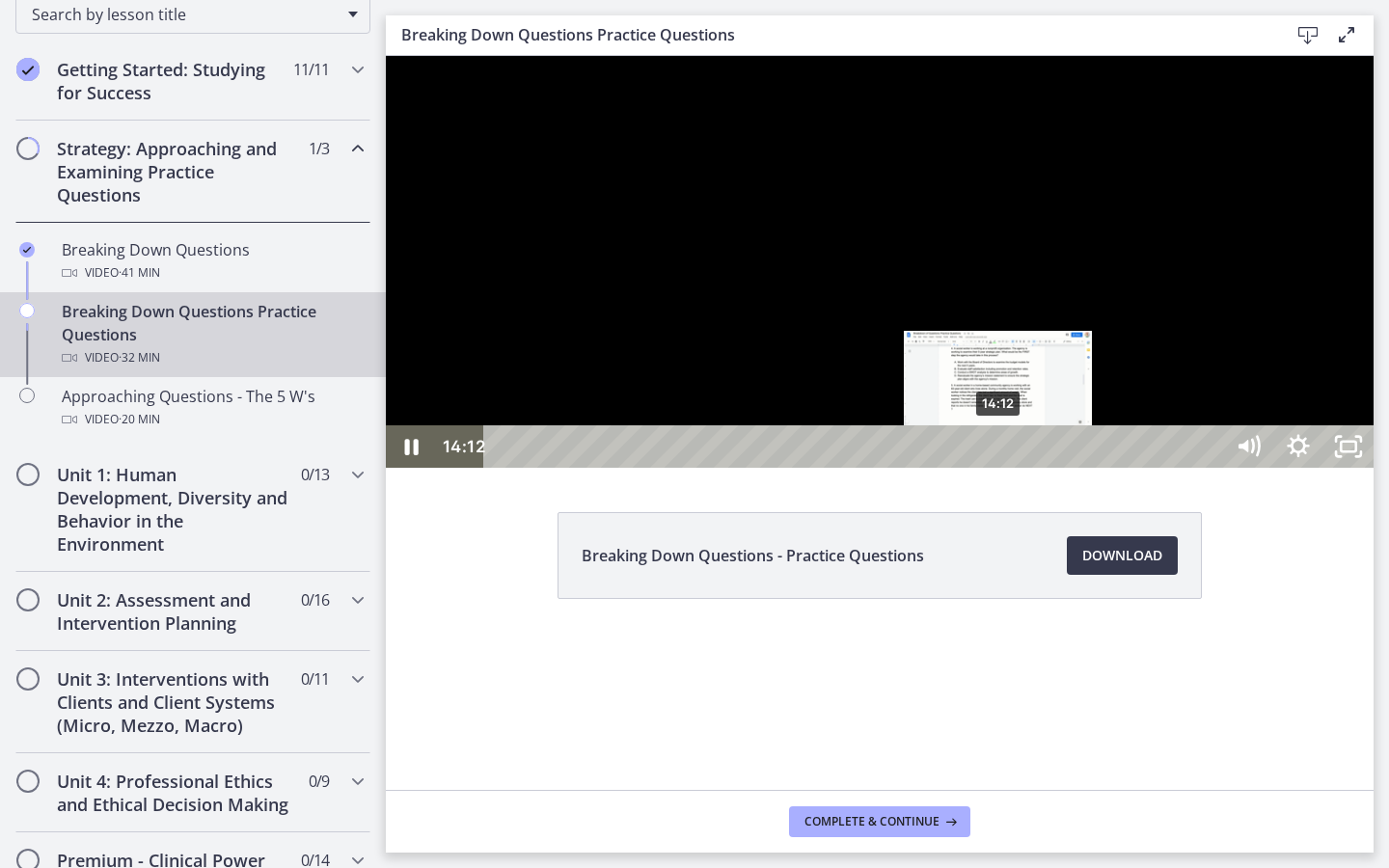 click on "14:12" at bounding box center [857, 447] 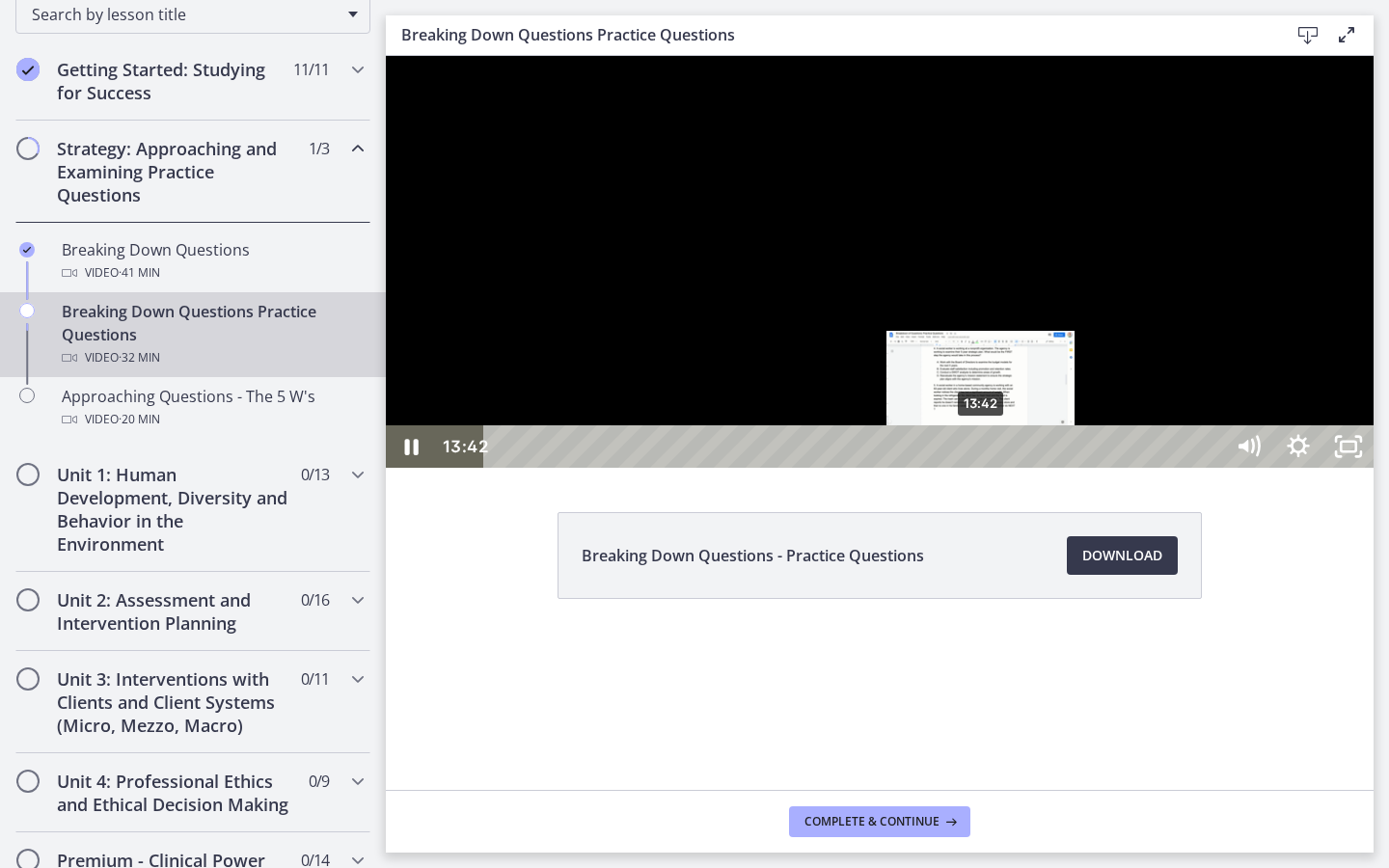 click on "13:42" at bounding box center (857, 447) 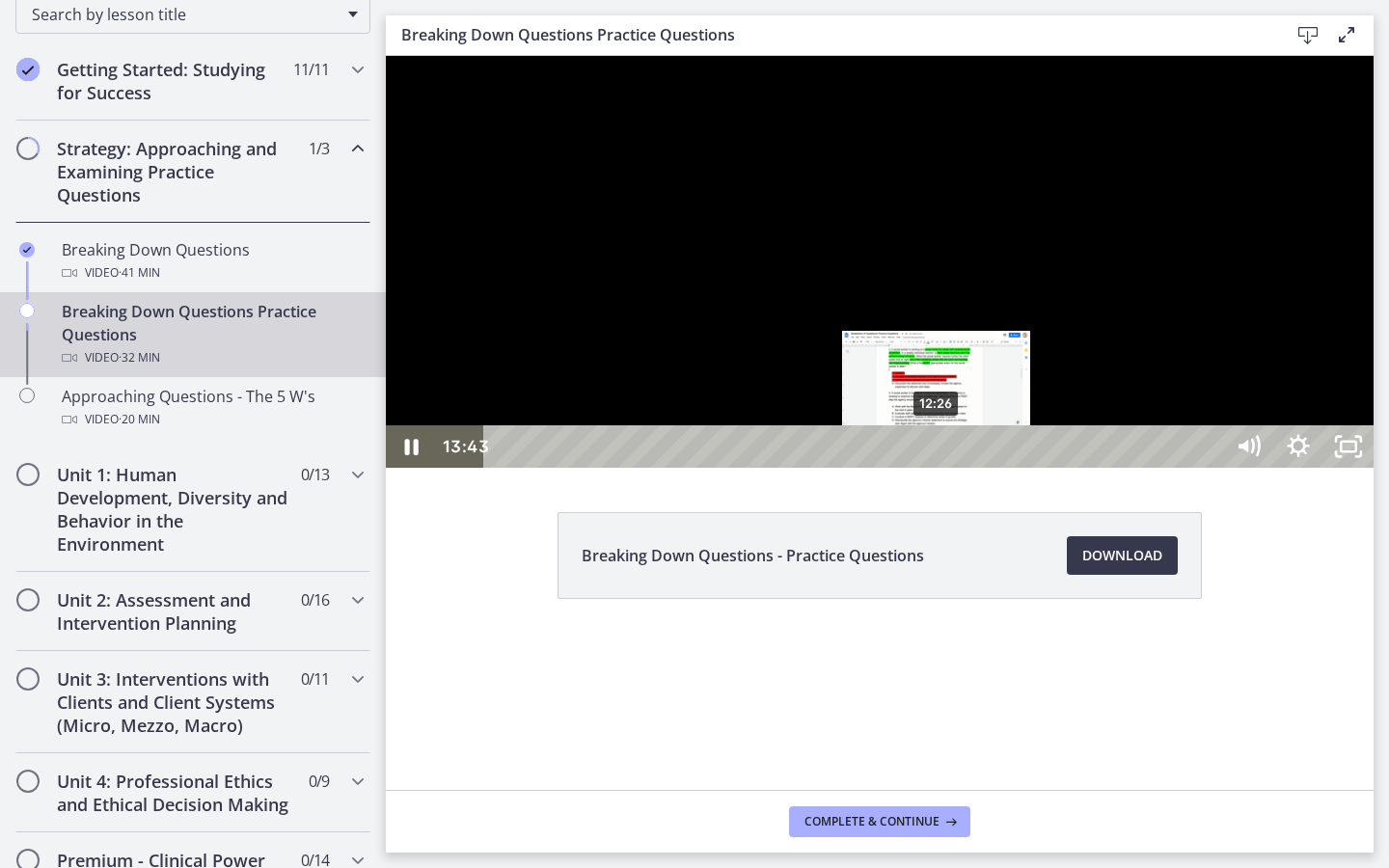 click on "12:26" at bounding box center [857, 447] 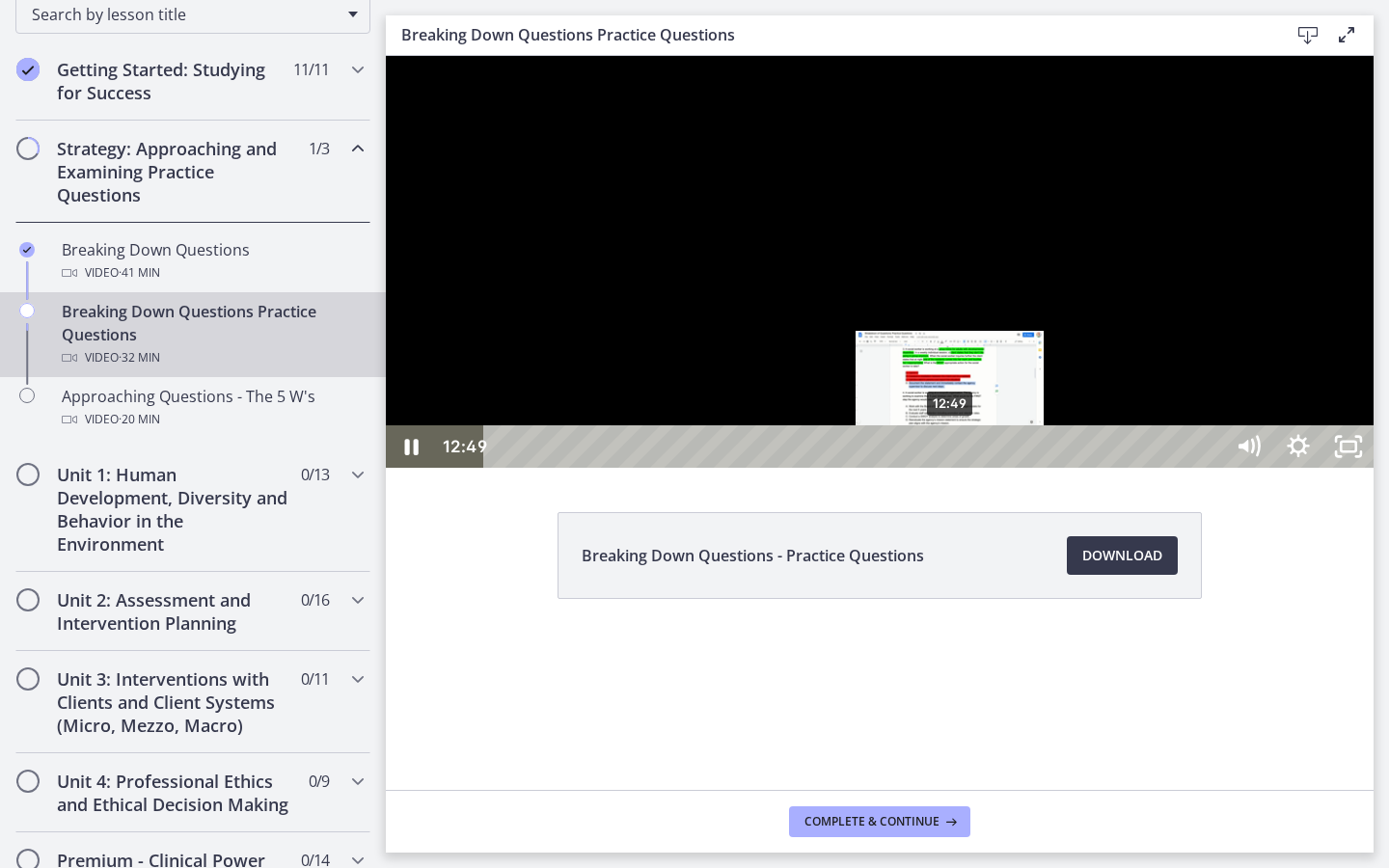 click on "12:49" at bounding box center (857, 447) 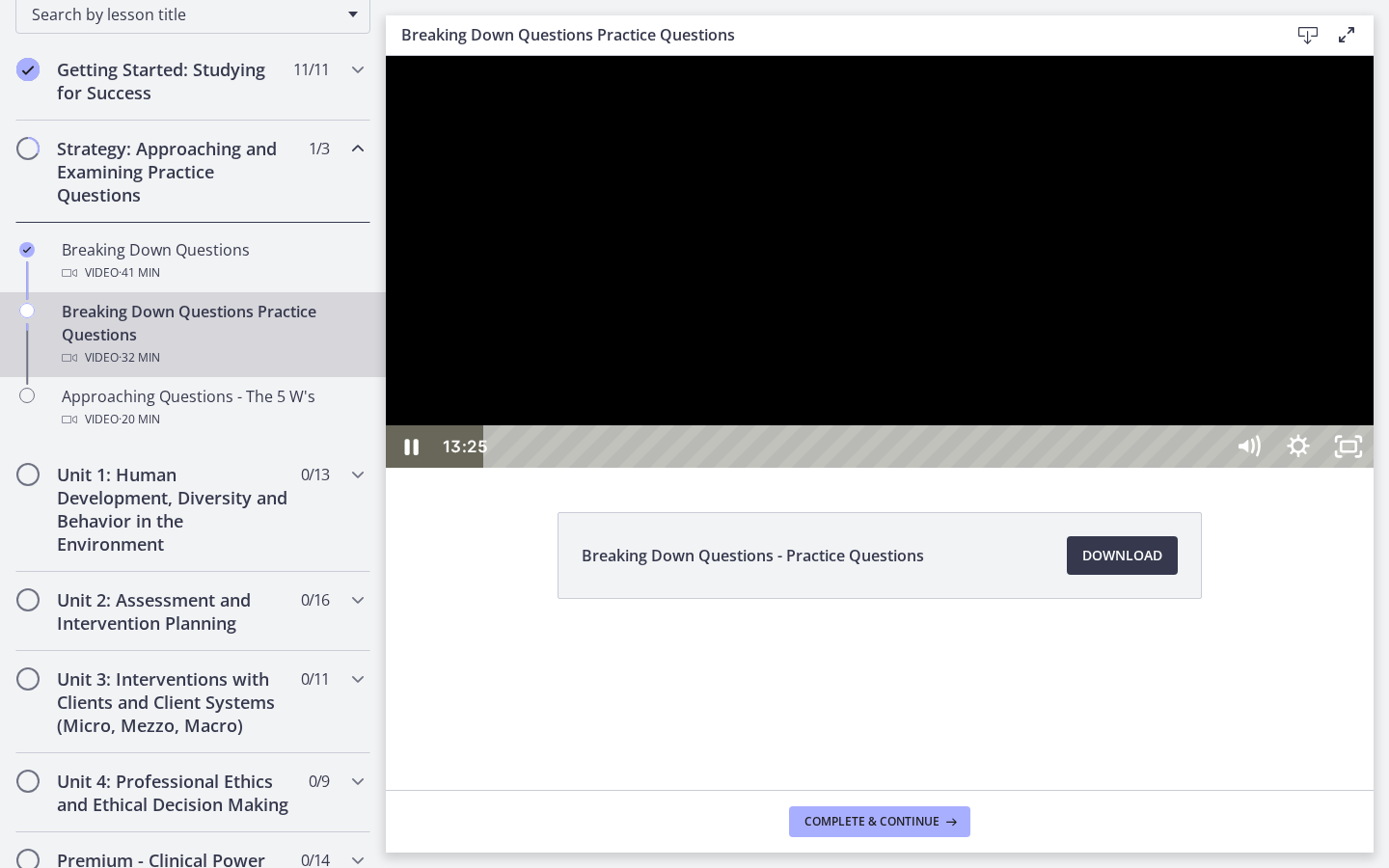 click at bounding box center [880, 261] 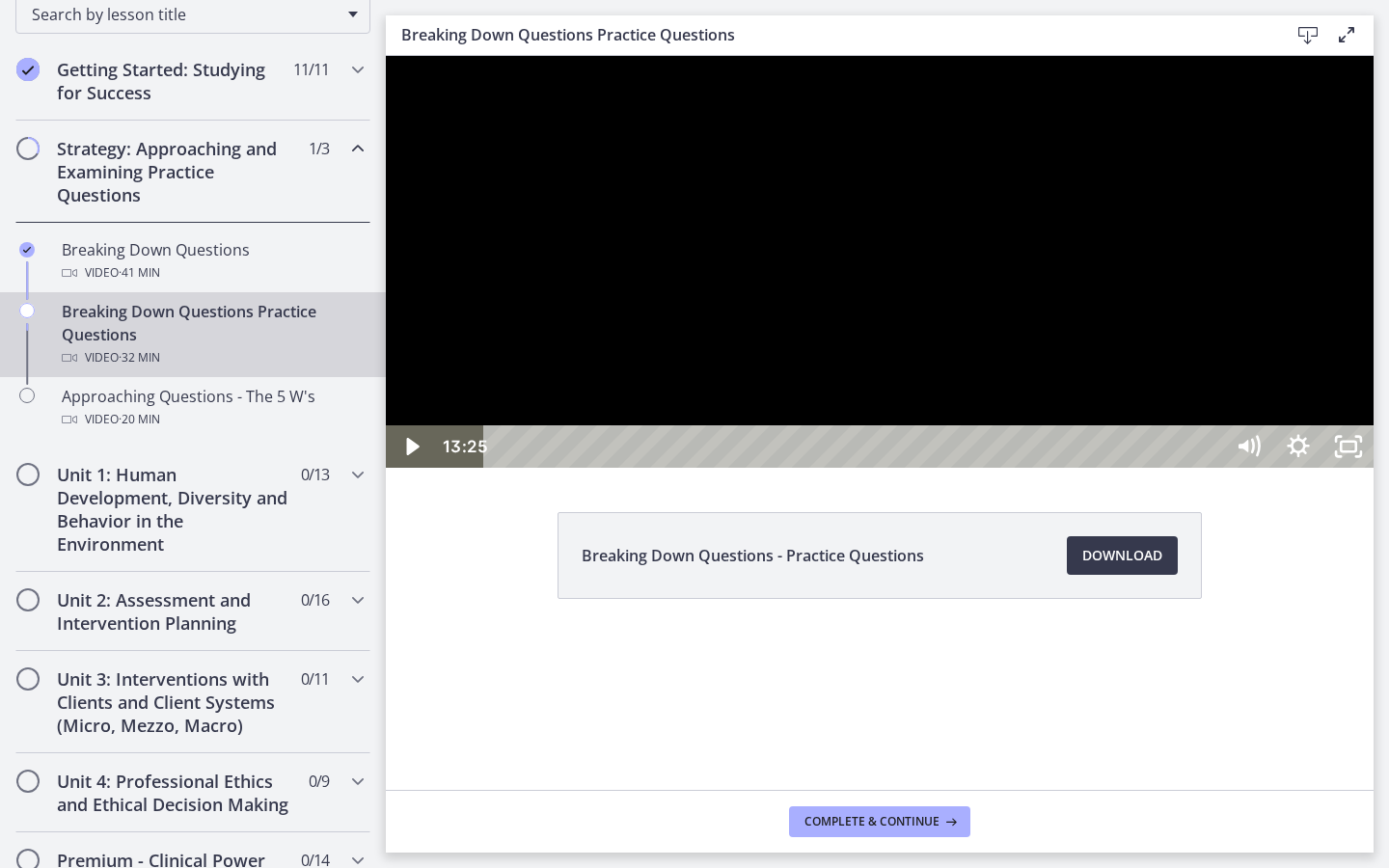 click at bounding box center (880, 261) 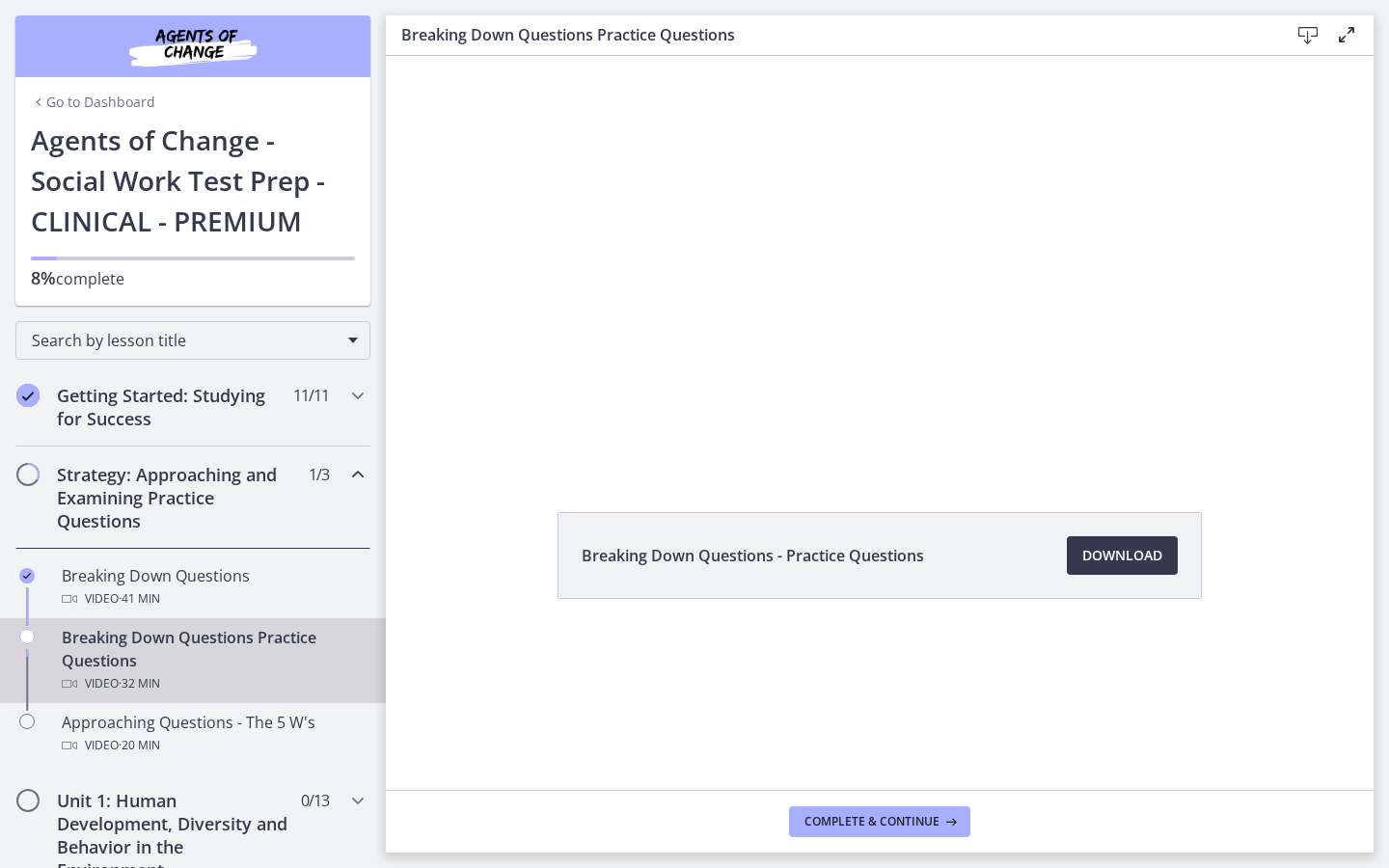 scroll, scrollTop: 0, scrollLeft: 0, axis: both 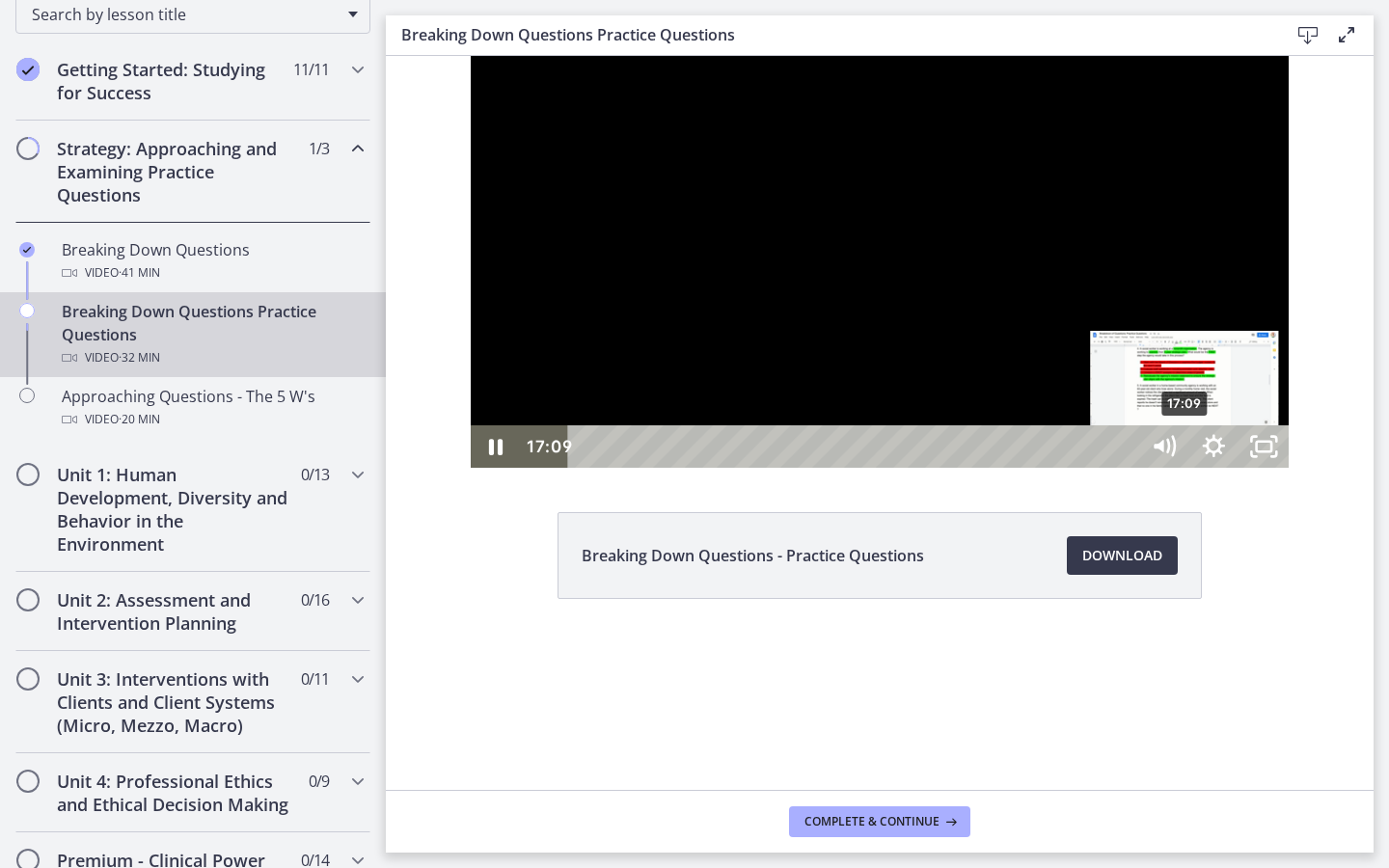 click on "17:09" at bounding box center (857, 447) 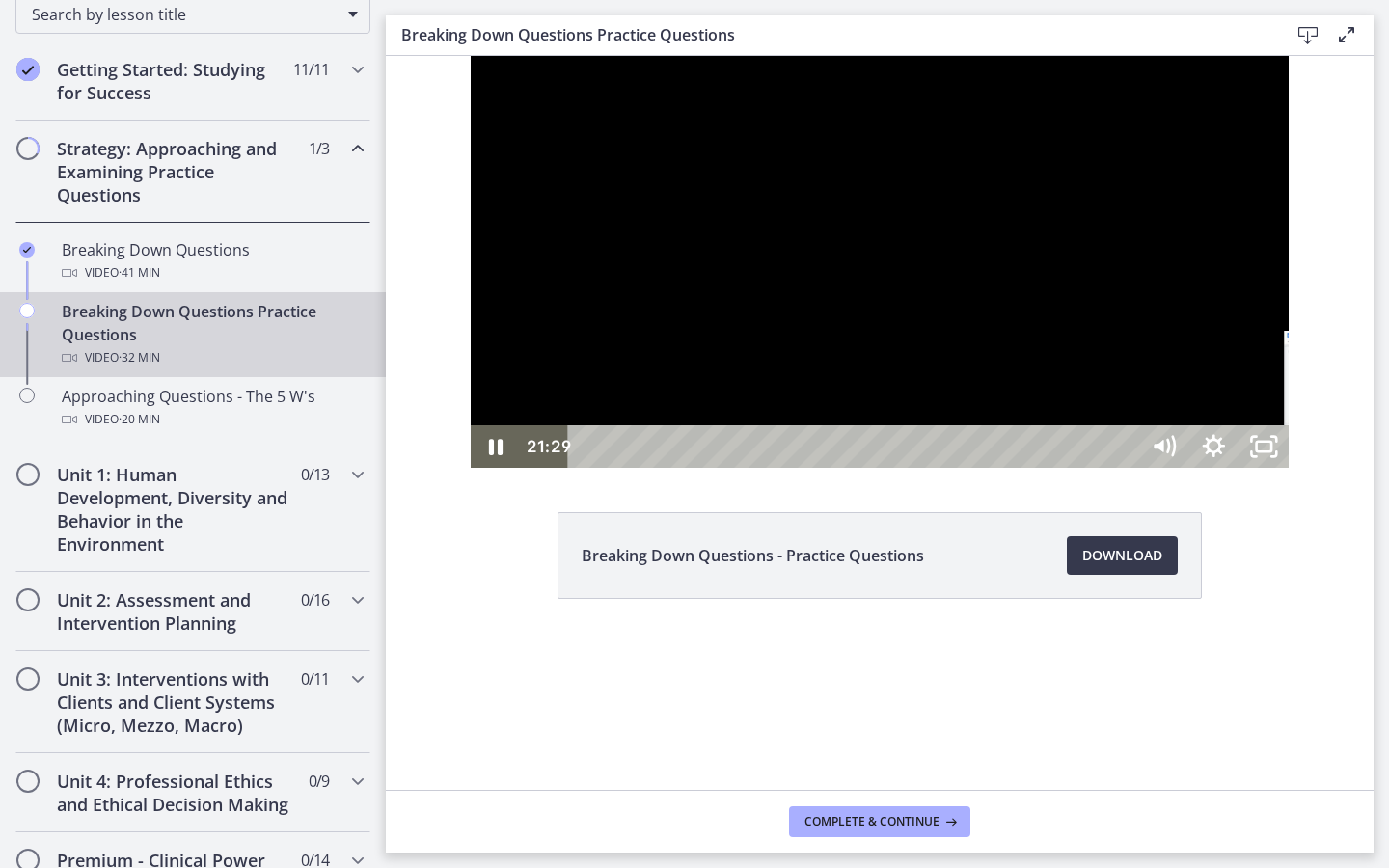 click on "22:42" at bounding box center (857, 447) 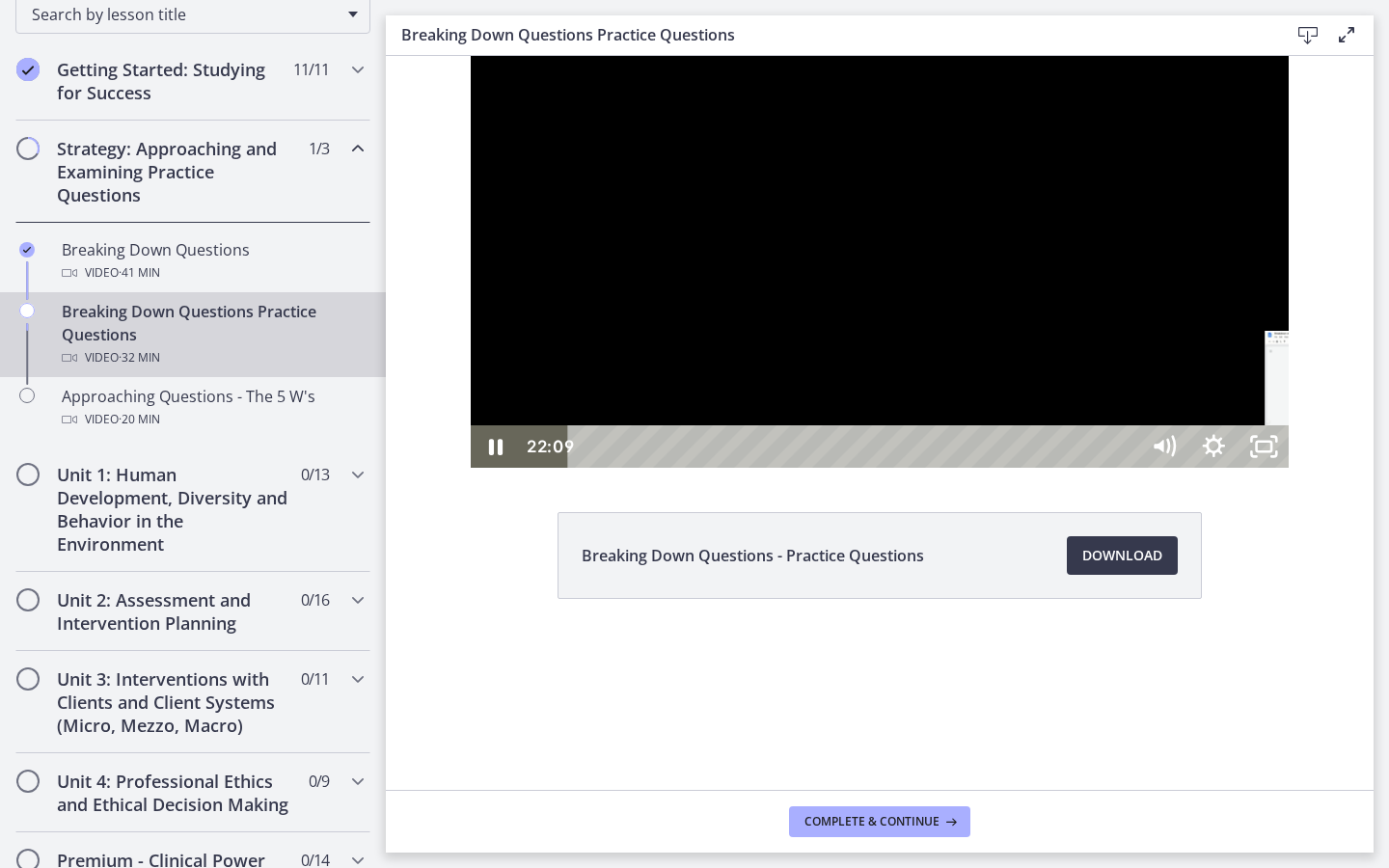 click on "22:09" at bounding box center (857, 447) 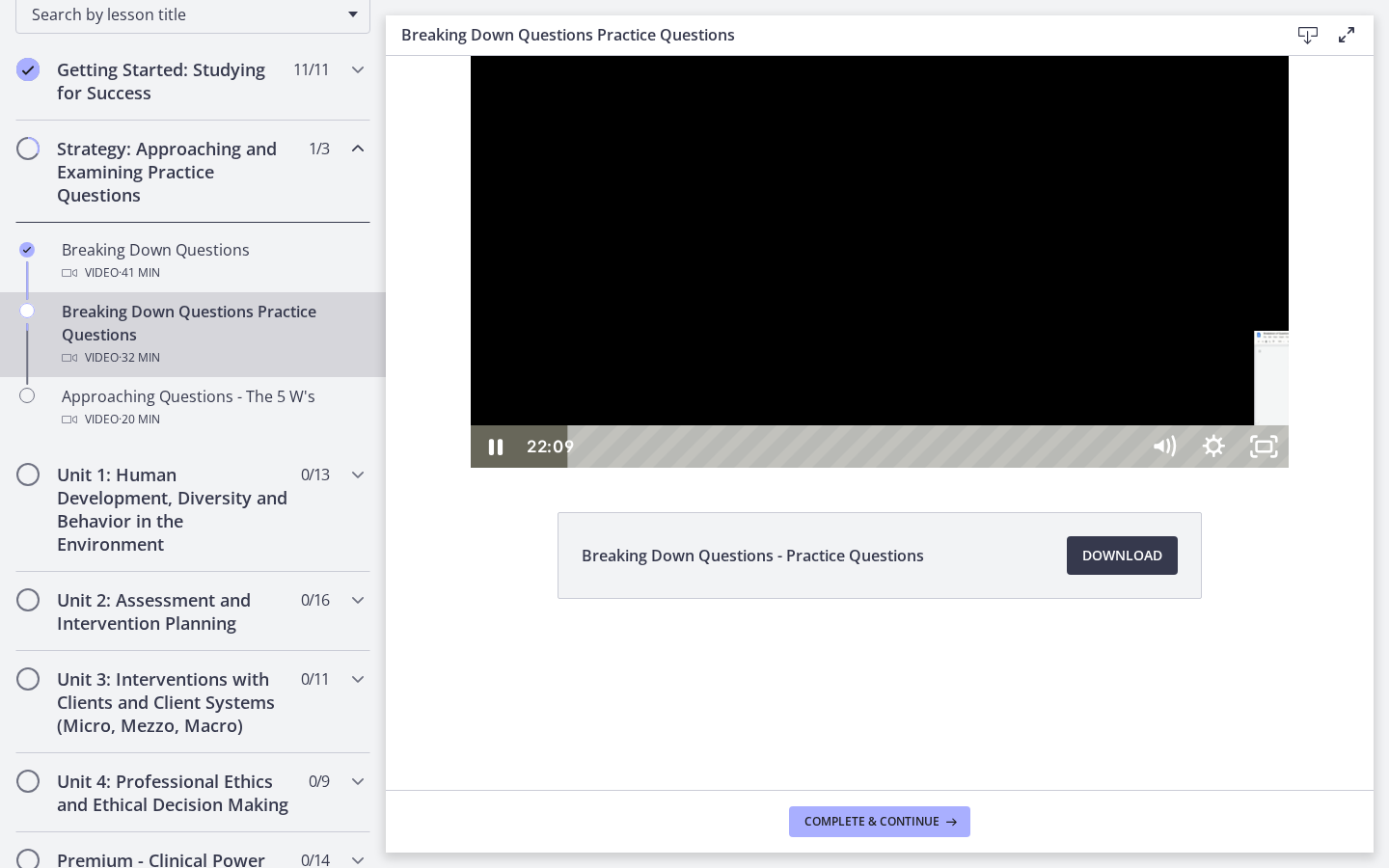 click on "21:50" at bounding box center (857, 447) 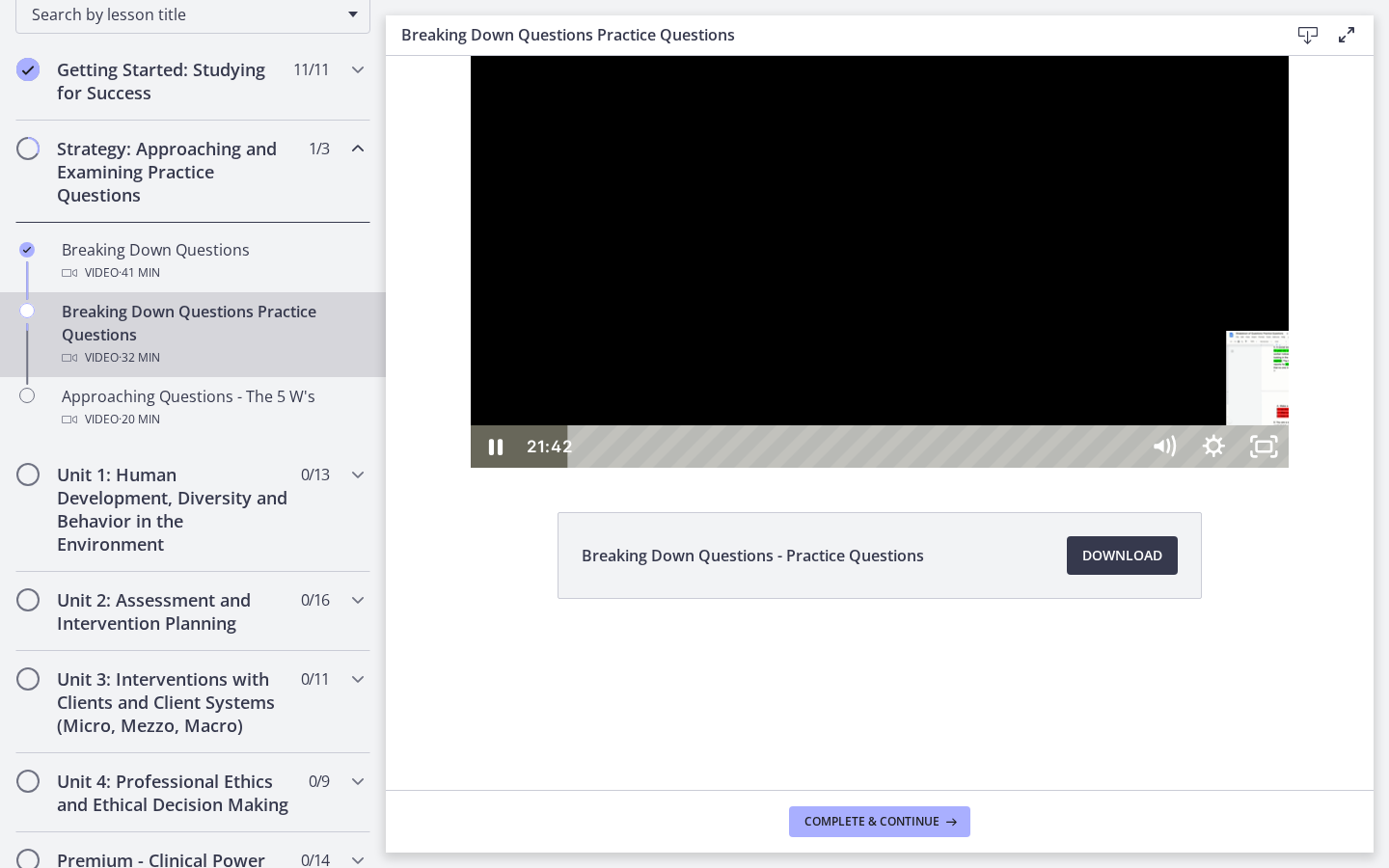 click on "21:02" at bounding box center [857, 447] 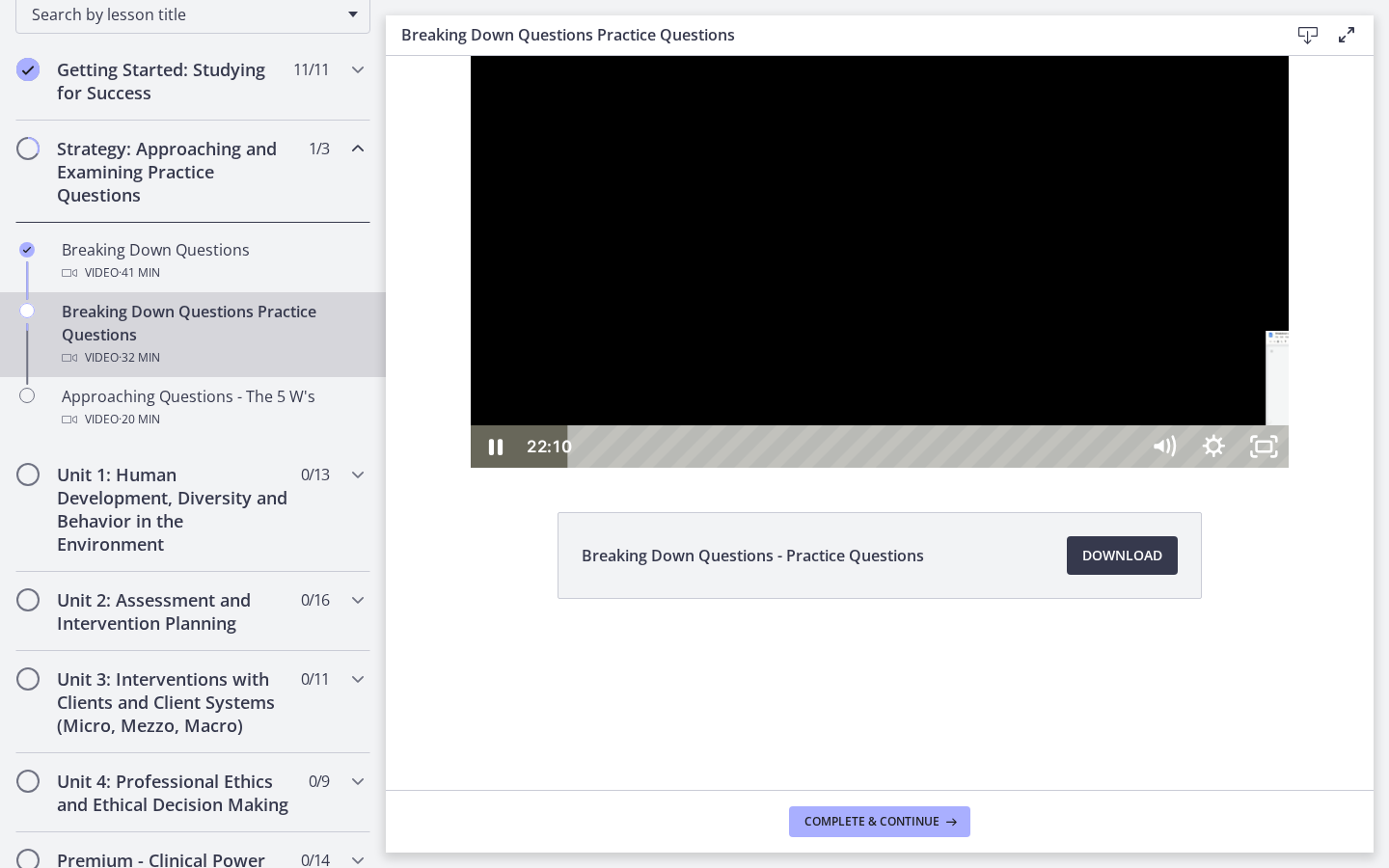 click on "22:10" at bounding box center [857, 447] 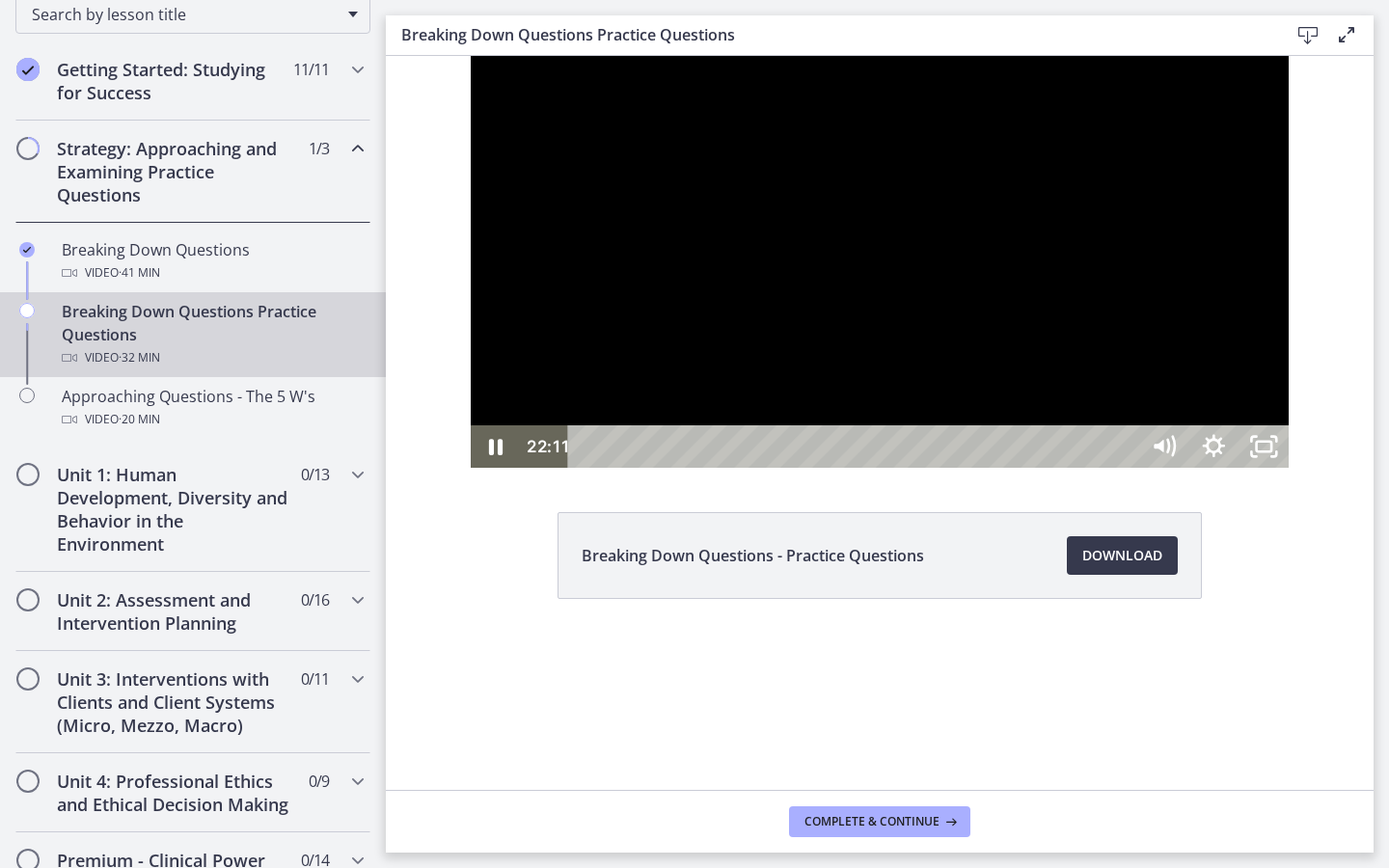click at bounding box center [880, 261] 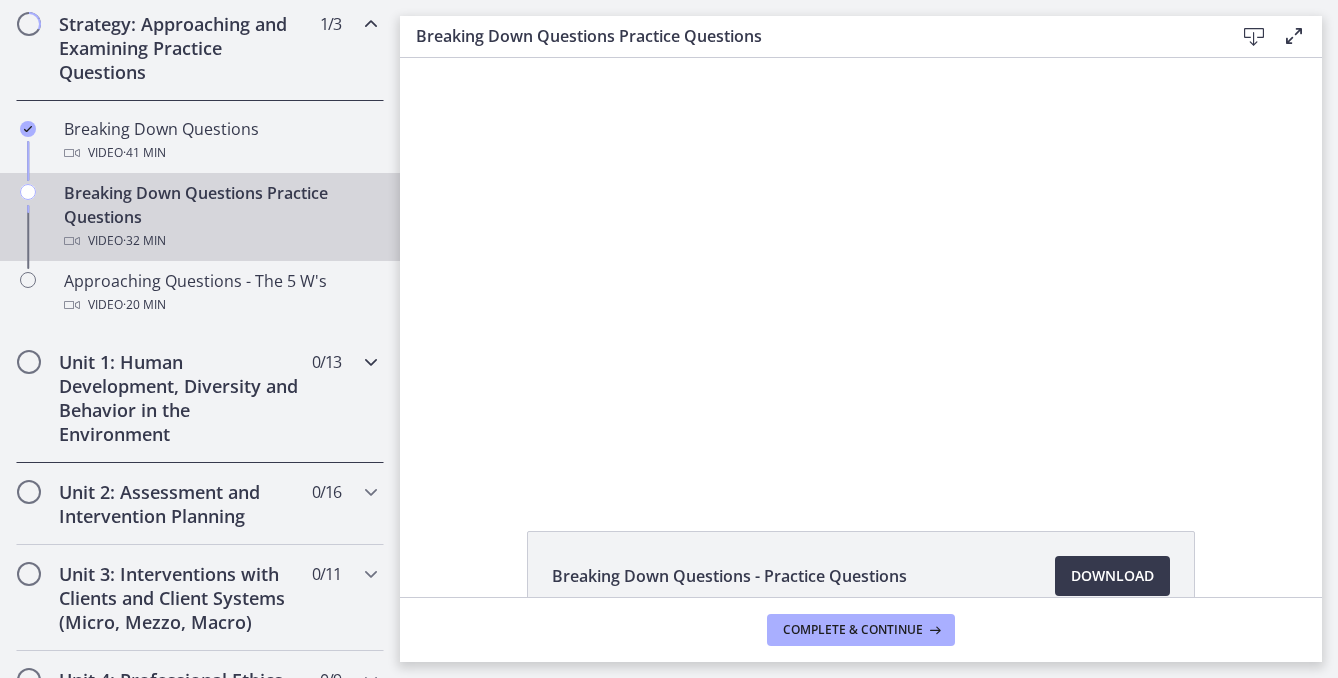 scroll, scrollTop: 0, scrollLeft: 0, axis: both 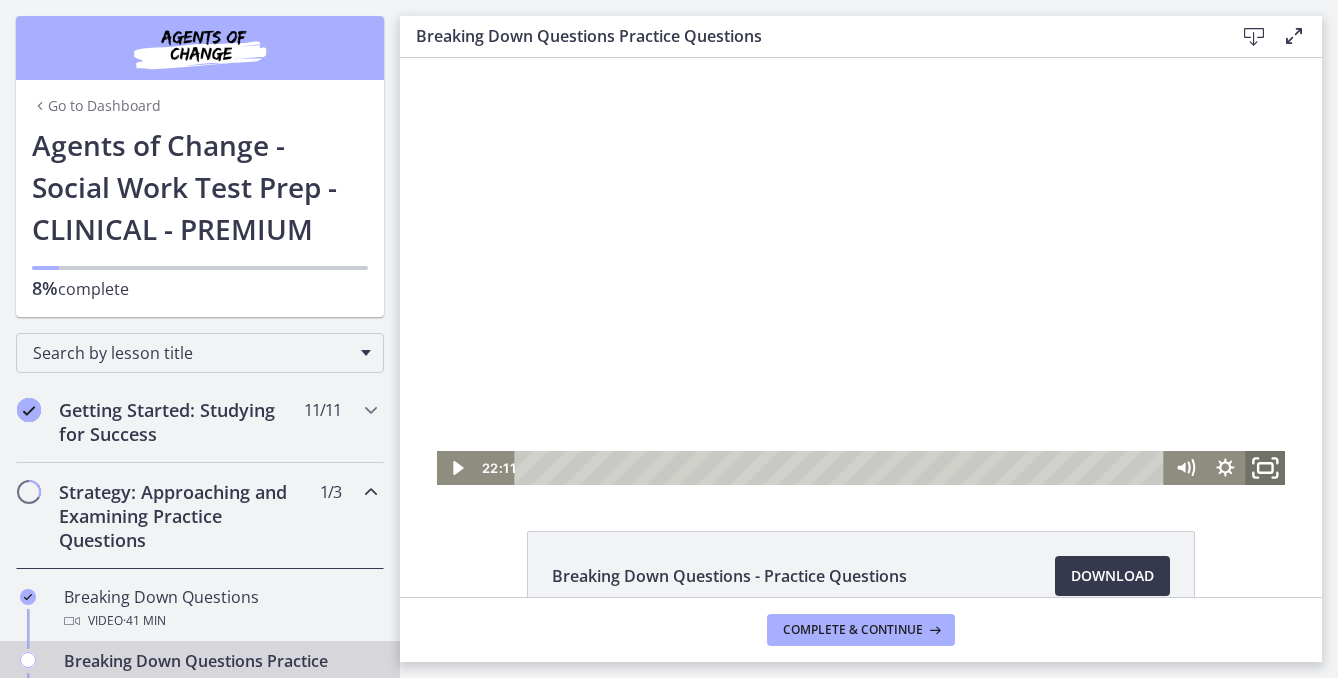click 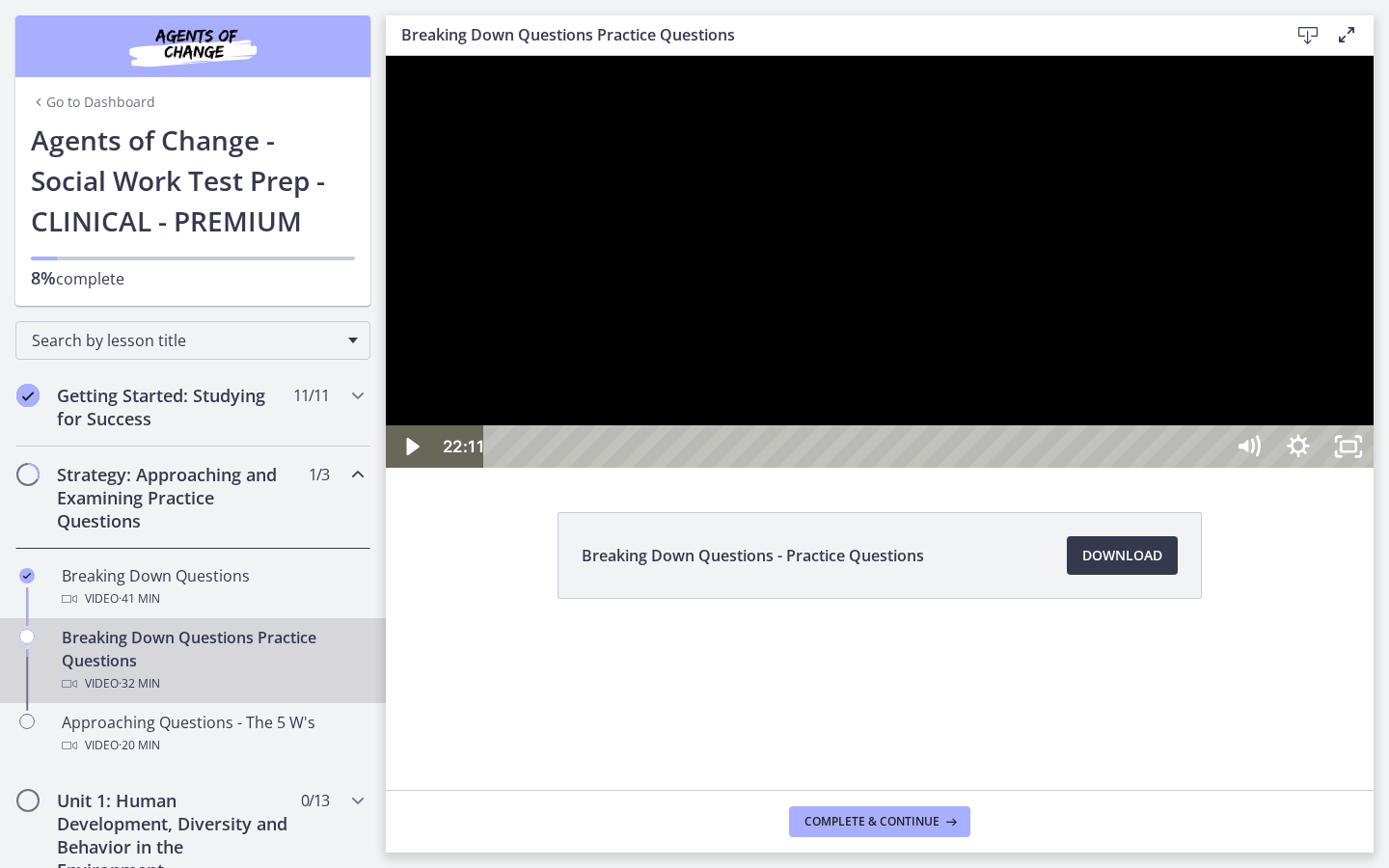 click at bounding box center (880, 261) 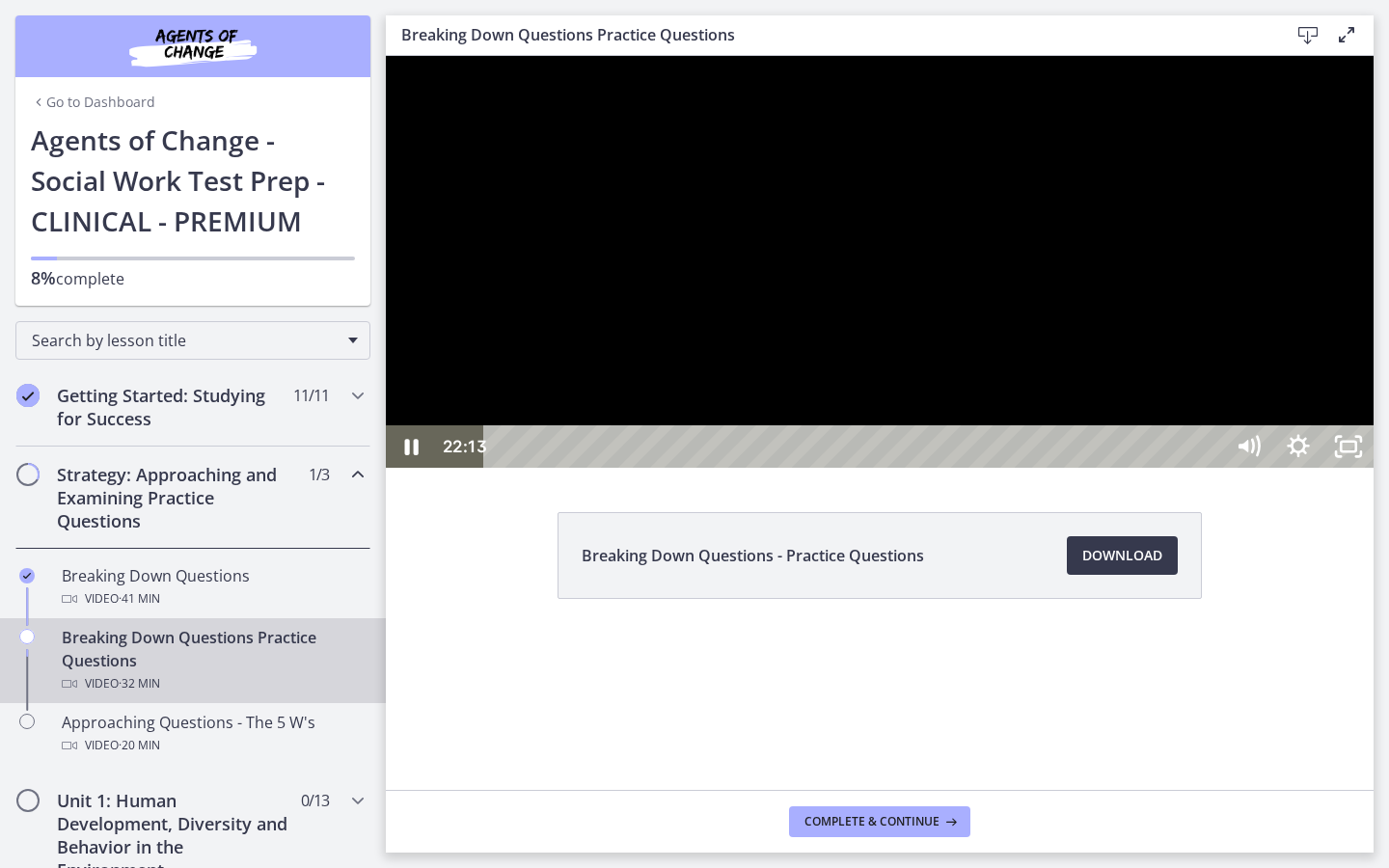 click at bounding box center [880, 261] 